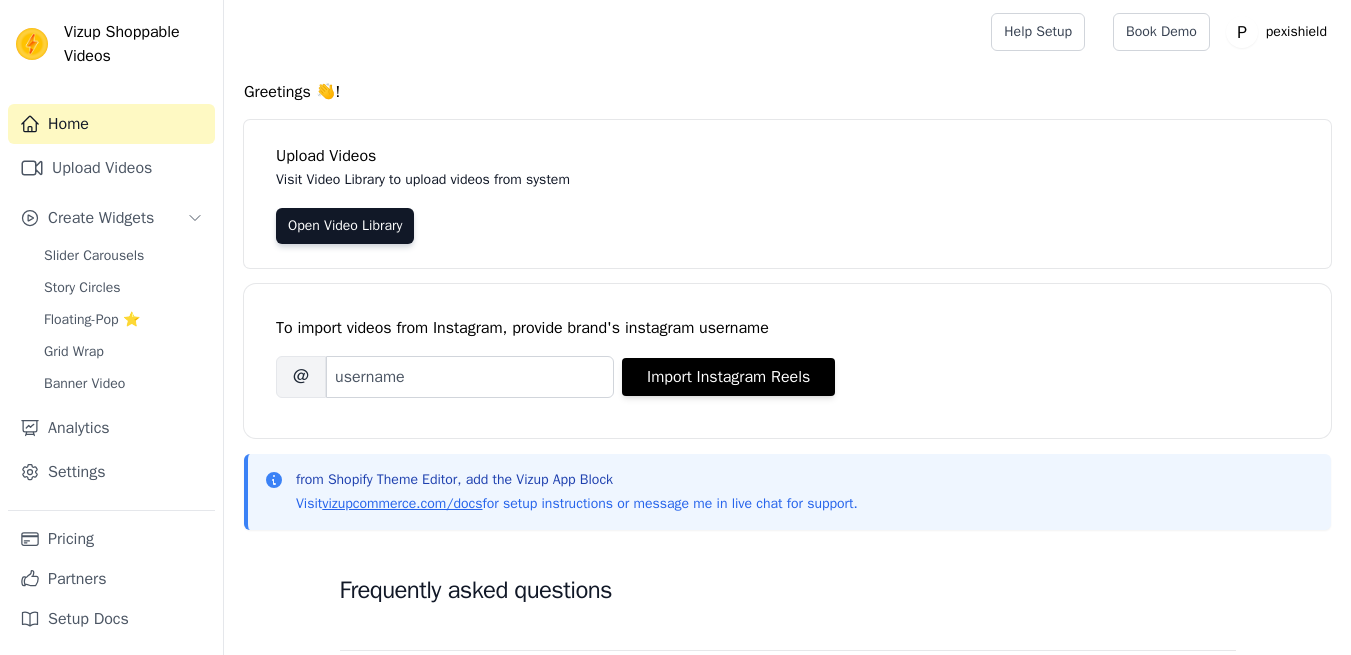 scroll, scrollTop: 0, scrollLeft: 0, axis: both 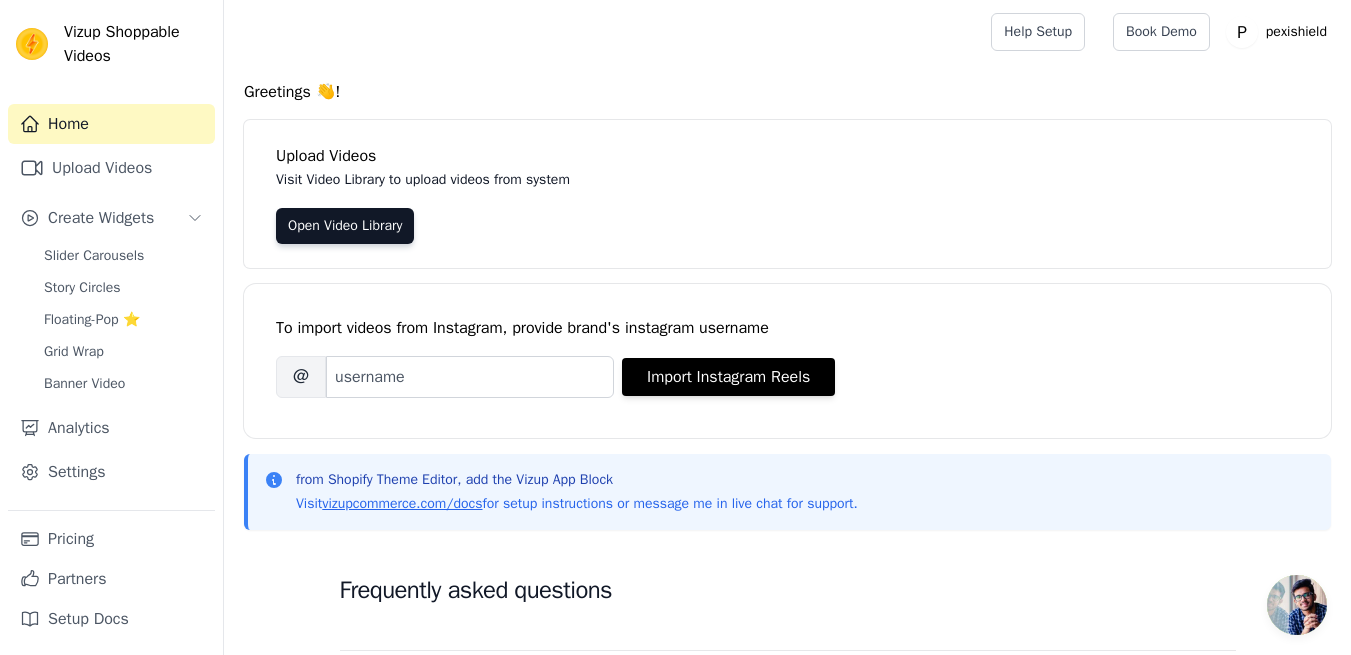click on "Upload Videos" at bounding box center [111, 168] 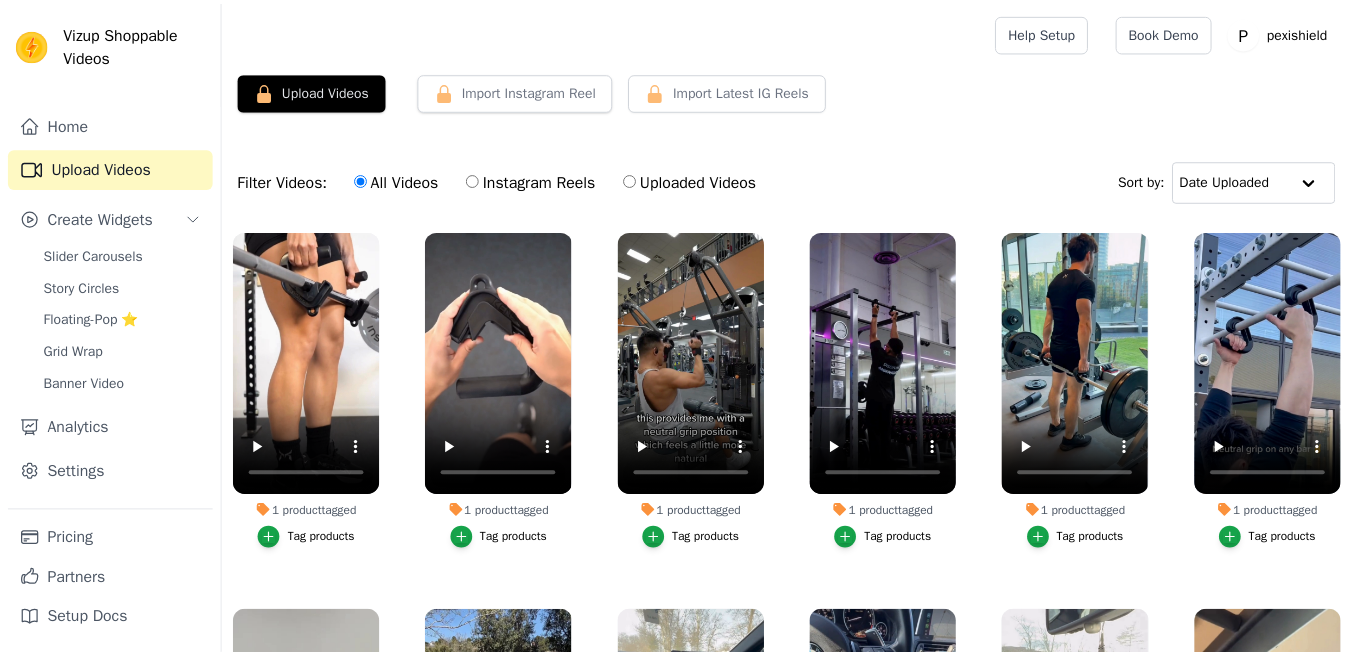 scroll, scrollTop: 0, scrollLeft: 0, axis: both 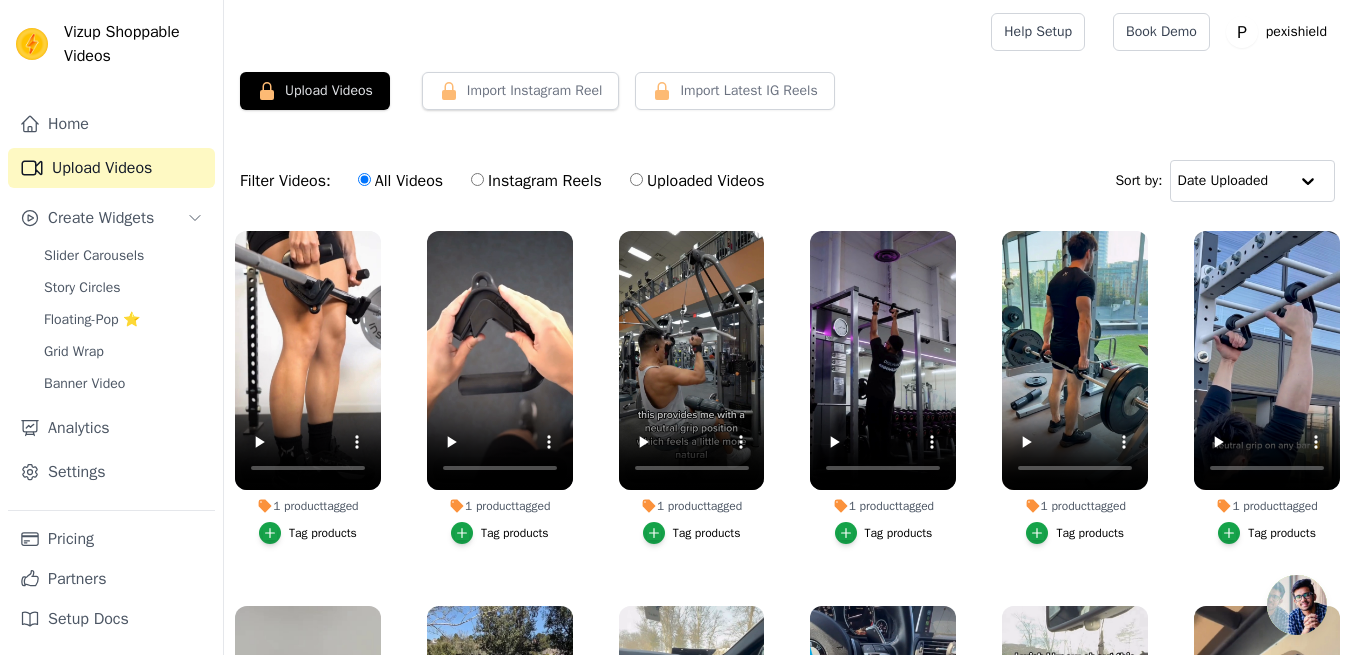 click on "Upload Videos
Import Instagram Reel       Import Latest Instagram Reels     Import Latest IG Reels" at bounding box center (787, 99) 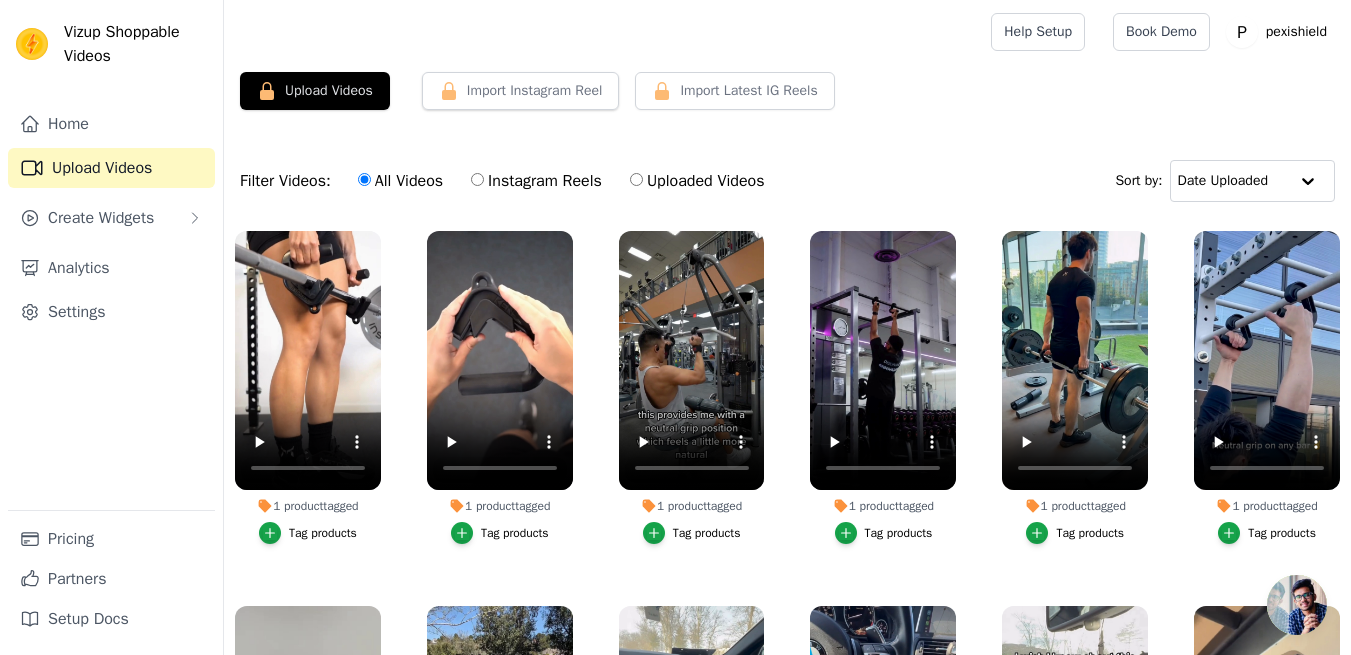 click 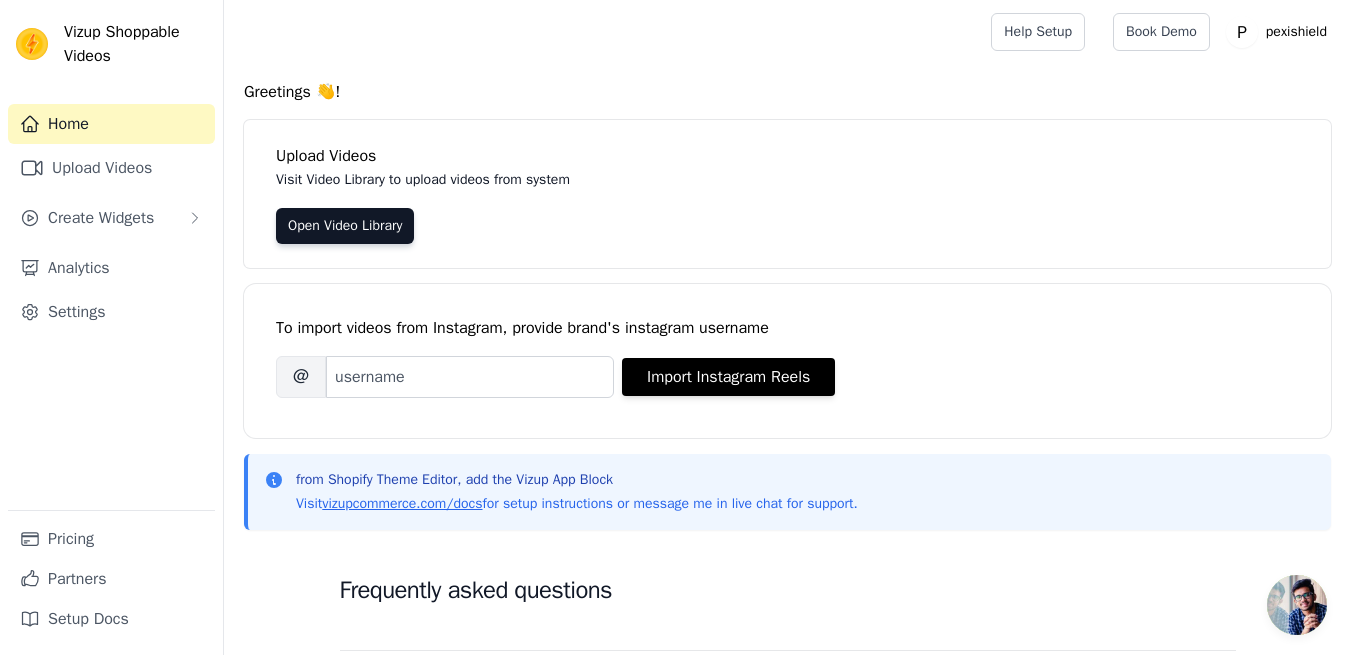 click on "Upload Videos" at bounding box center [111, 168] 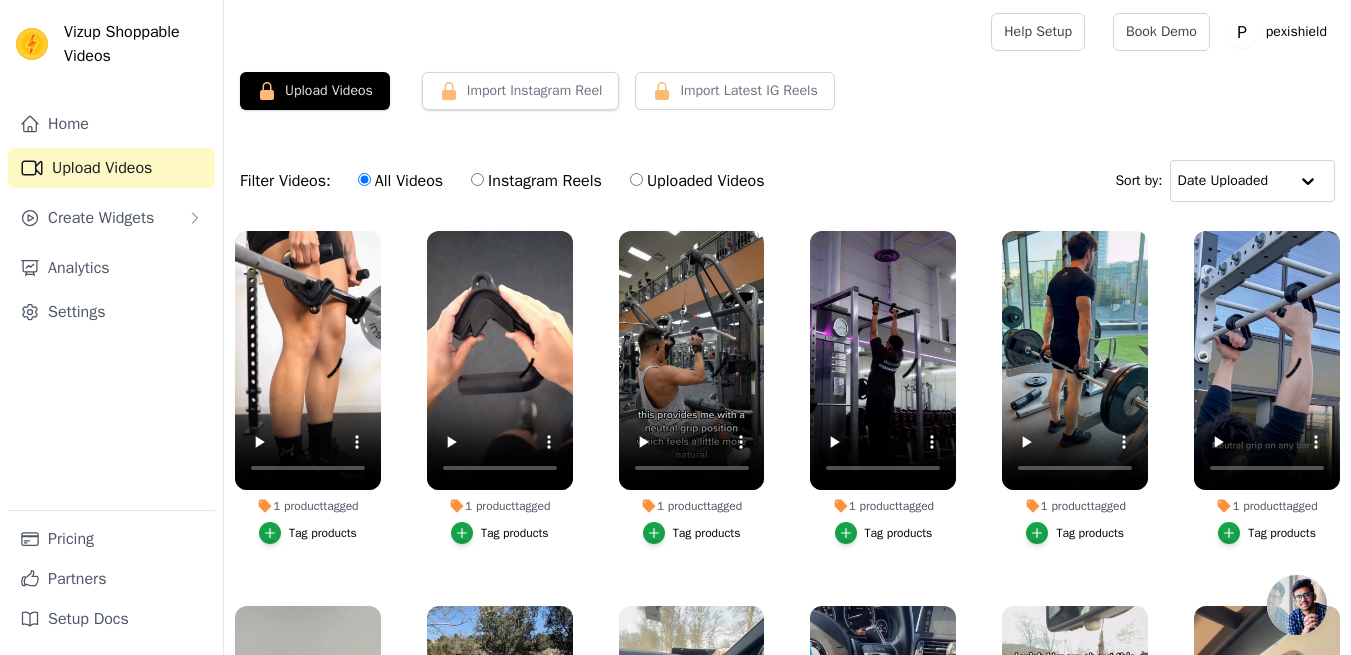 click on "Upload Videos" at bounding box center [315, 91] 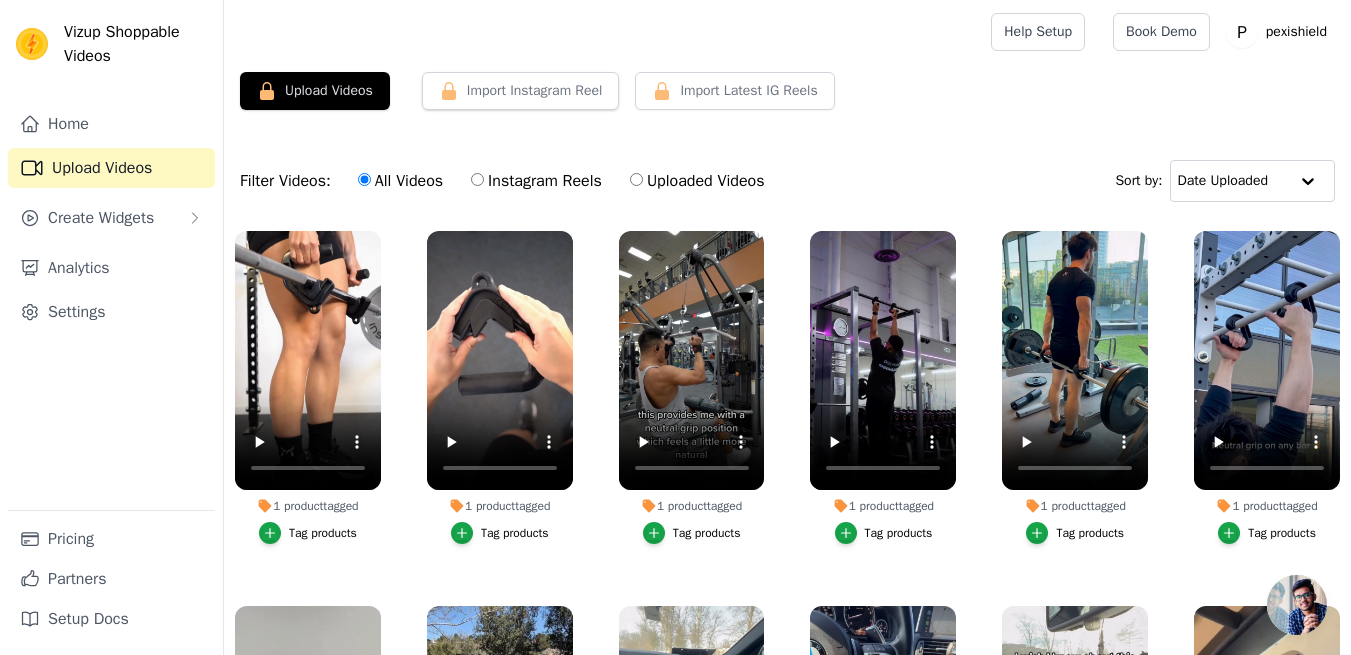 click on "Upload Videos" at bounding box center [315, 91] 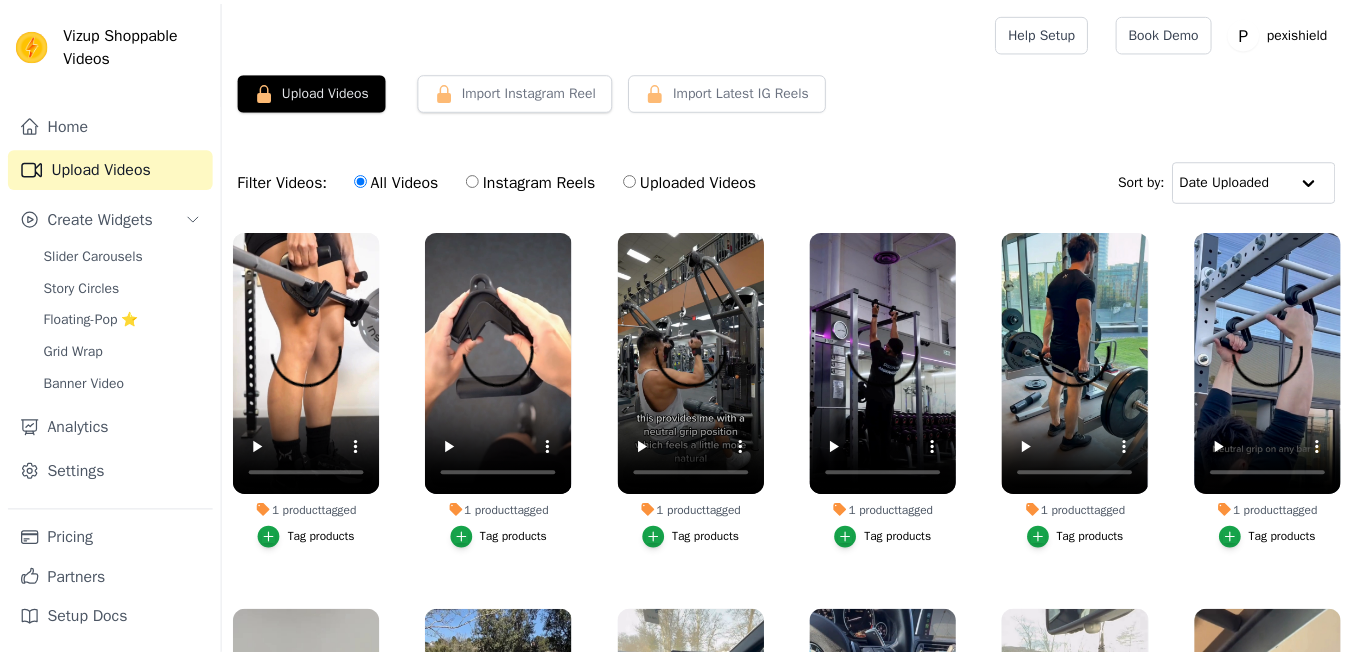 scroll, scrollTop: 0, scrollLeft: 0, axis: both 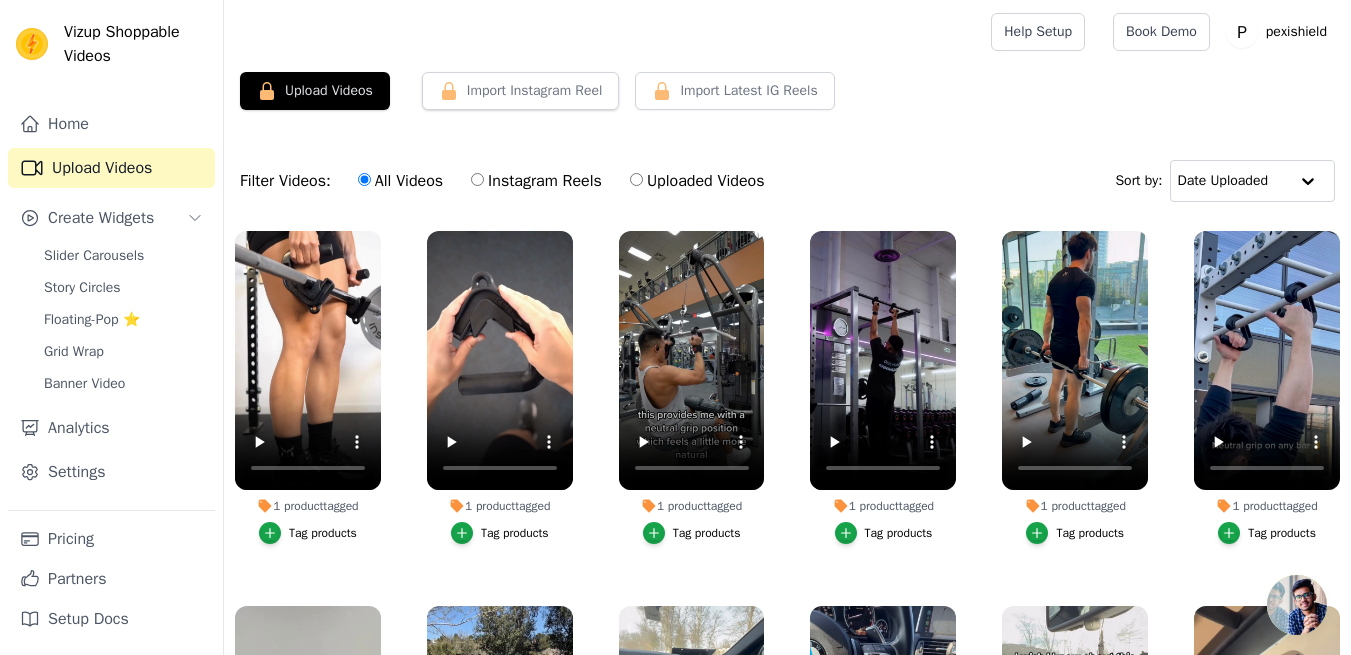 click on "Upload Videos" at bounding box center [315, 91] 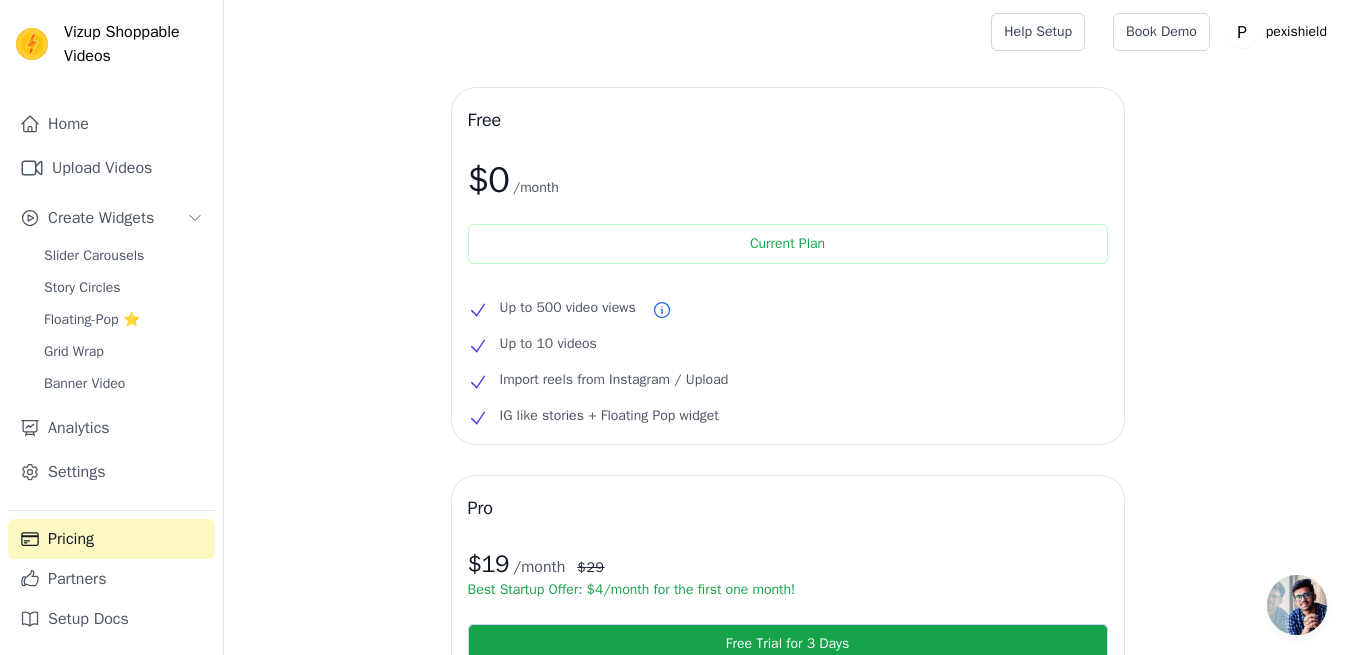 click on "Upload Videos" at bounding box center (111, 168) 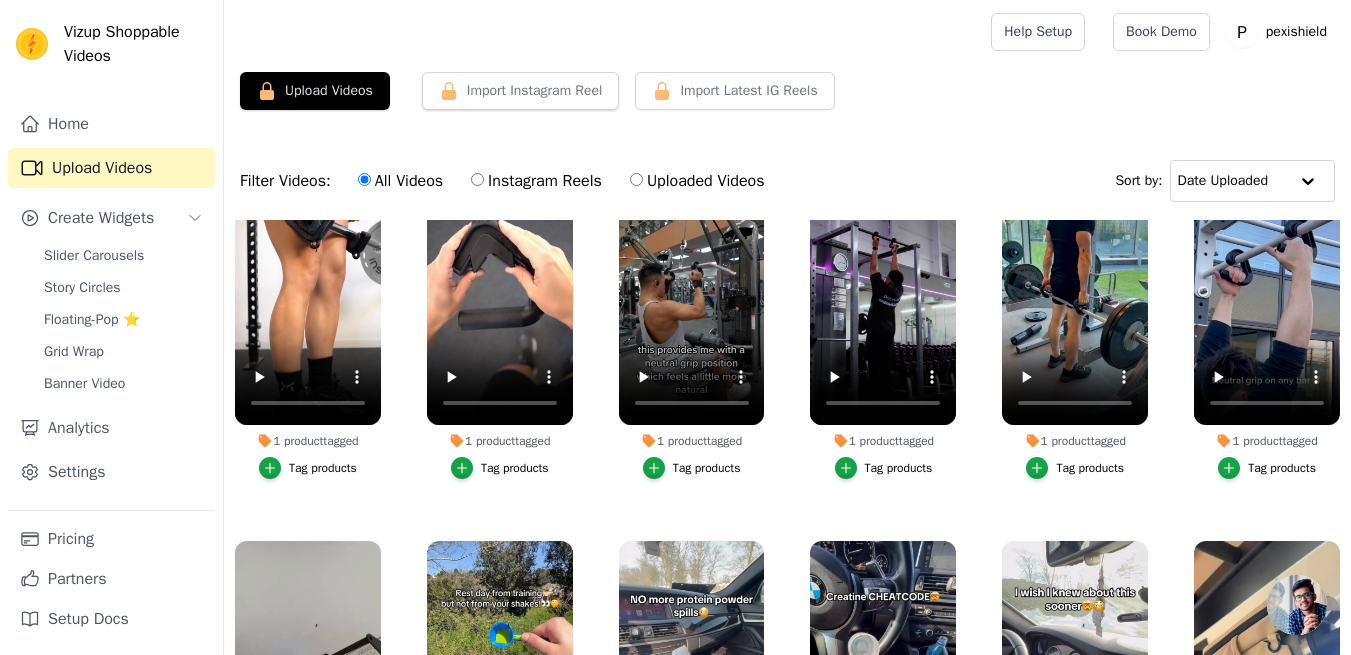 scroll, scrollTop: 0, scrollLeft: 0, axis: both 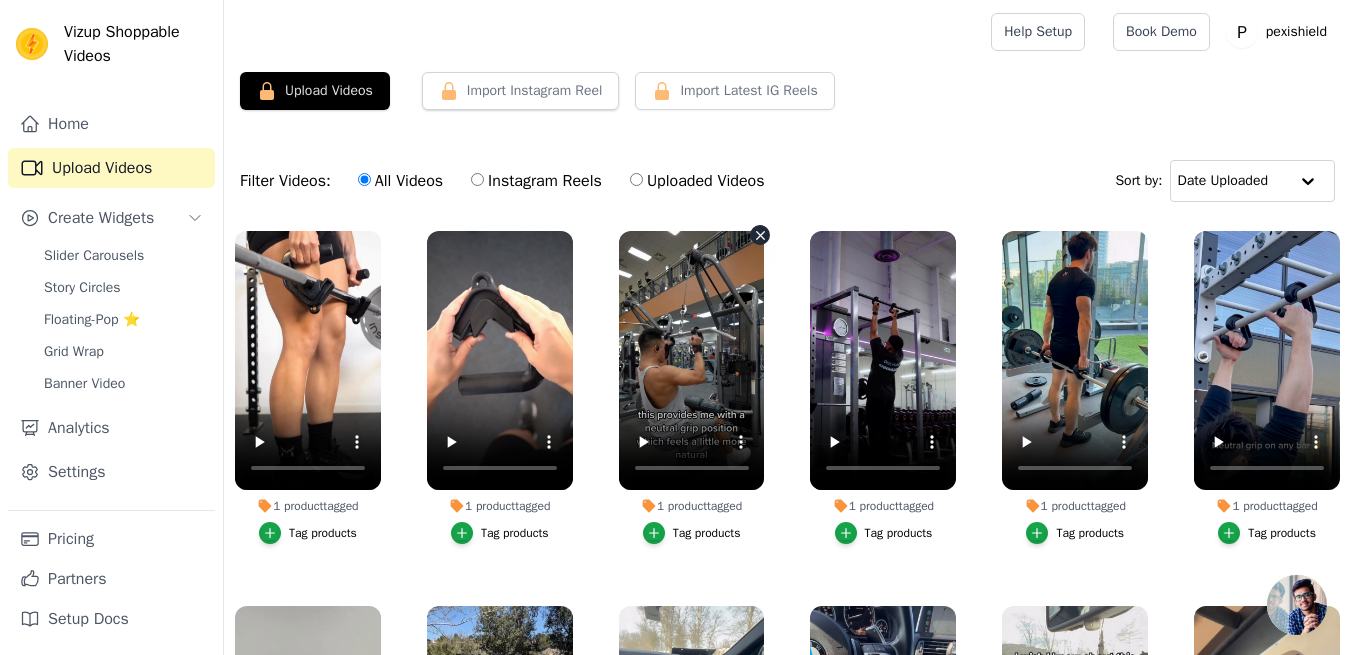 click 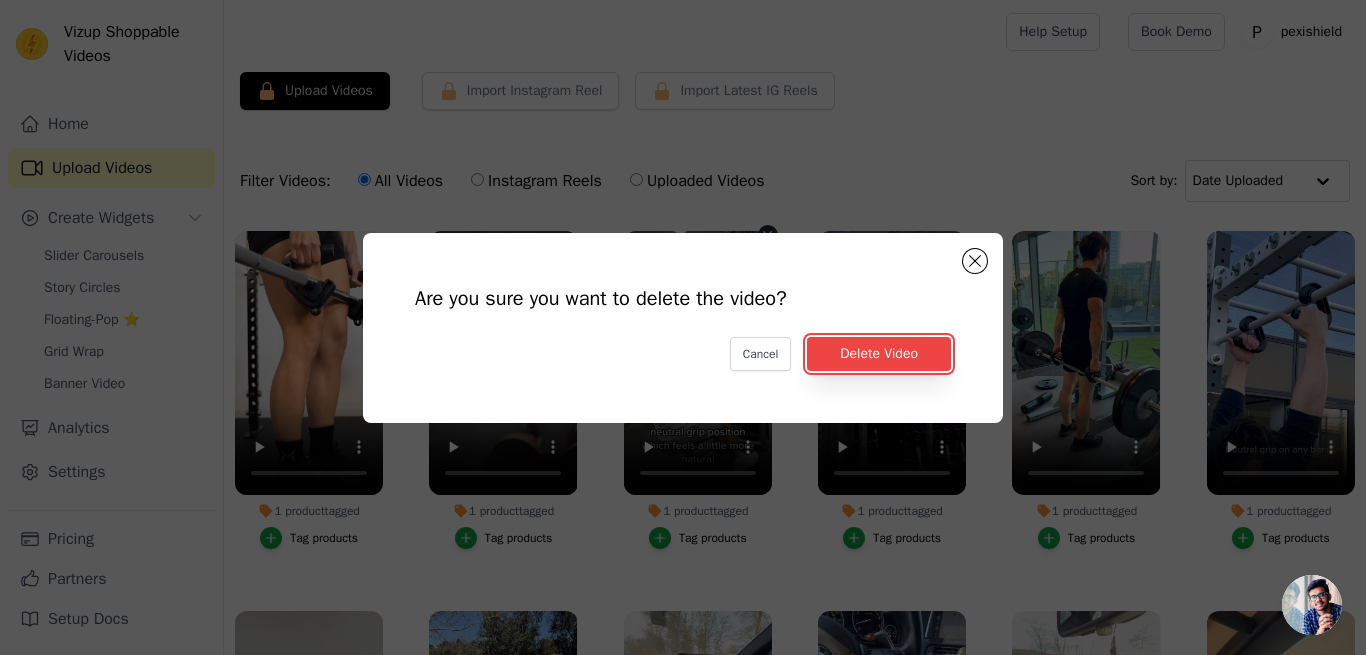 click on "Delete Video" at bounding box center (879, 354) 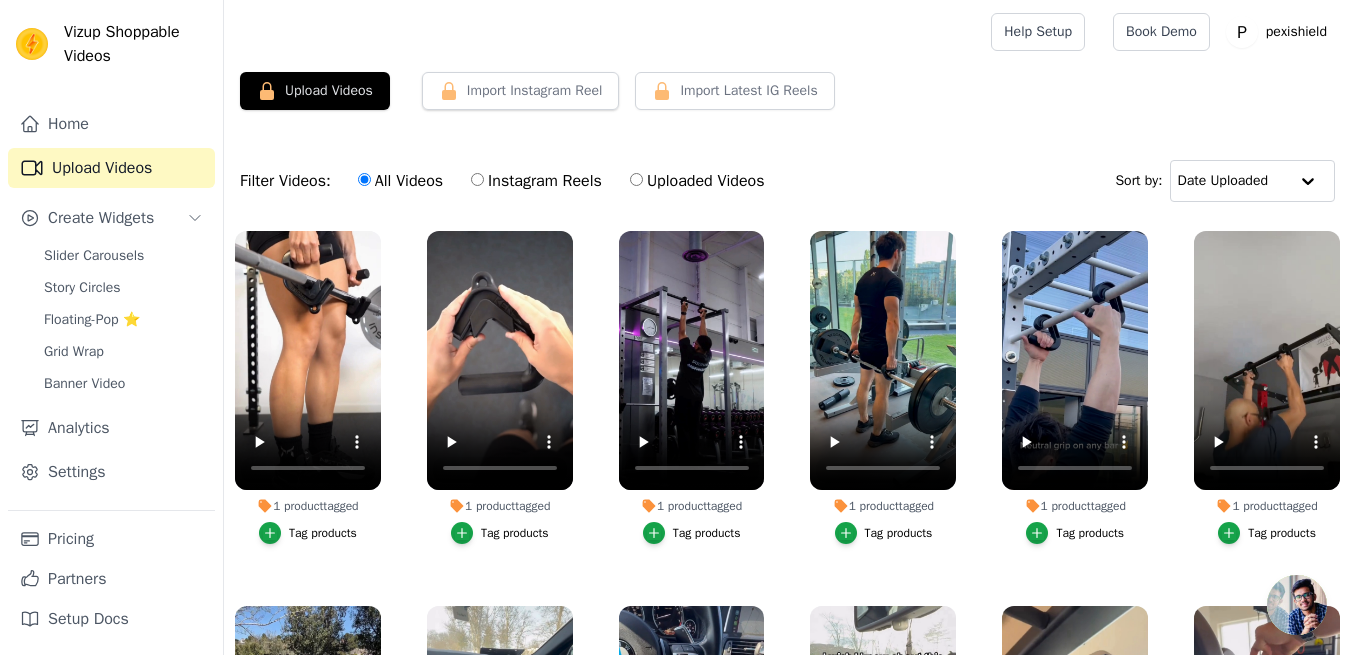 click on "Upload Videos" at bounding box center [315, 91] 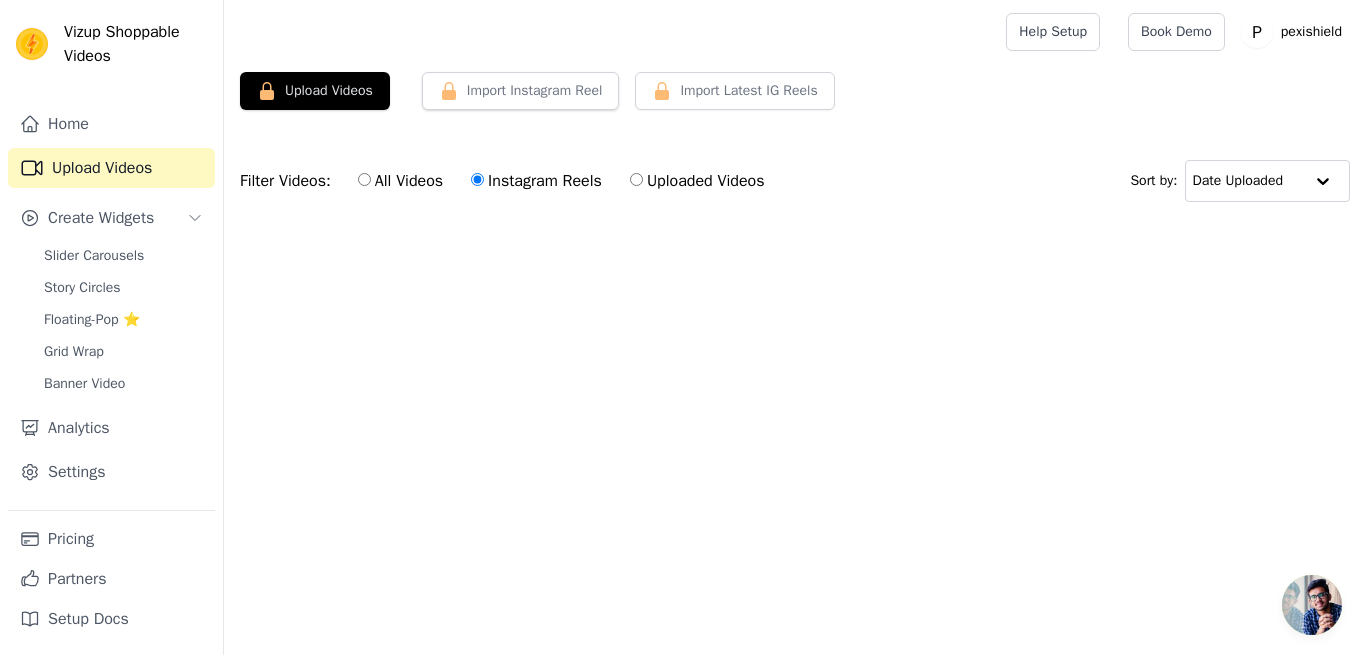 click 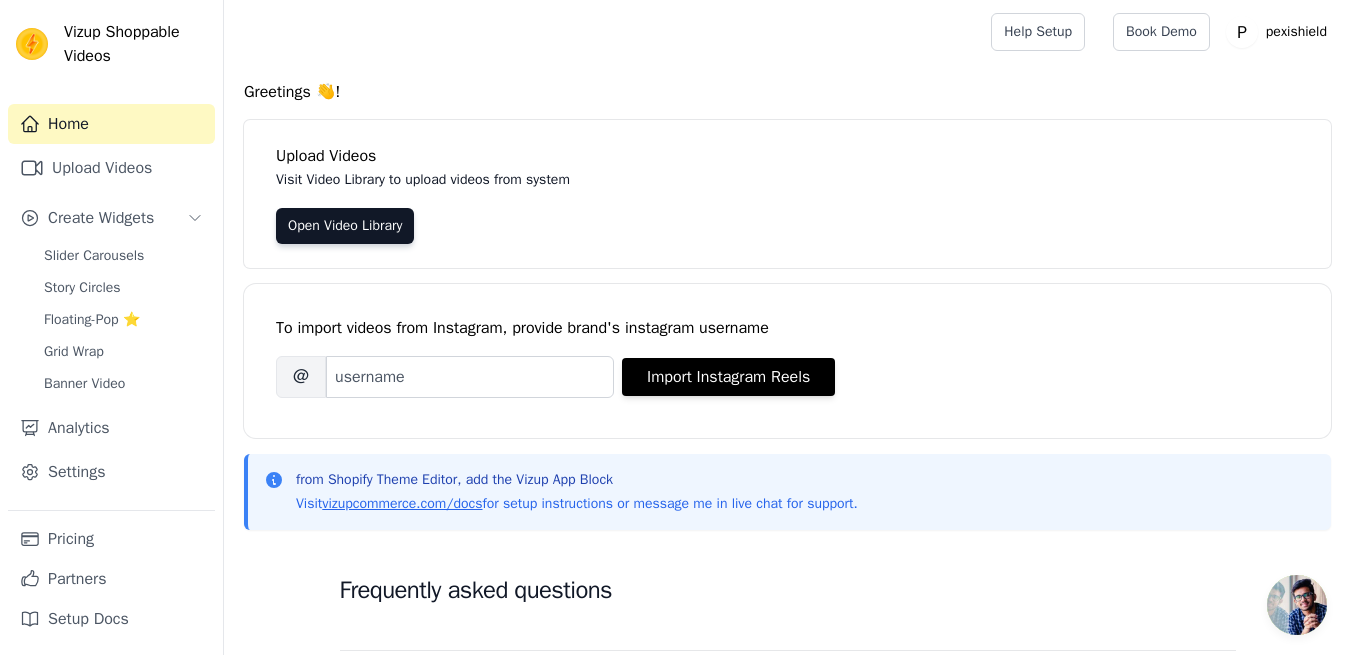 click on "Upload Videos" at bounding box center [111, 168] 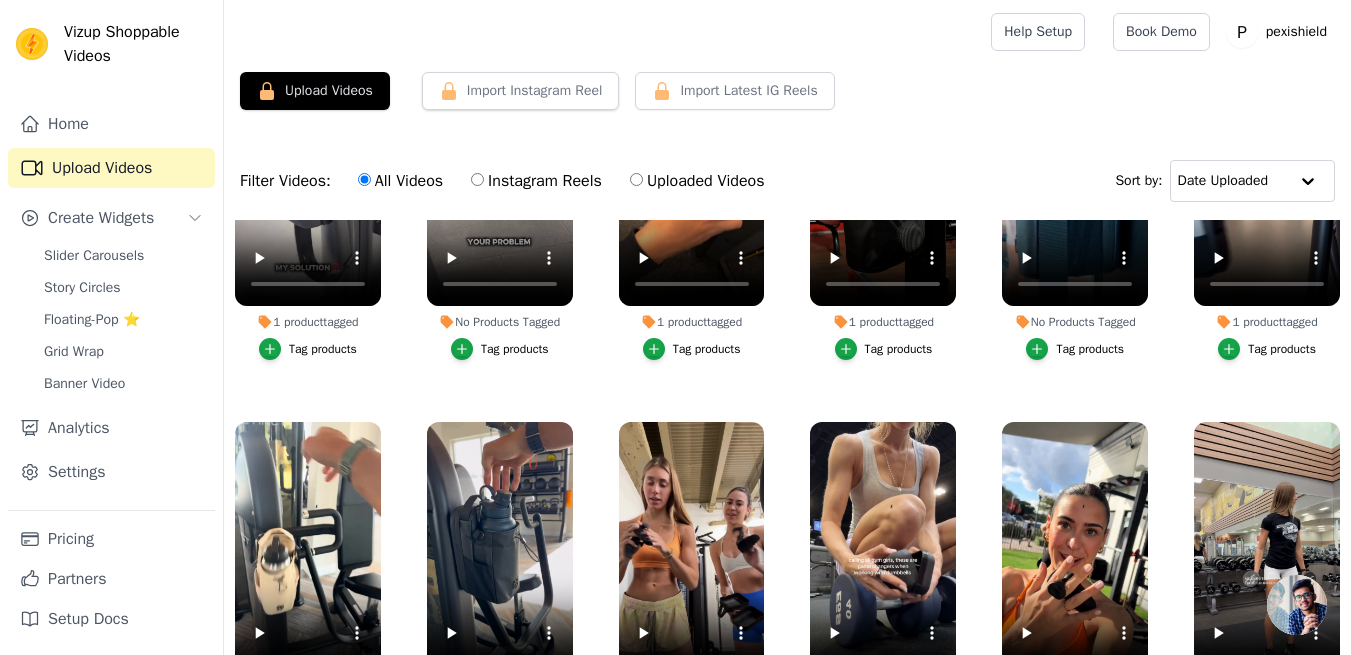 scroll, scrollTop: 1280, scrollLeft: 0, axis: vertical 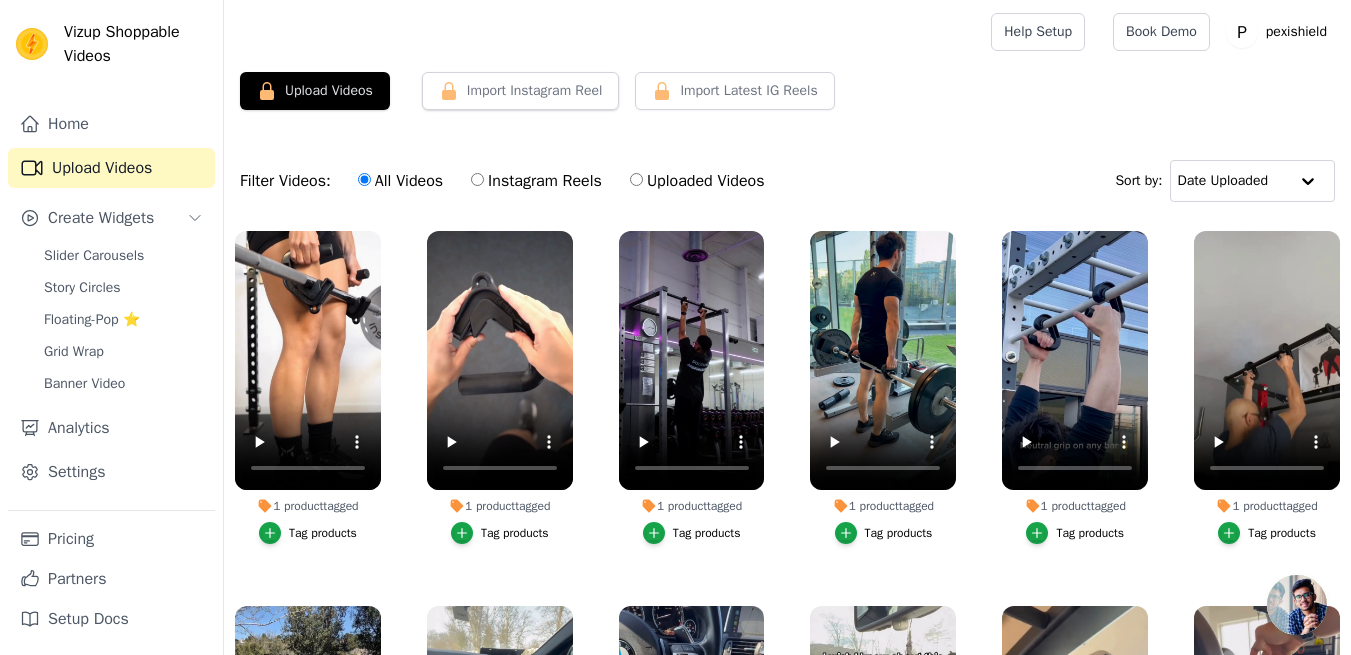 click 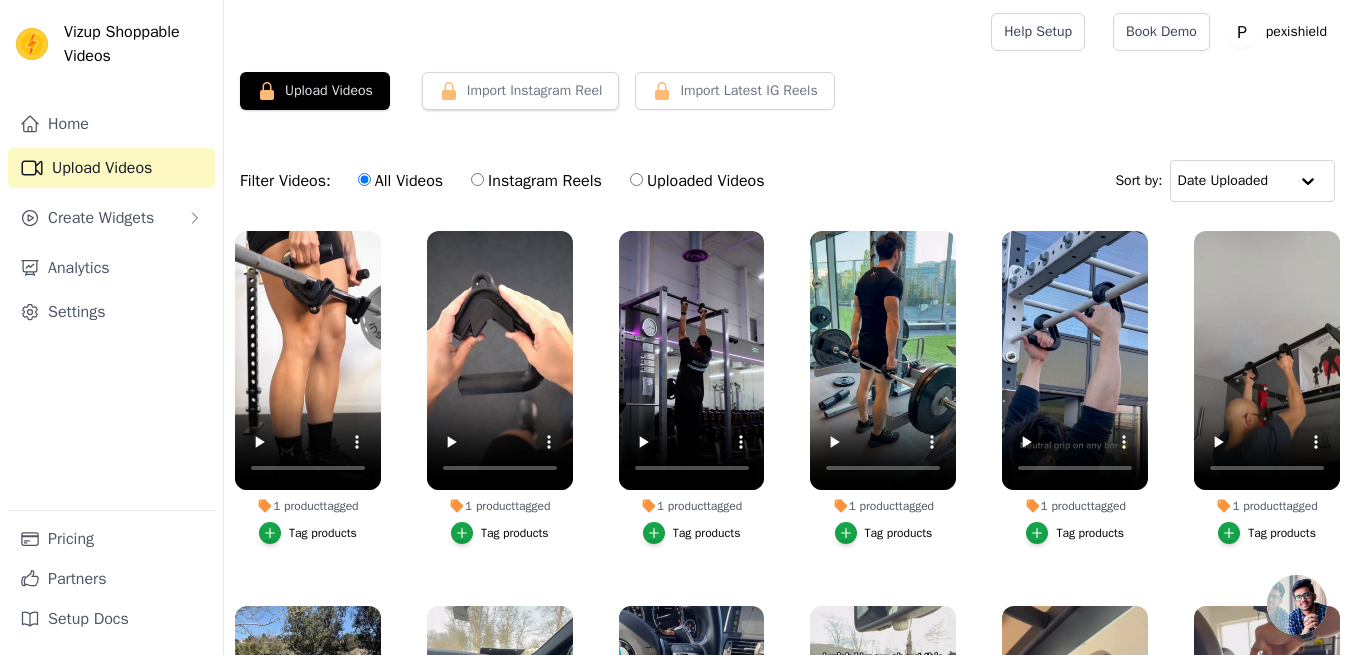 click on "Create Widgets" at bounding box center [101, 218] 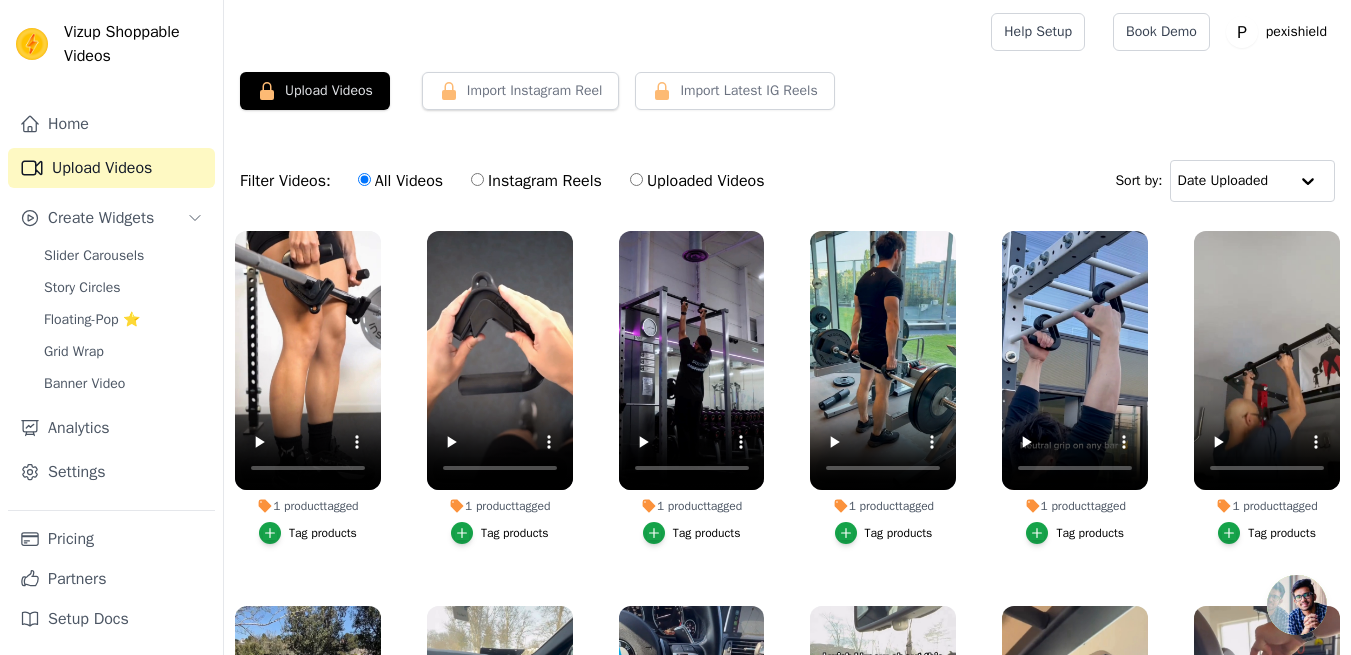 click on "Slider Carousels" at bounding box center [94, 256] 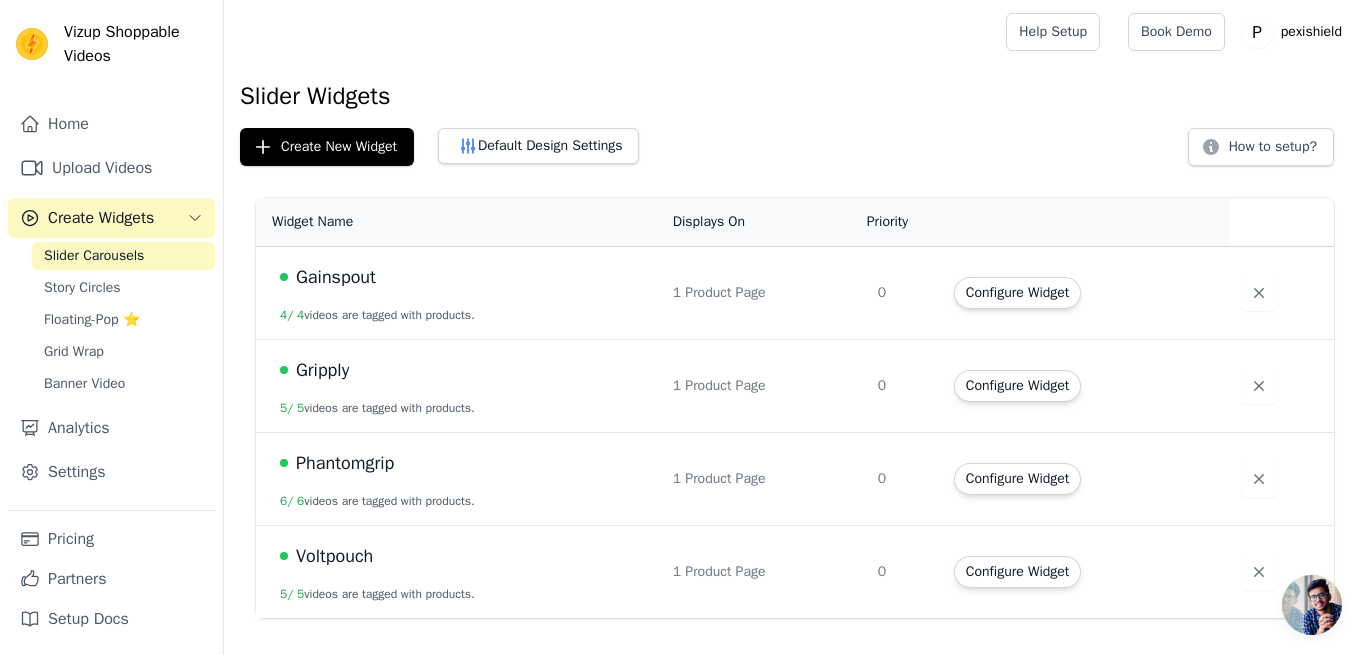 click on "Configure Widget" at bounding box center (1017, 479) 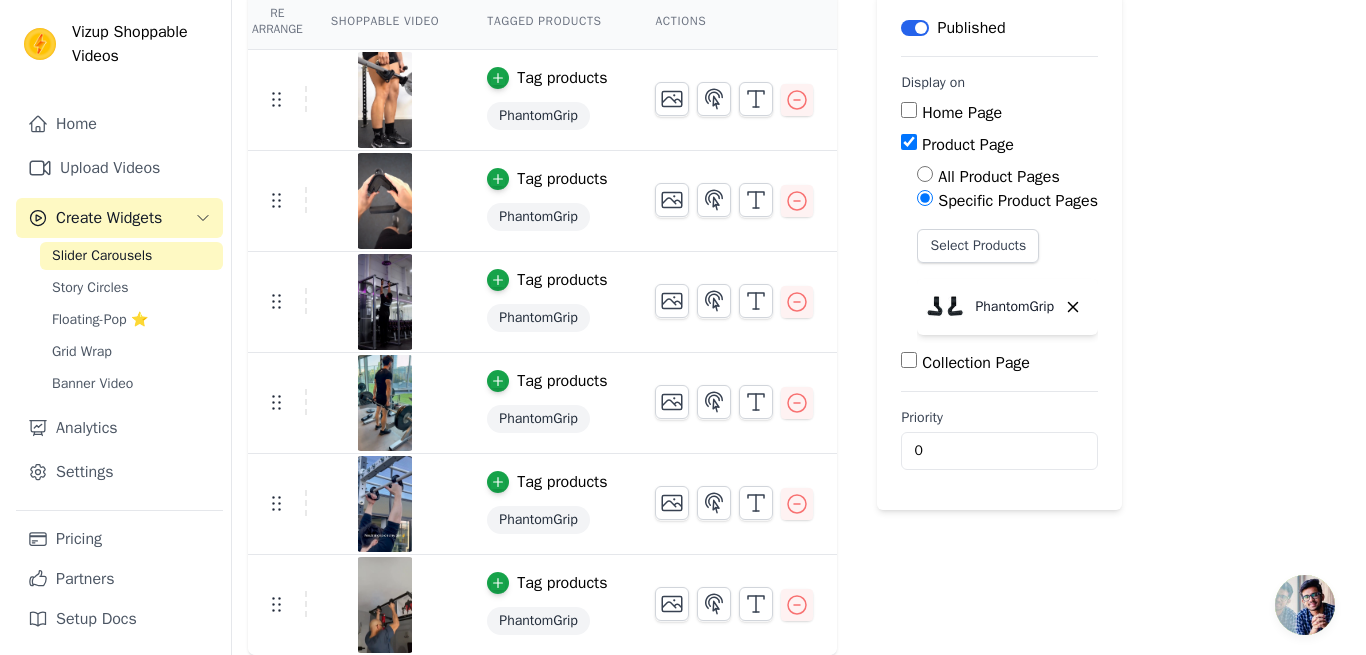 scroll, scrollTop: 0, scrollLeft: 0, axis: both 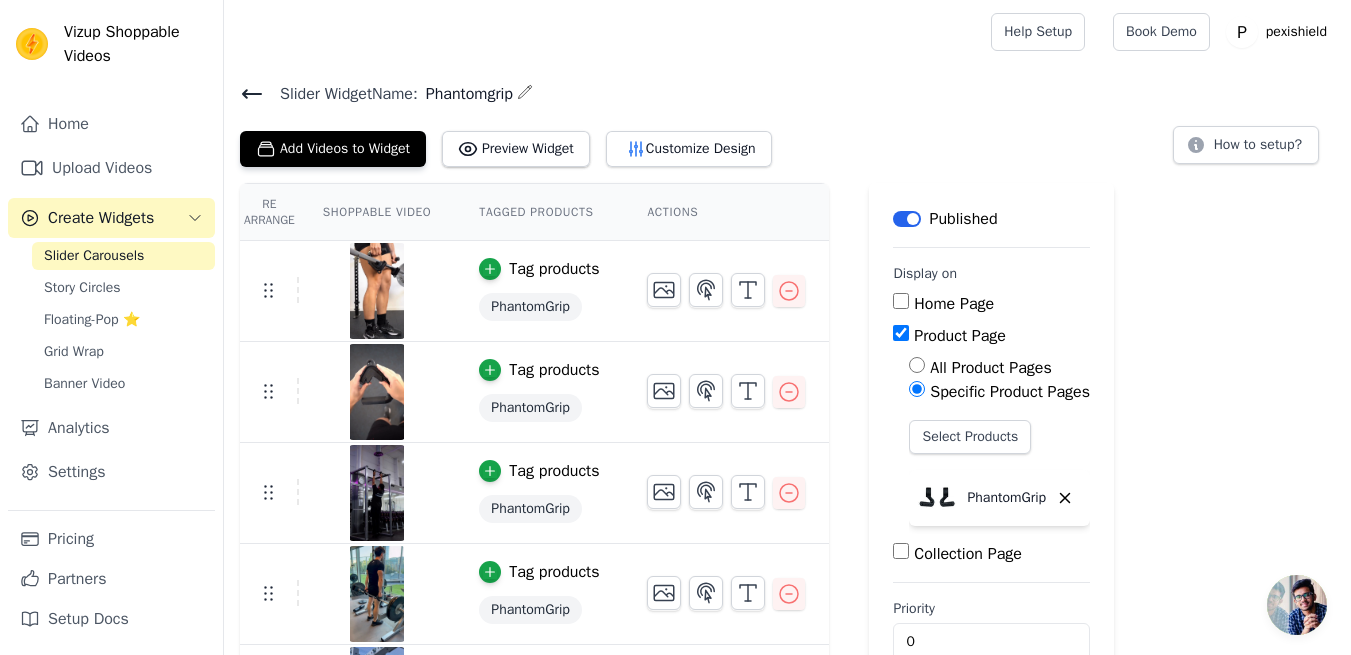 click on "Add Videos to Widget" at bounding box center [333, 149] 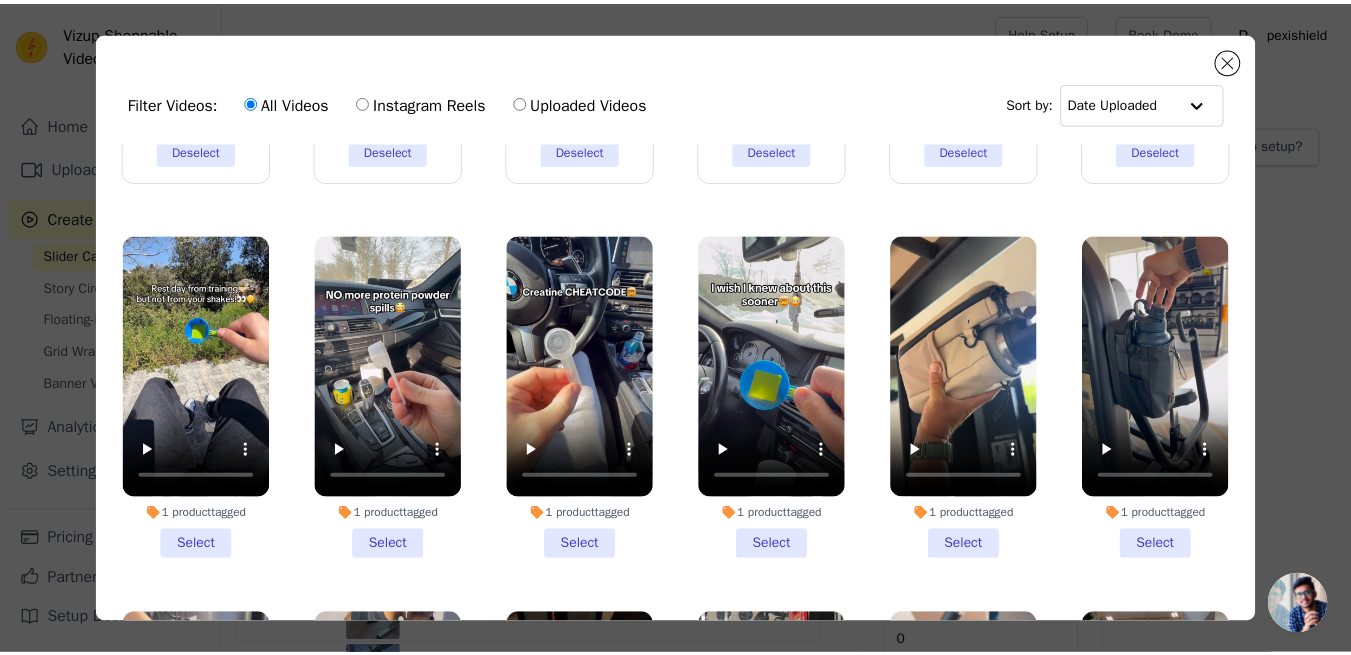 scroll, scrollTop: 0, scrollLeft: 0, axis: both 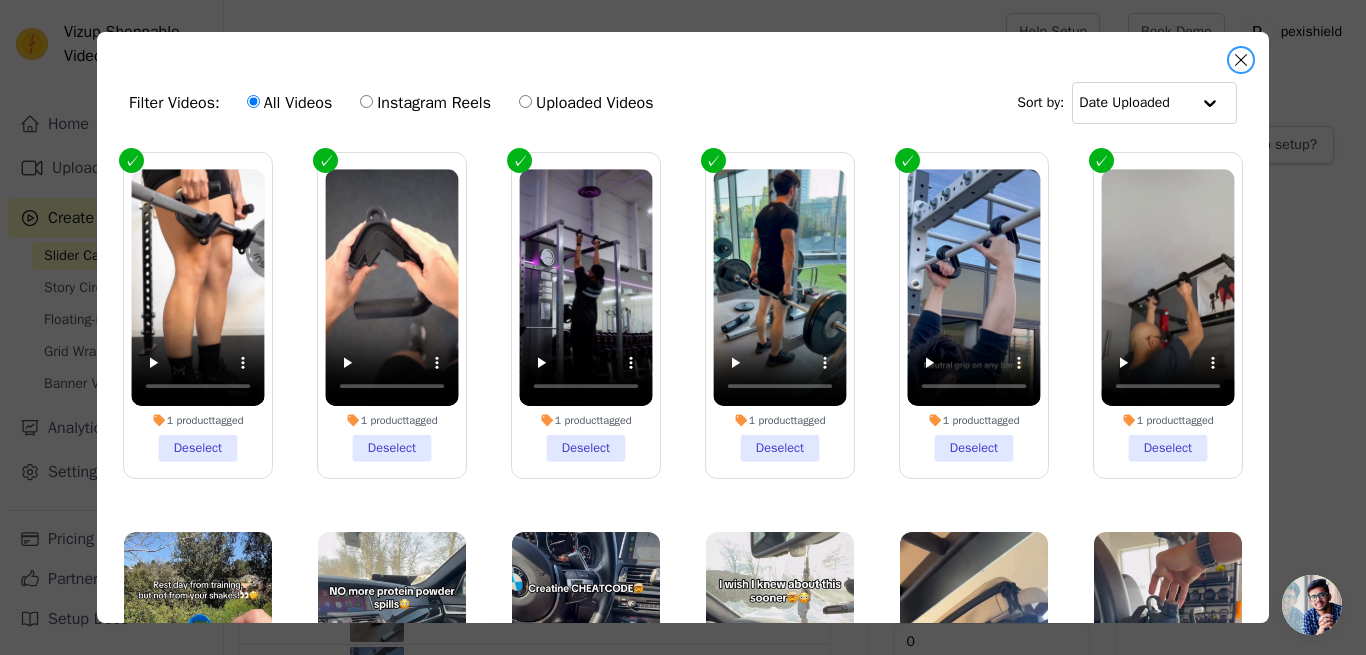click at bounding box center (1241, 60) 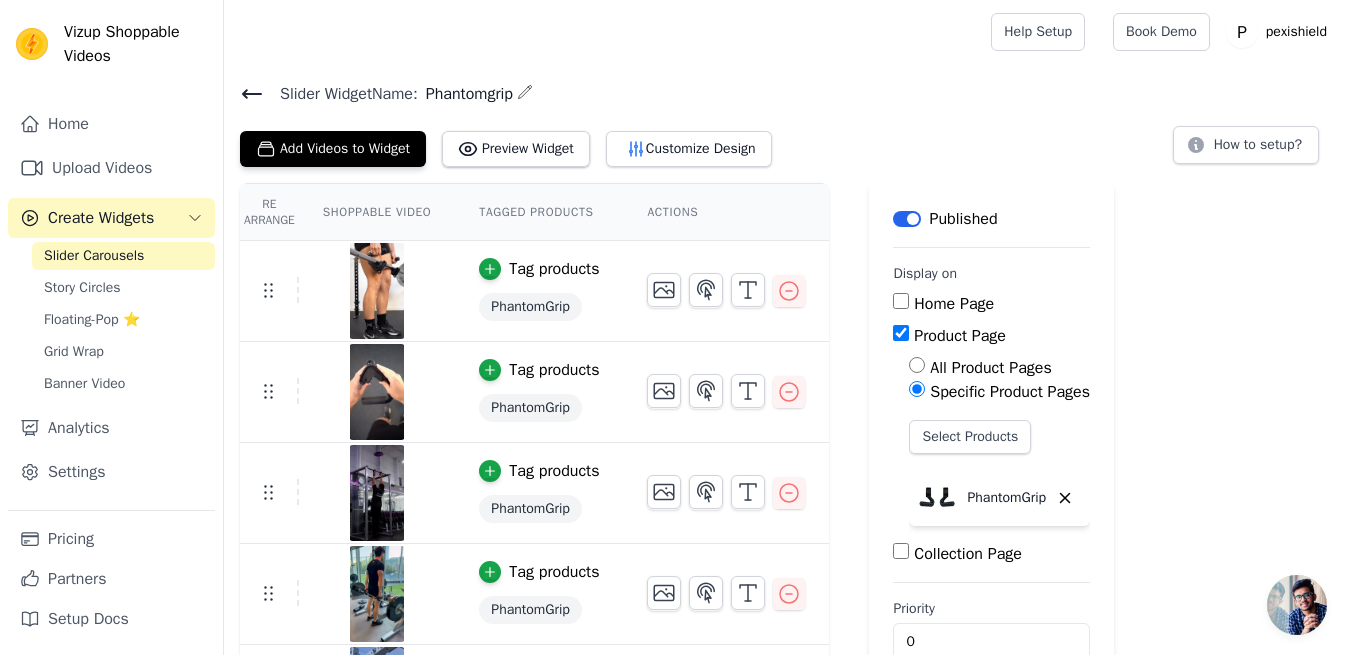click on "Upload Videos" at bounding box center [111, 168] 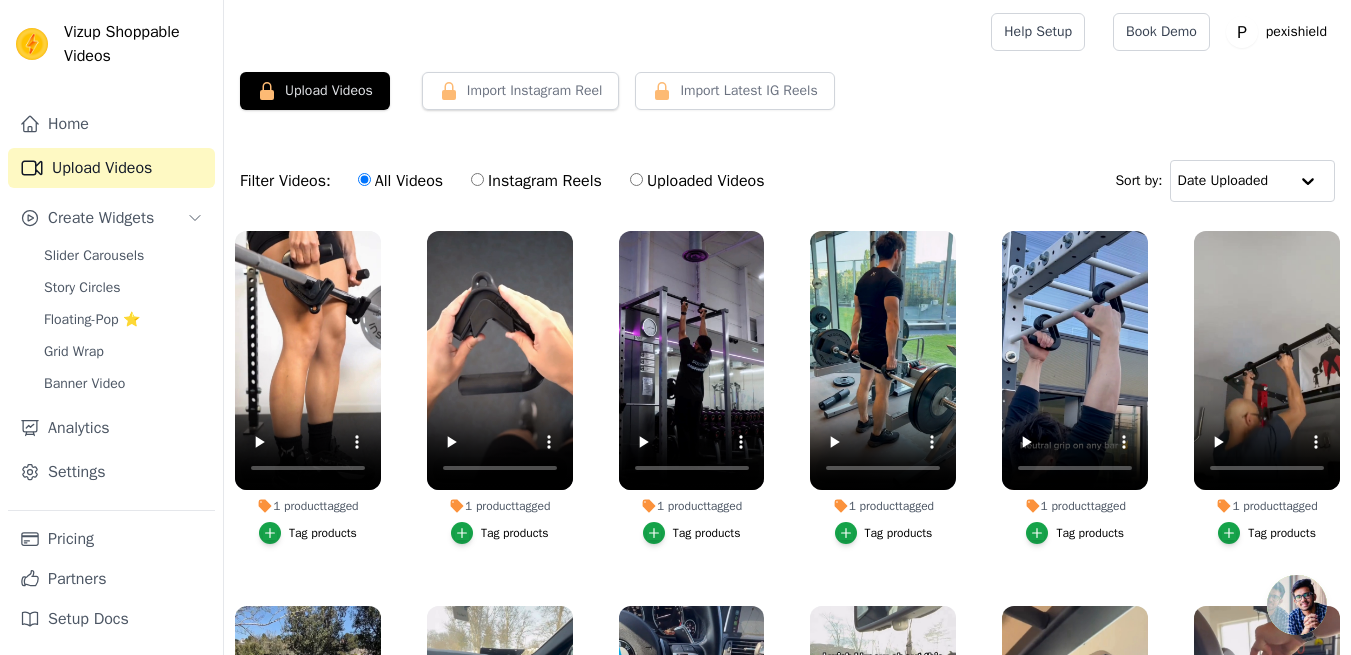 click on "Upload Videos" at bounding box center [315, 91] 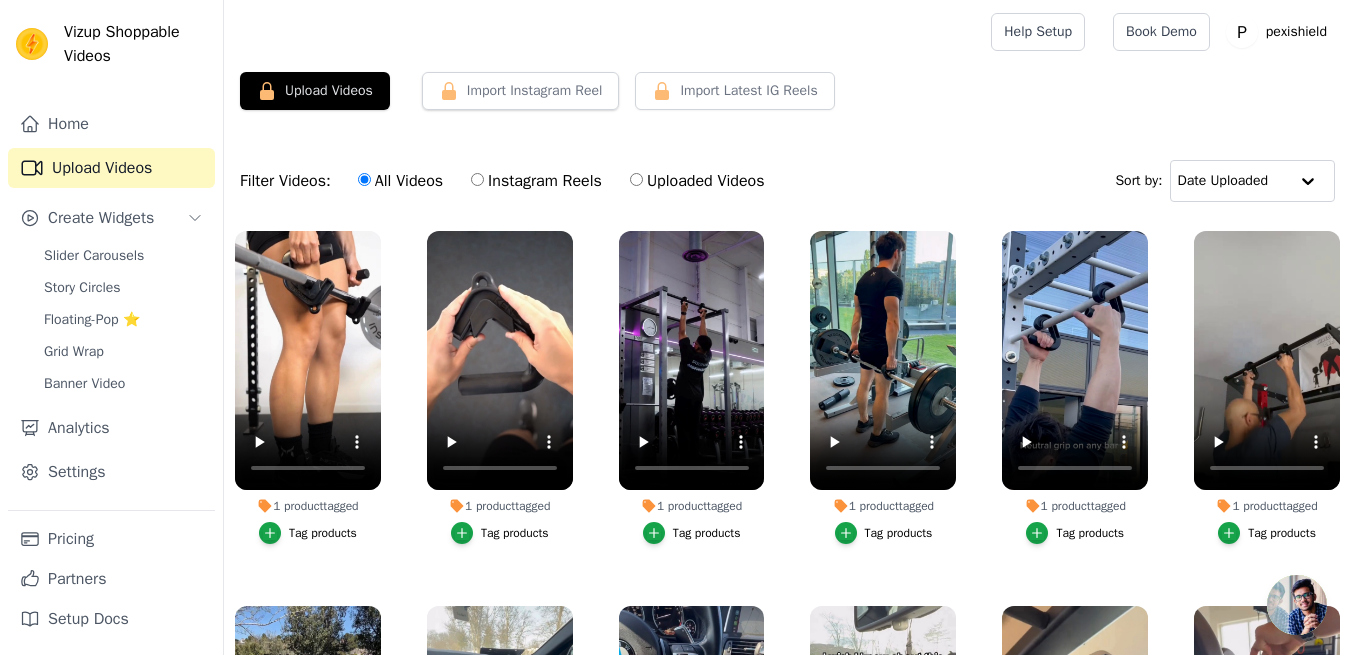 click on "Pricing" at bounding box center [111, 539] 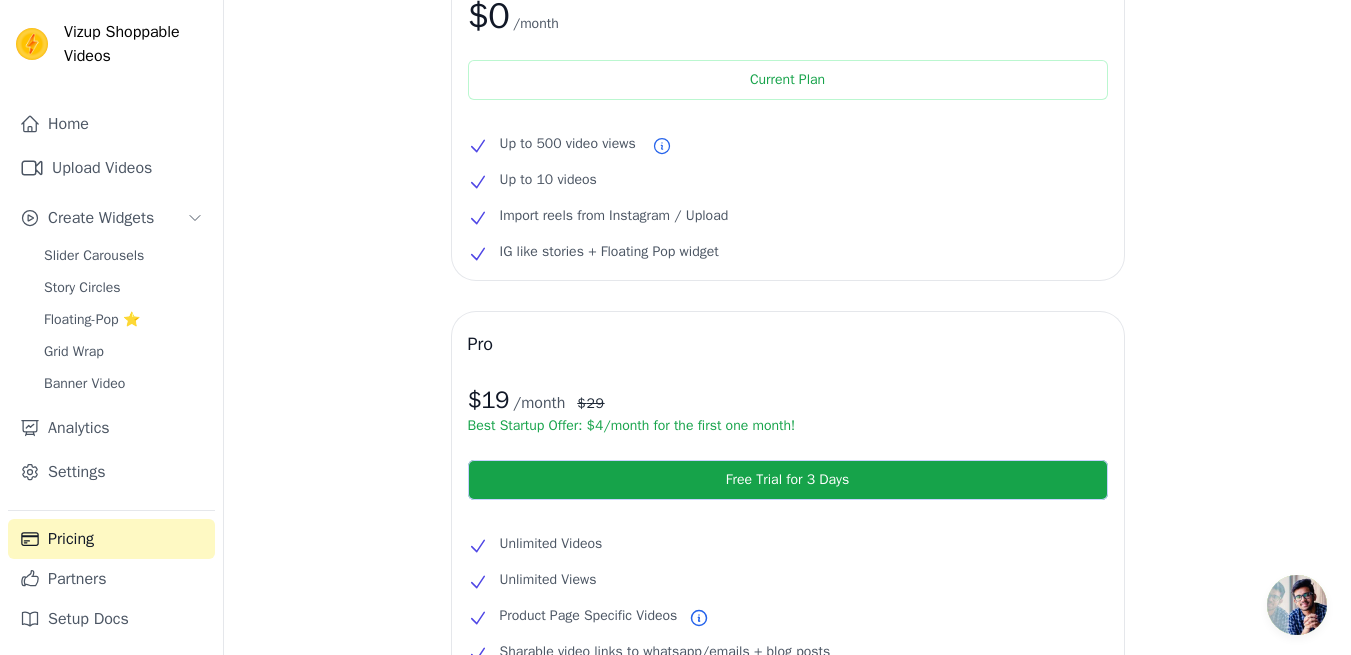 scroll, scrollTop: 165, scrollLeft: 0, axis: vertical 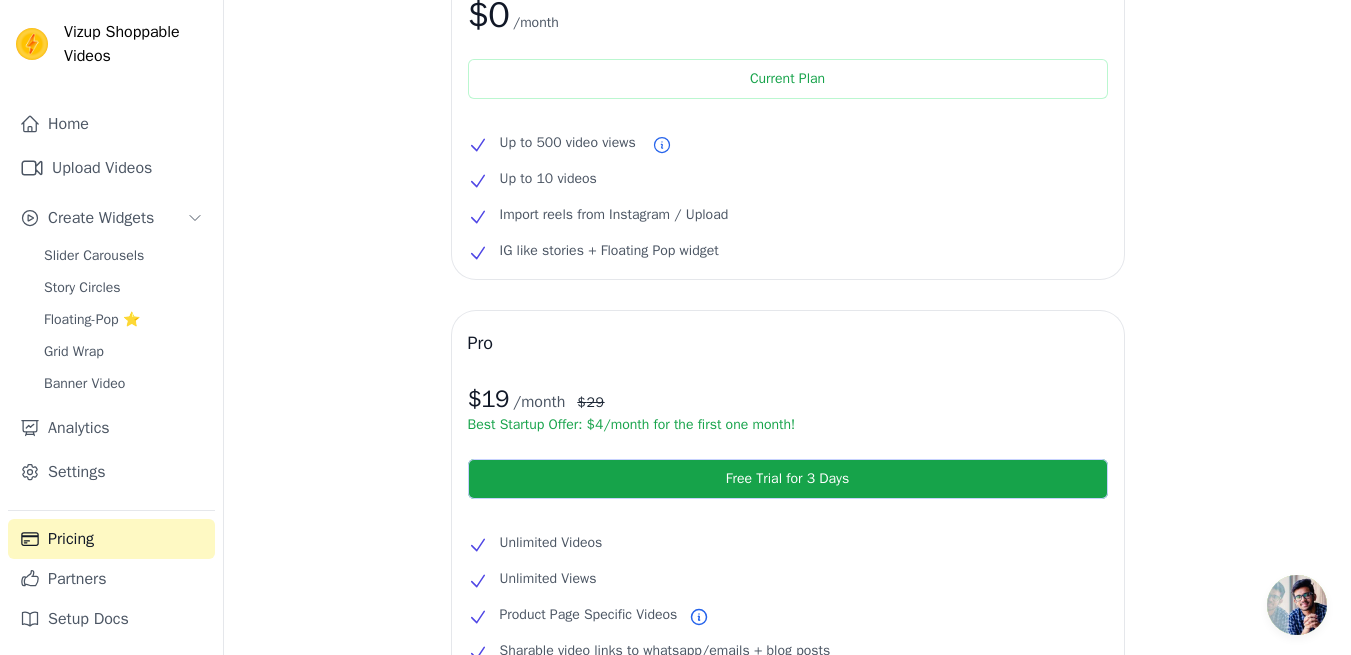 click on "Upload Videos" at bounding box center [111, 168] 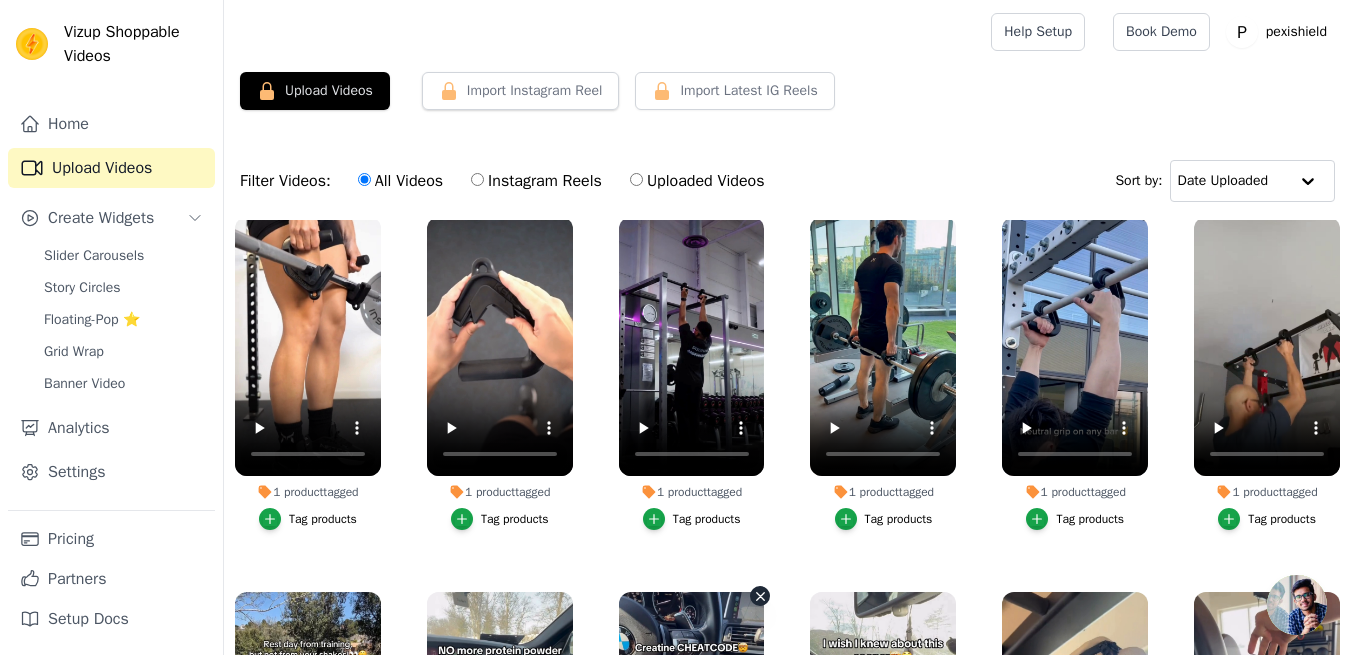 scroll, scrollTop: 0, scrollLeft: 0, axis: both 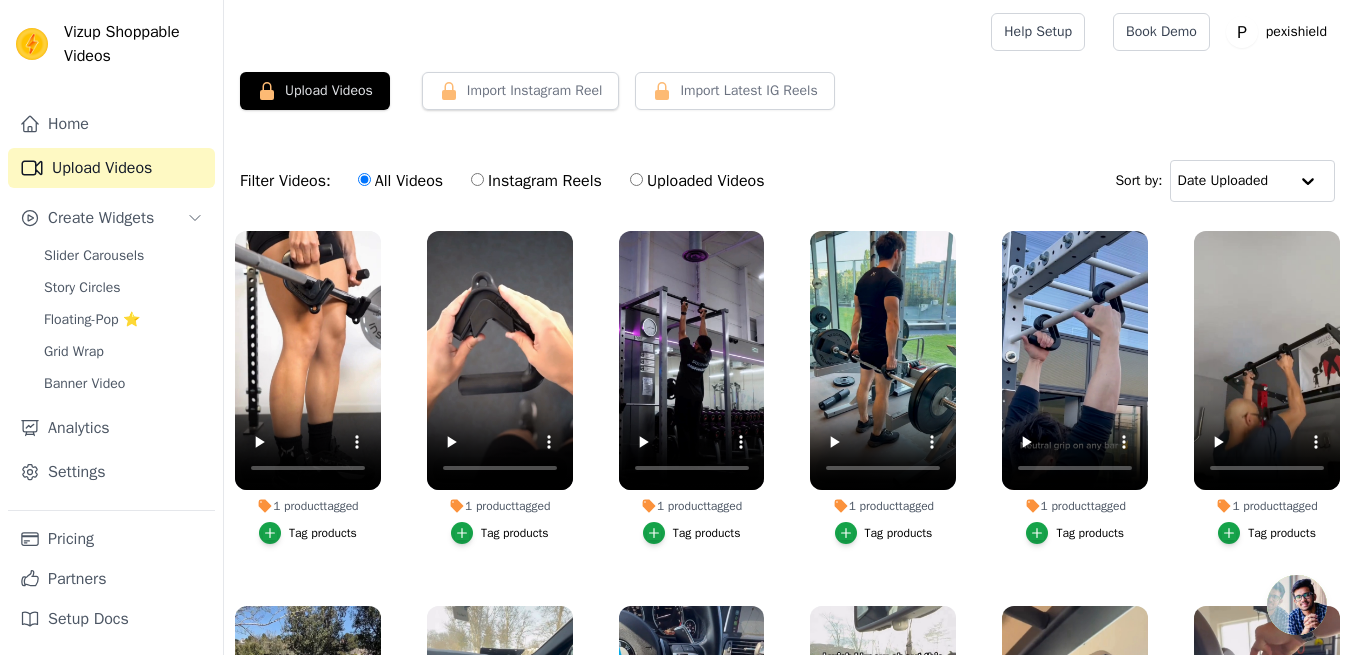 click on "Upload Videos" at bounding box center [315, 91] 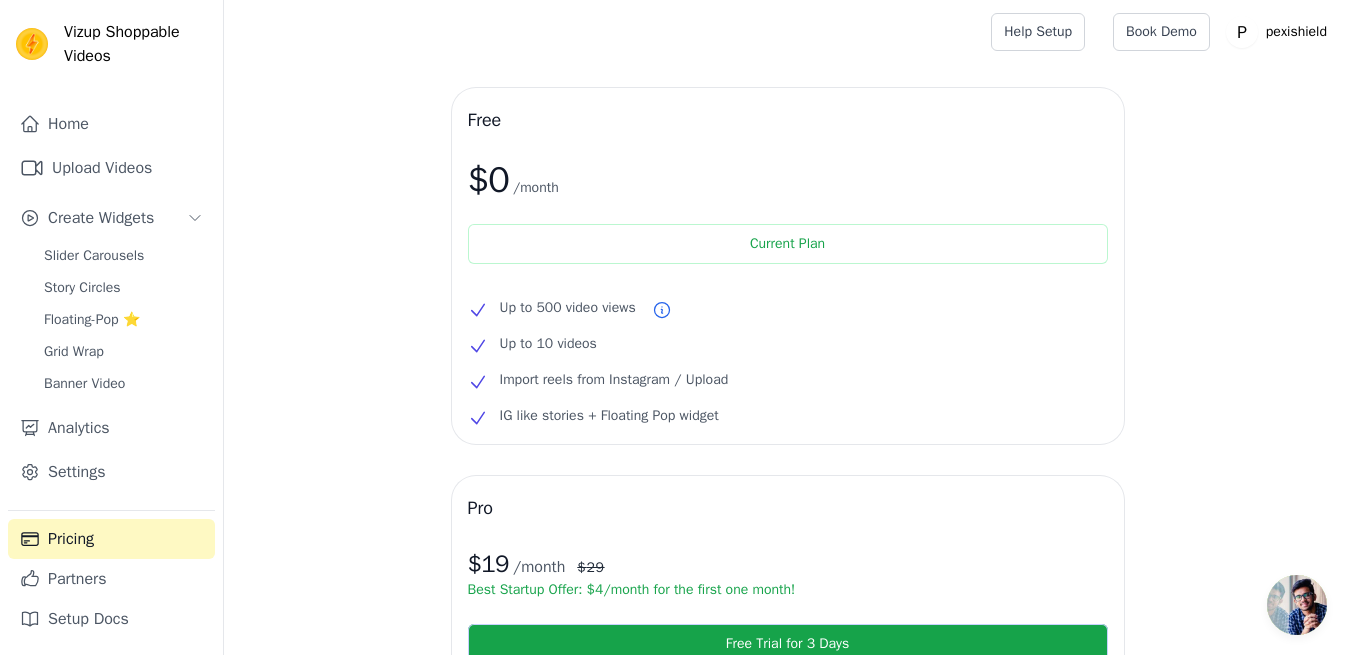 click on "Current Plan" at bounding box center (788, 244) 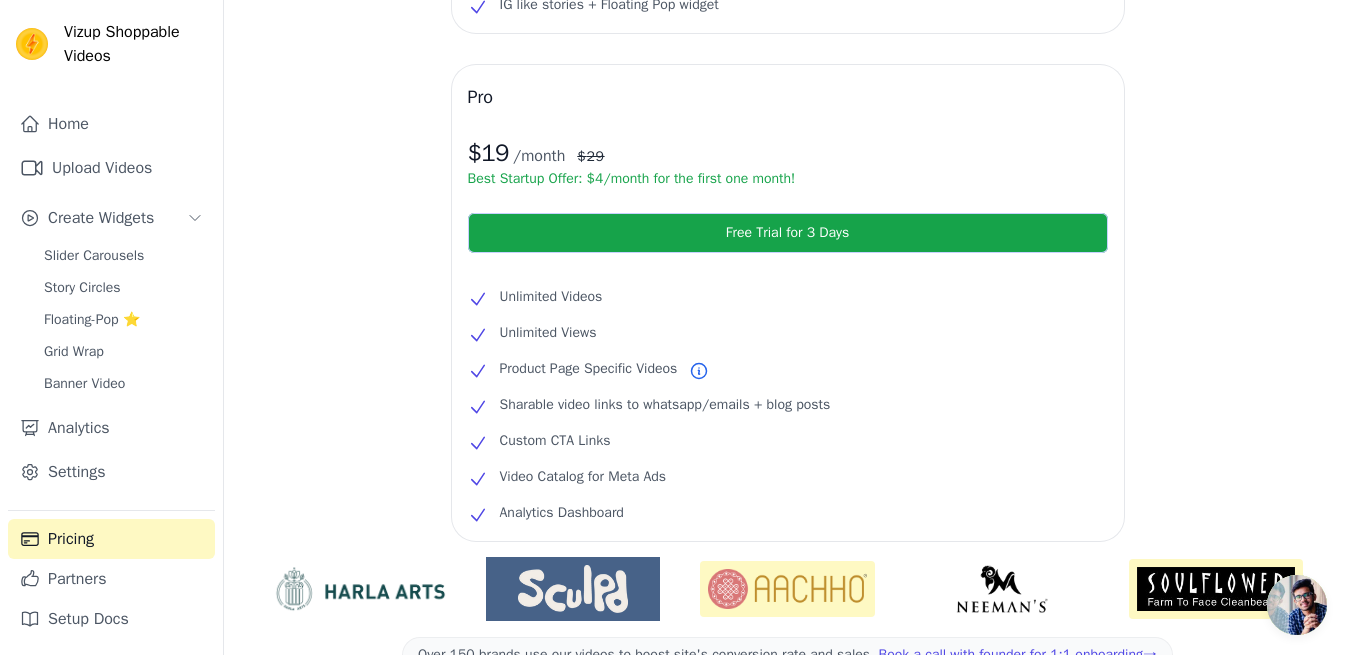 scroll, scrollTop: 410, scrollLeft: 0, axis: vertical 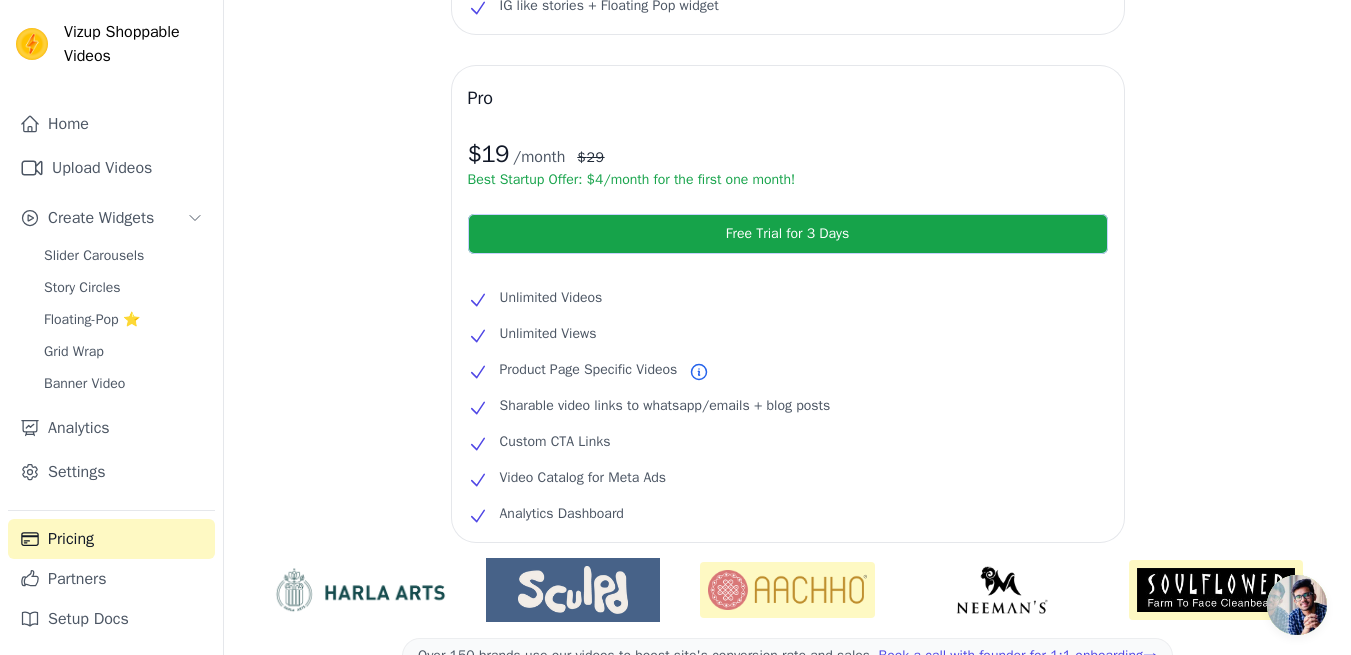click on "Free Trial for 3 Days" at bounding box center (788, 234) 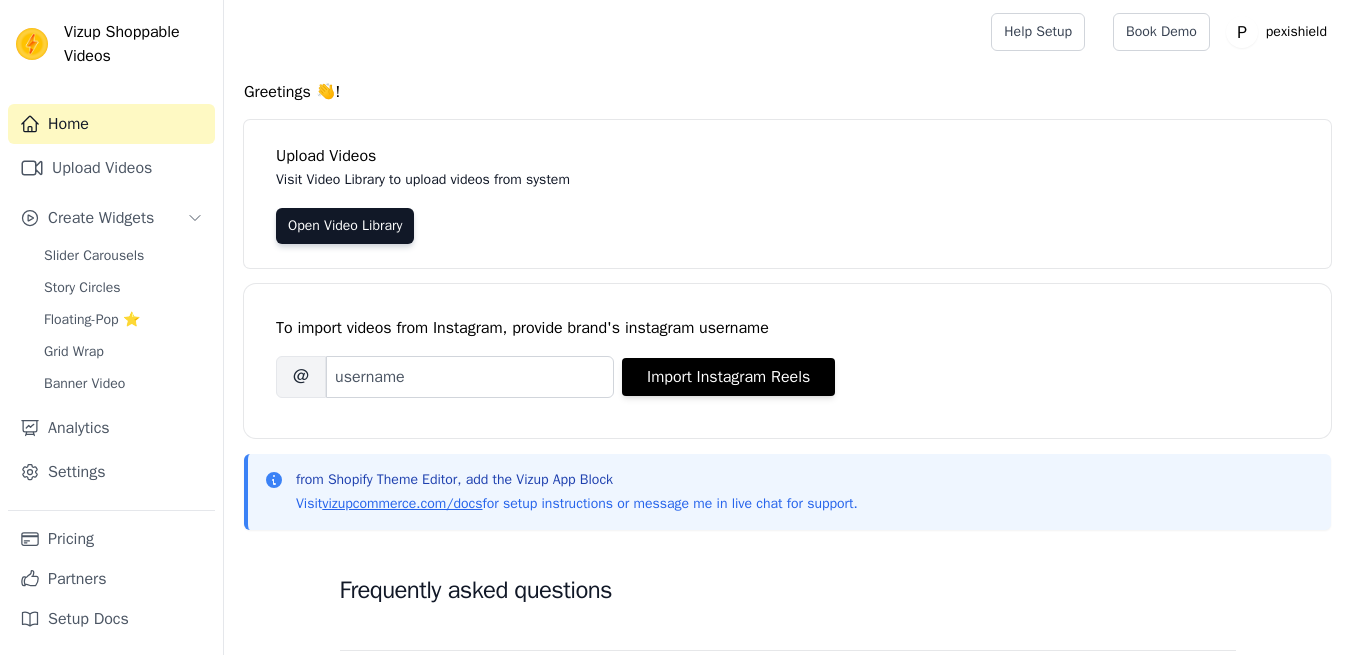 scroll, scrollTop: 0, scrollLeft: 0, axis: both 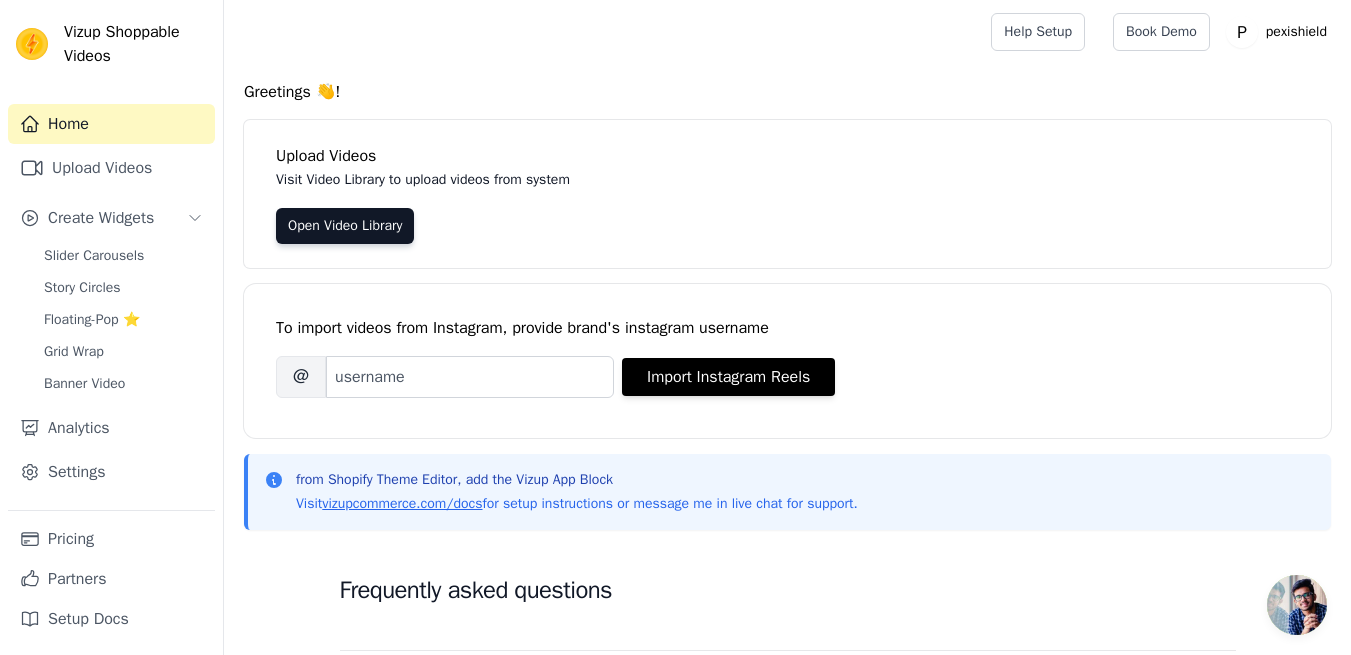 click on "Upload Videos" at bounding box center [111, 168] 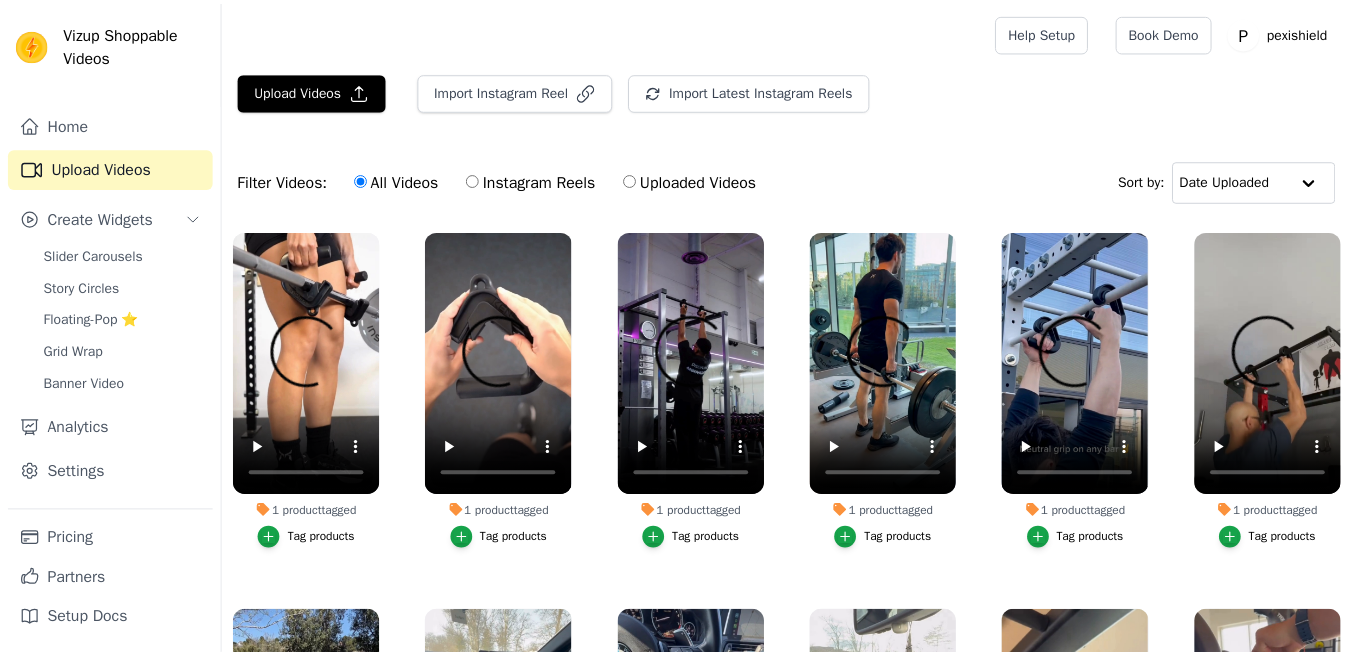 scroll, scrollTop: 0, scrollLeft: 0, axis: both 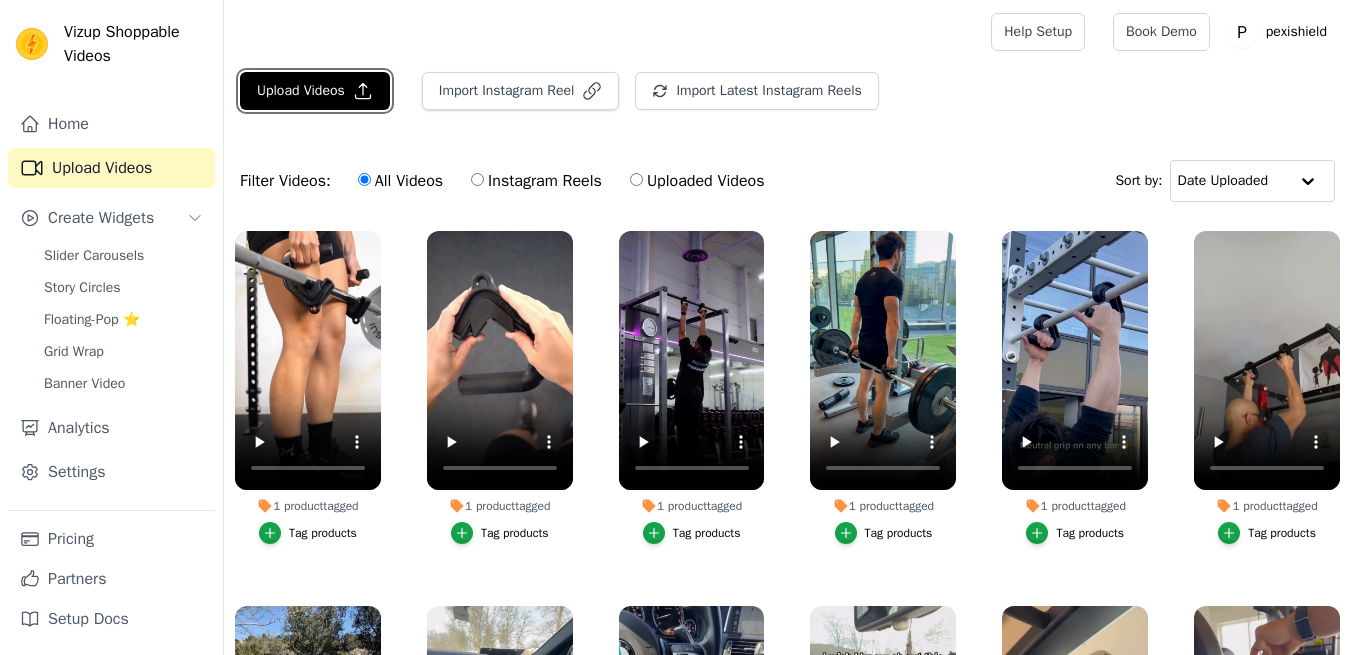 click on "Upload Videos" at bounding box center [315, 91] 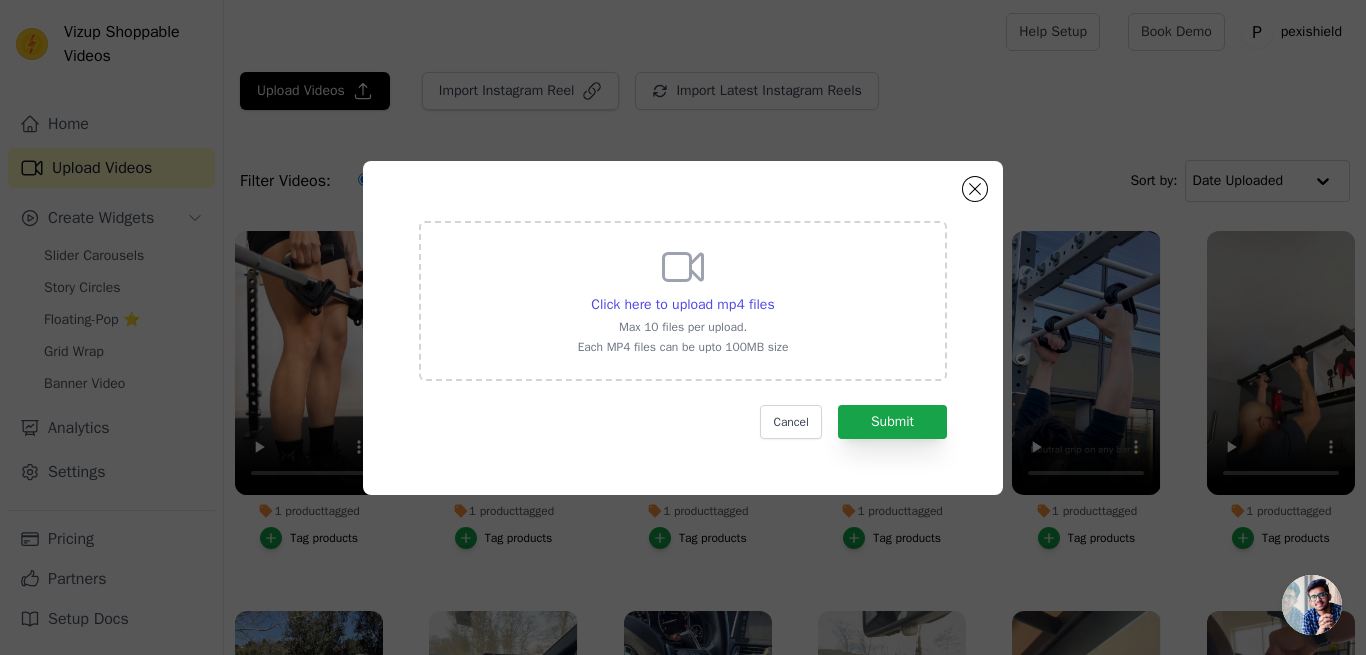 click on "Click here to upload mp4 files" at bounding box center (682, 304) 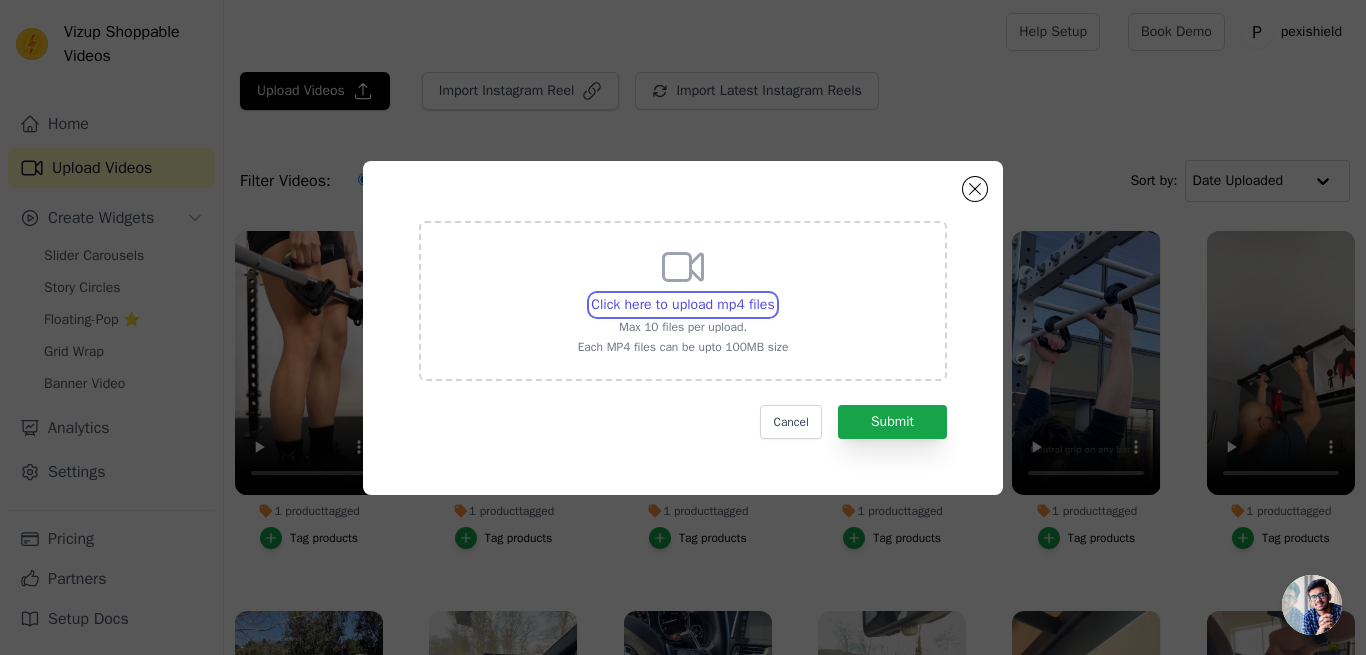 click on "Click here to upload mp4 files     Max 10 files per upload.   Each MP4 files can be upto 100MB size" at bounding box center [774, 294] 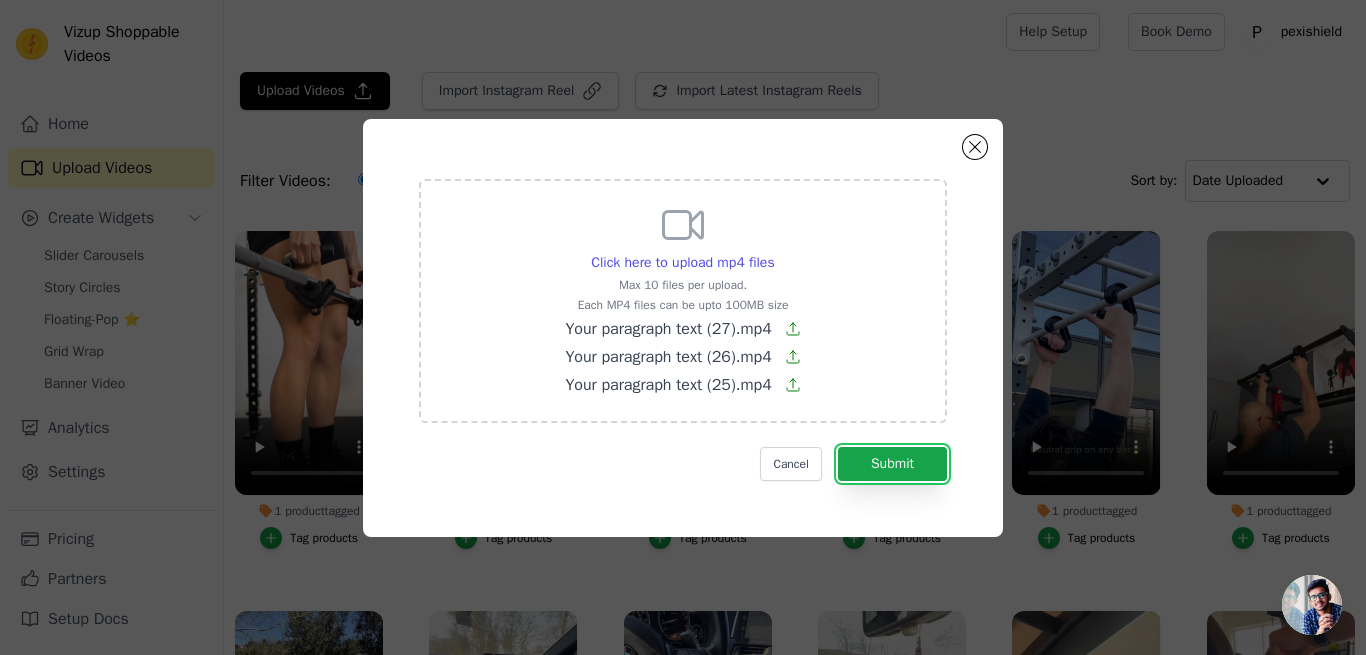 click on "Submit" at bounding box center (892, 464) 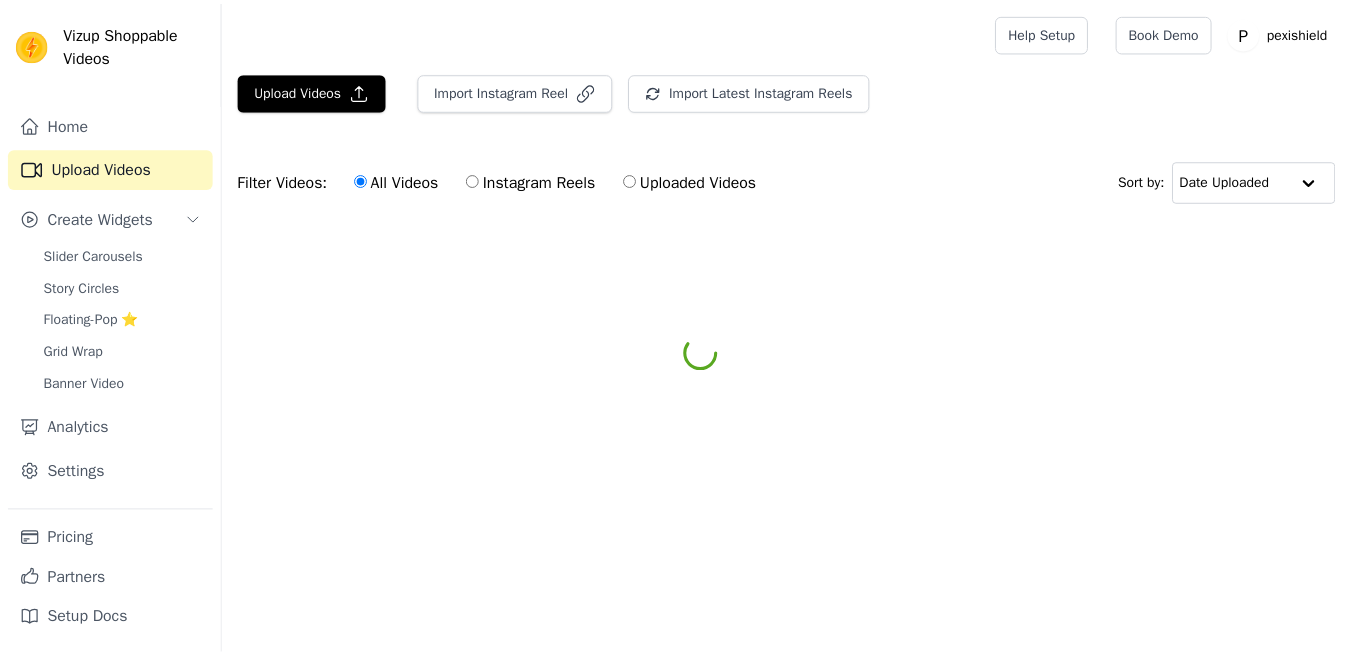 scroll, scrollTop: 0, scrollLeft: 0, axis: both 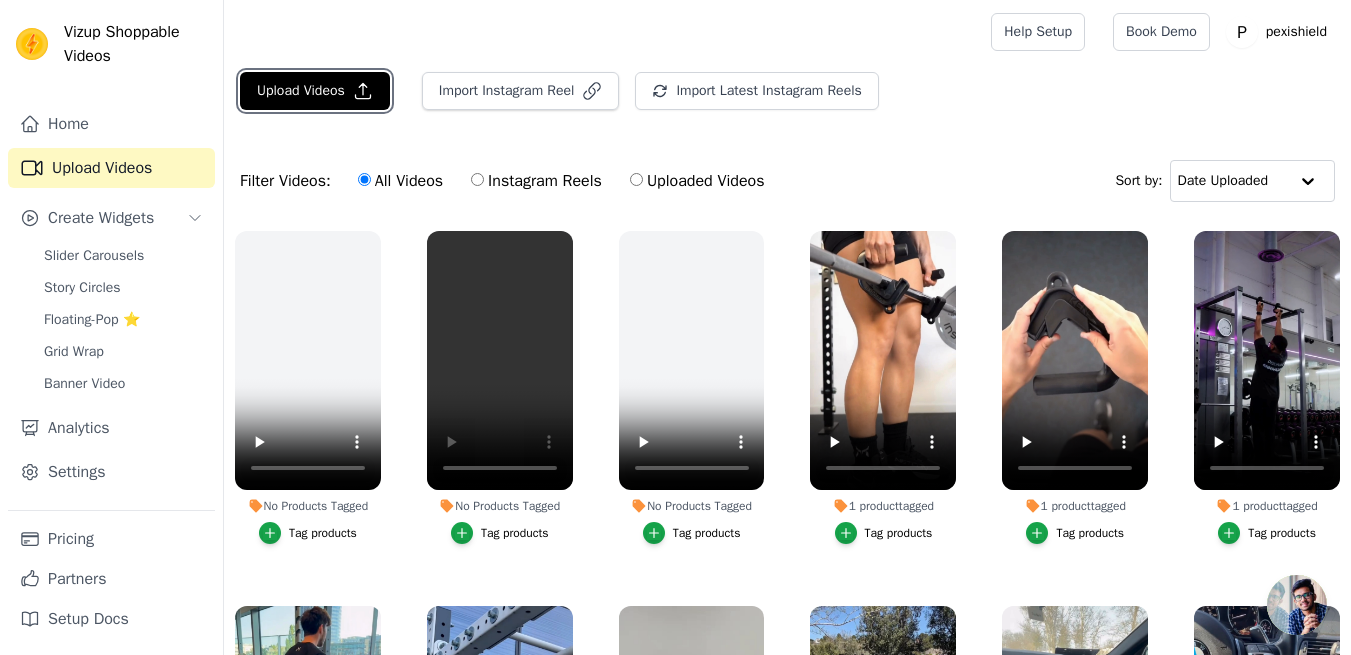 click on "Upload Videos" at bounding box center [315, 91] 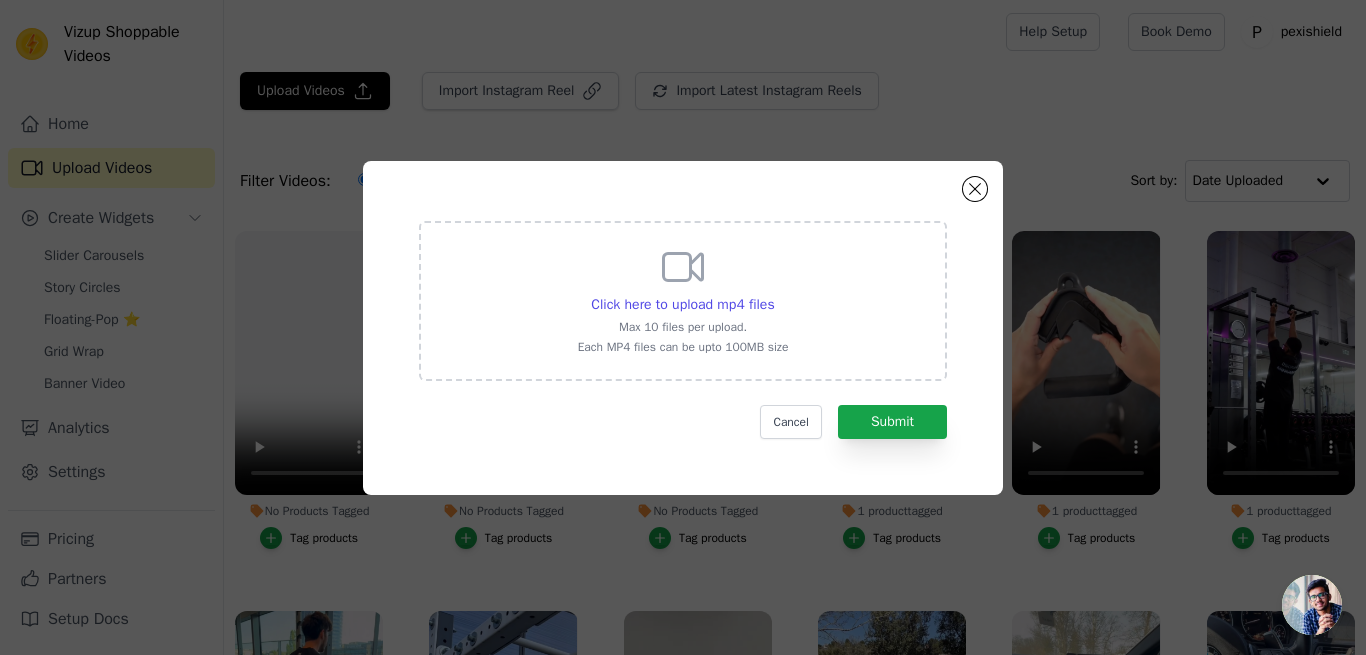 click on "Click here to upload mp4 files" at bounding box center (682, 304) 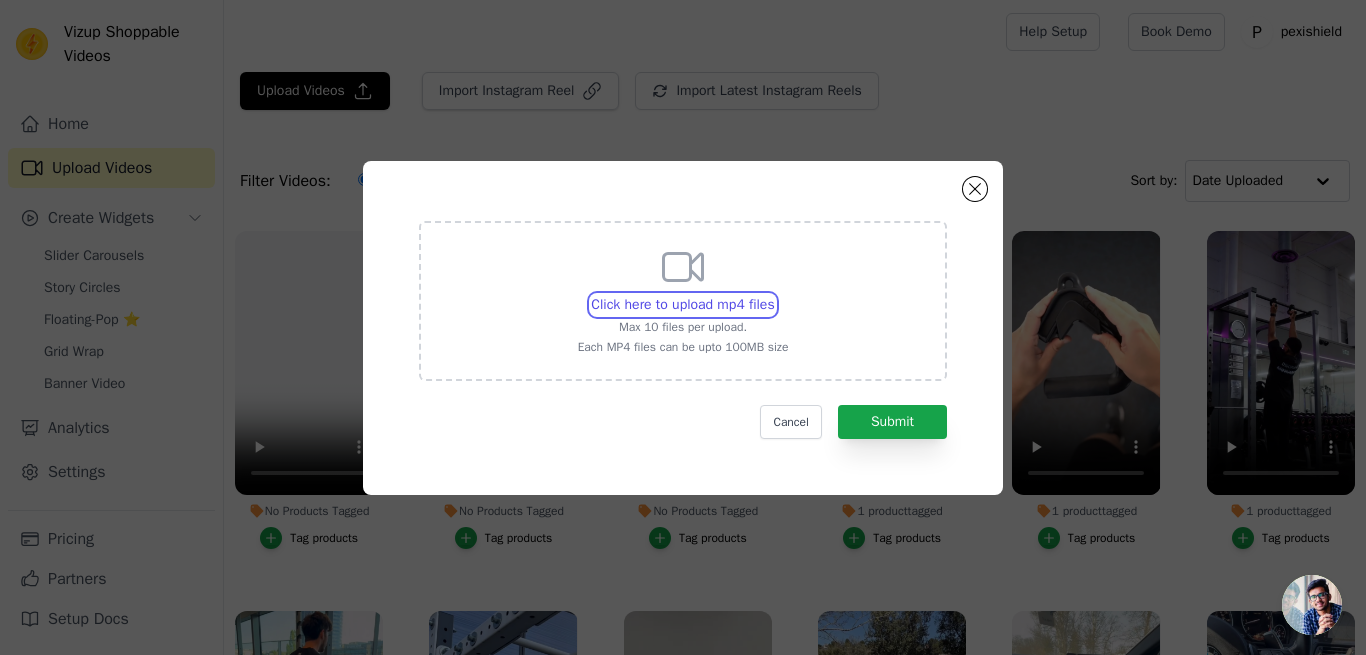 click on "Click here to upload mp4 files     Max 10 files per upload.   Each MP4 files can be upto 100MB size" at bounding box center (774, 294) 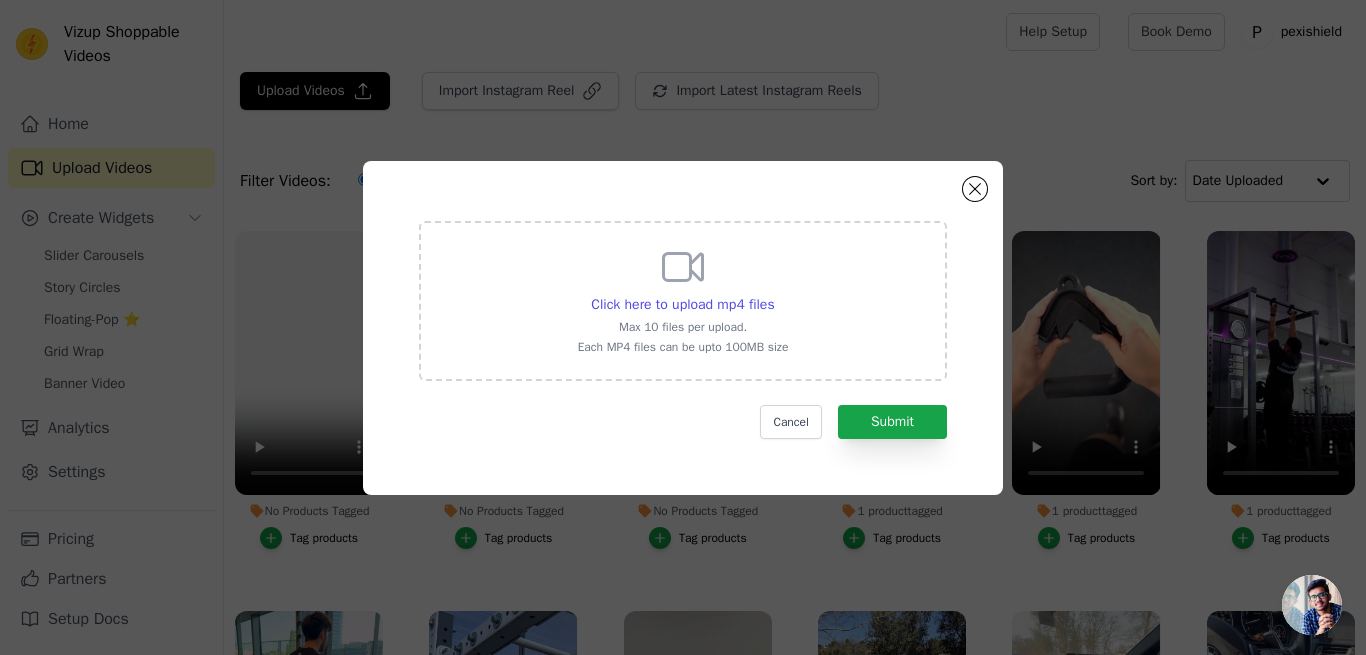 click on "Click here to upload mp4 files" at bounding box center (682, 304) 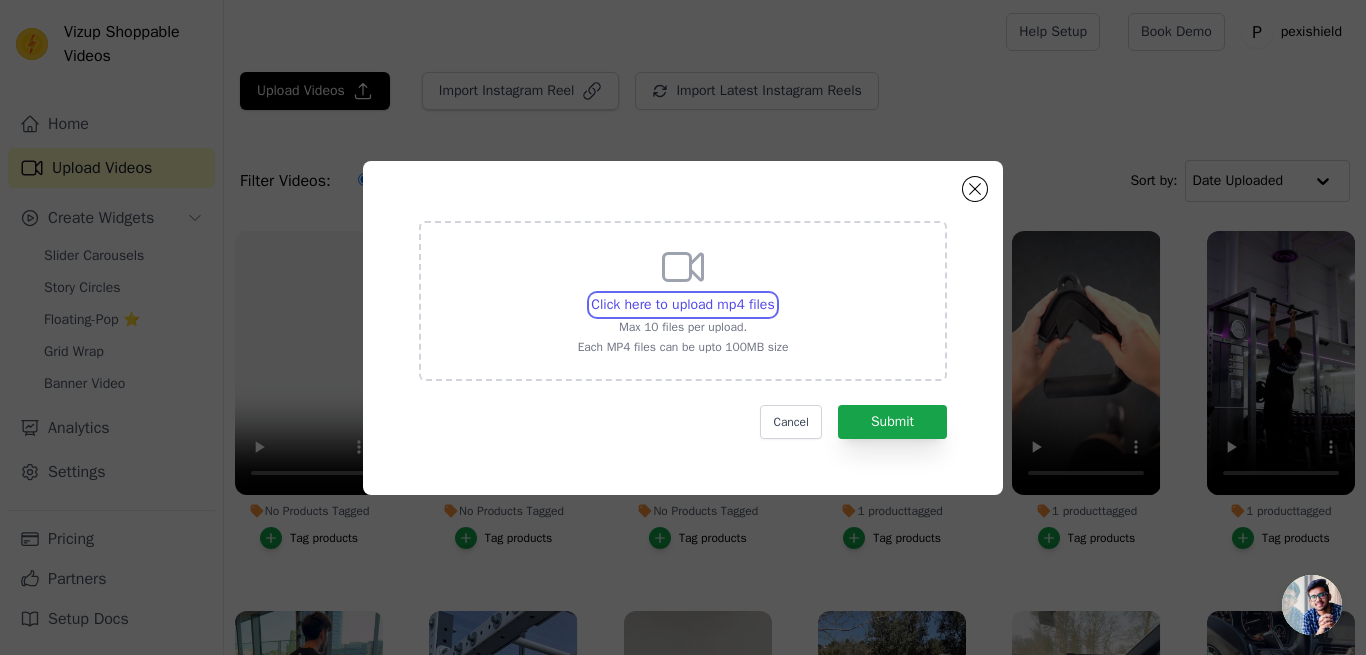 click on "Click here to upload mp4 files     Max 10 files per upload.   Each MP4 files can be upto 100MB size" at bounding box center (774, 294) 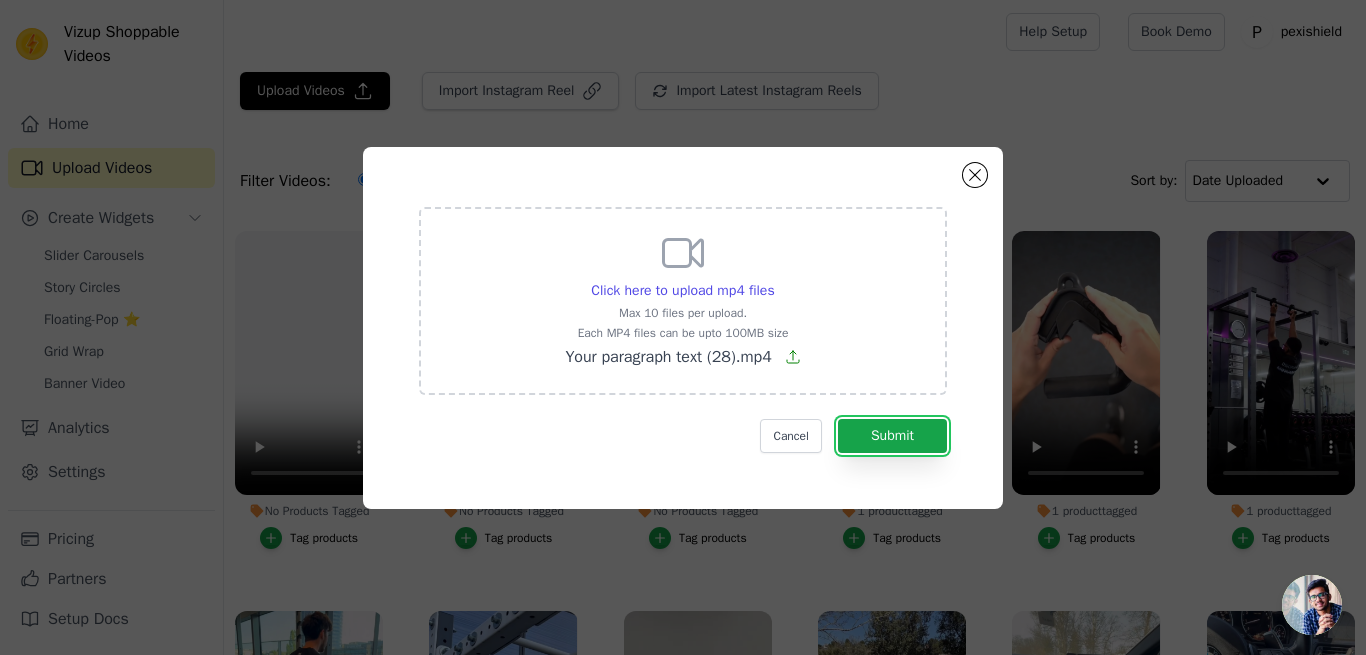 click on "Submit" at bounding box center (892, 436) 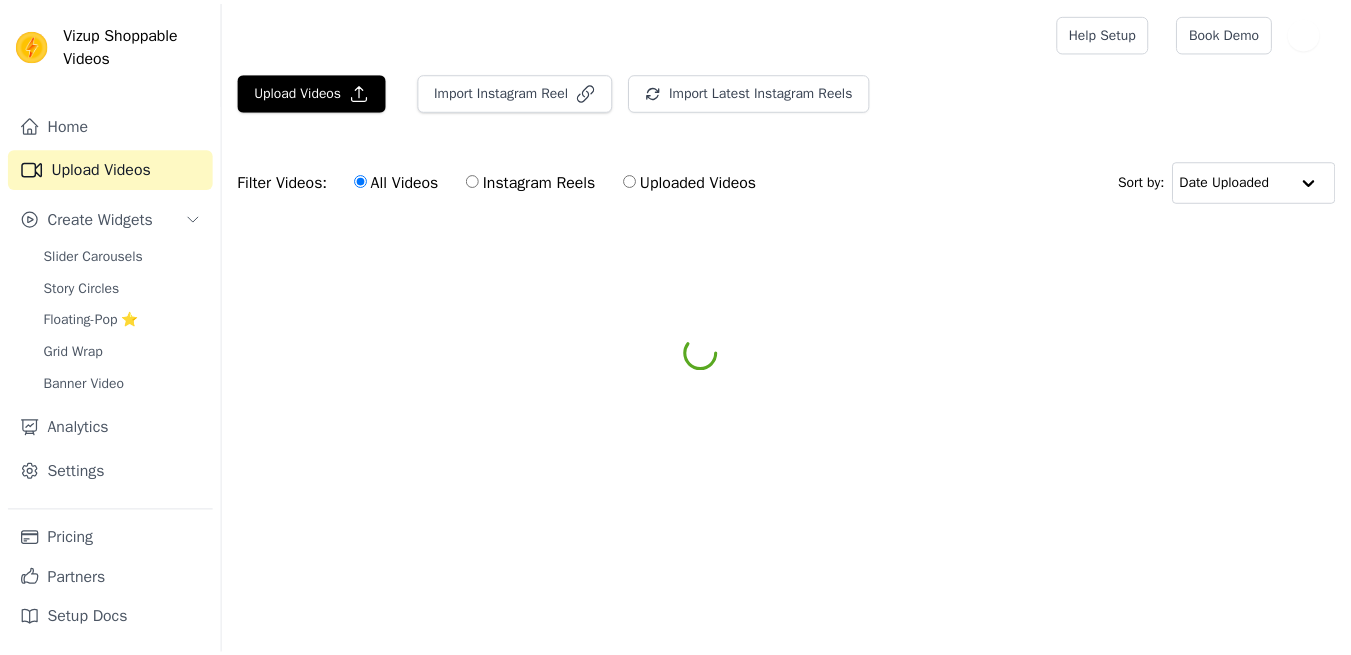 scroll, scrollTop: 0, scrollLeft: 0, axis: both 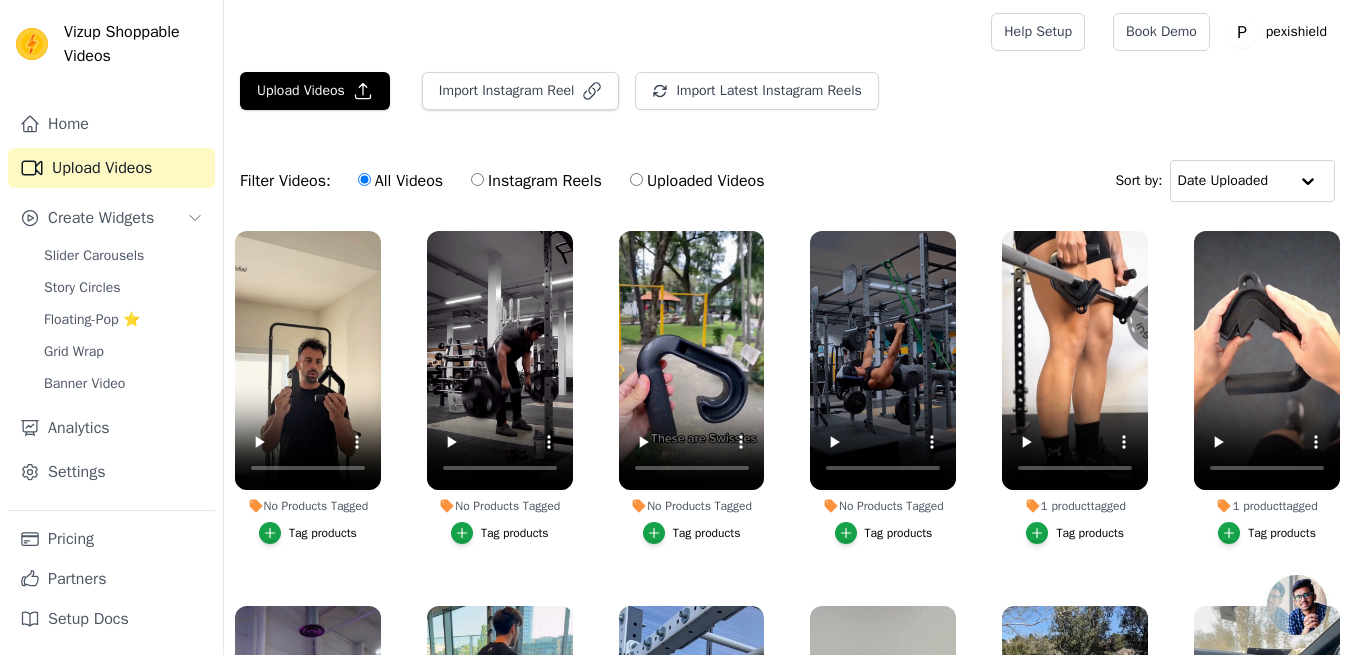click on "Slider Carousels" at bounding box center [94, 256] 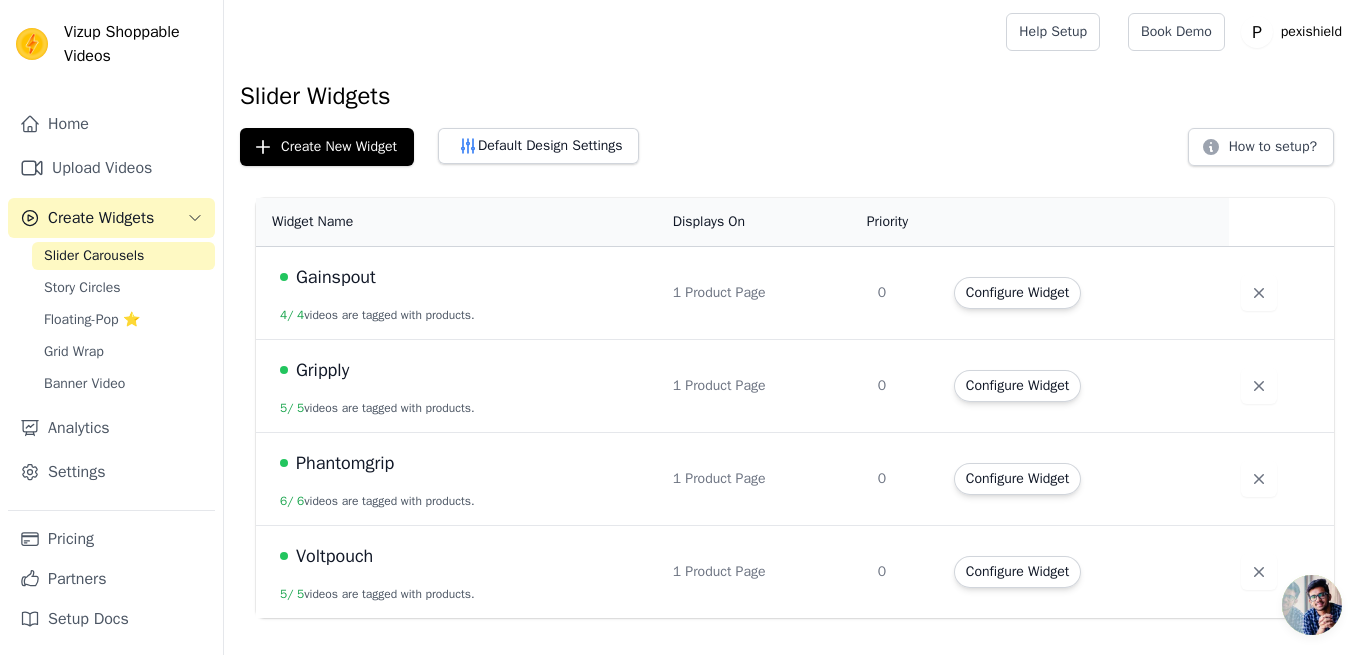 click on "Gripply" at bounding box center (464, 370) 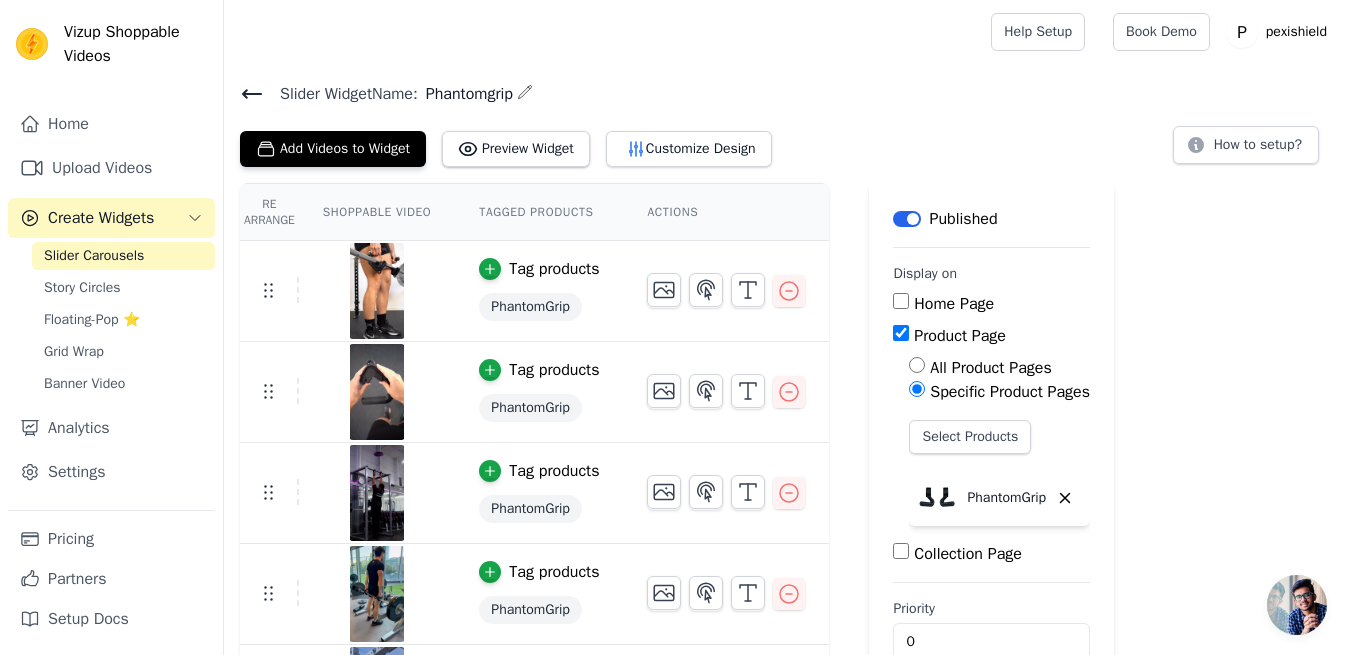 click on "Add Videos to Widget" at bounding box center [333, 149] 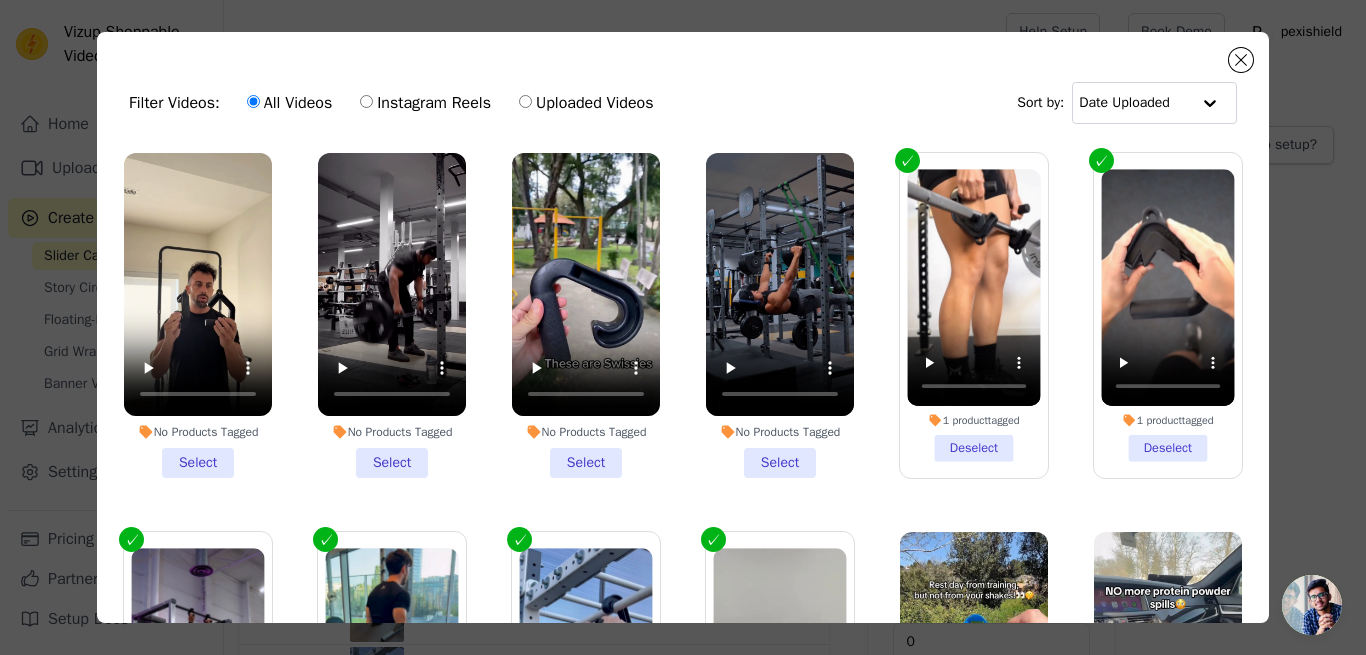click on "No Products Tagged     Select" at bounding box center [198, 315] 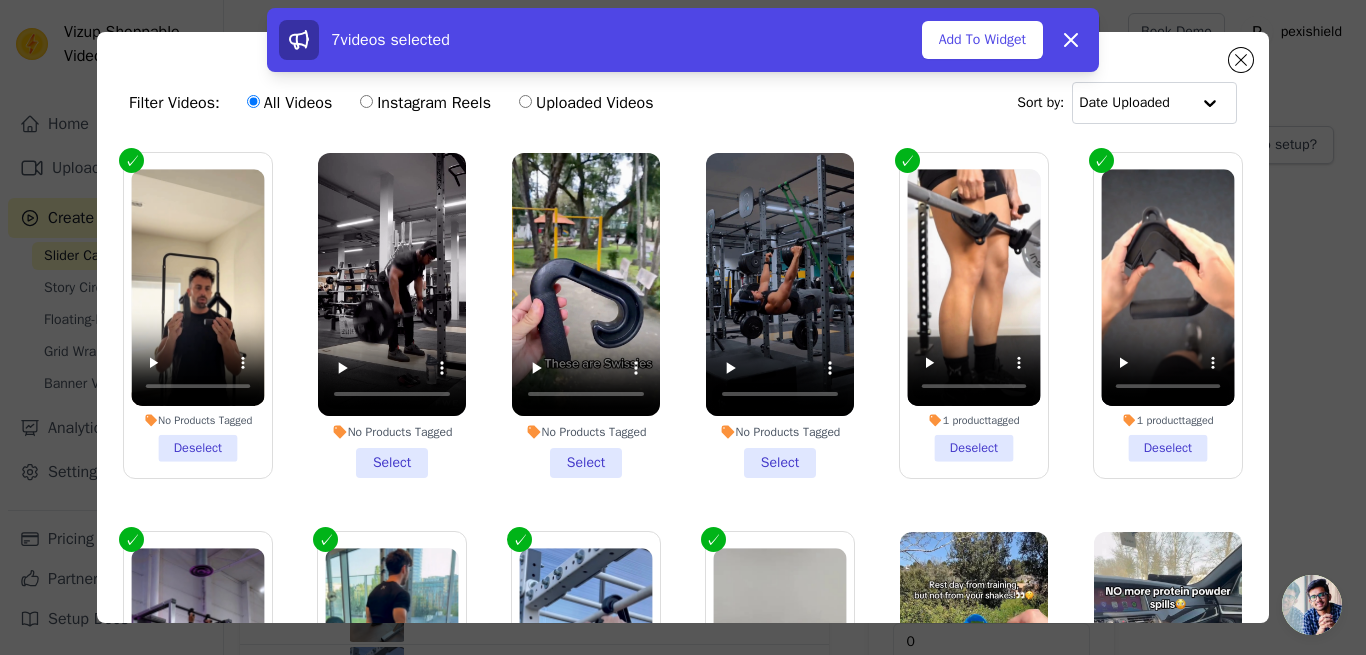 click on "No Products Tagged     Select" at bounding box center [586, 315] 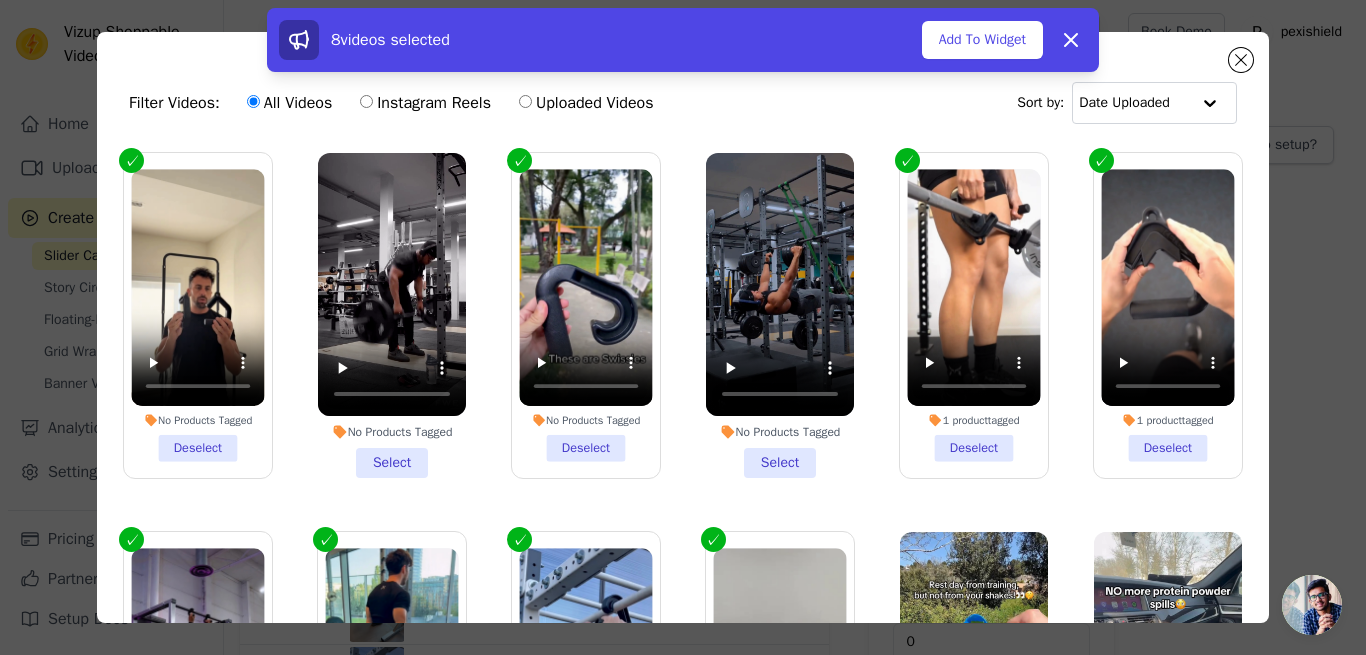 click on "No Products Tagged     Select" at bounding box center [392, 315] 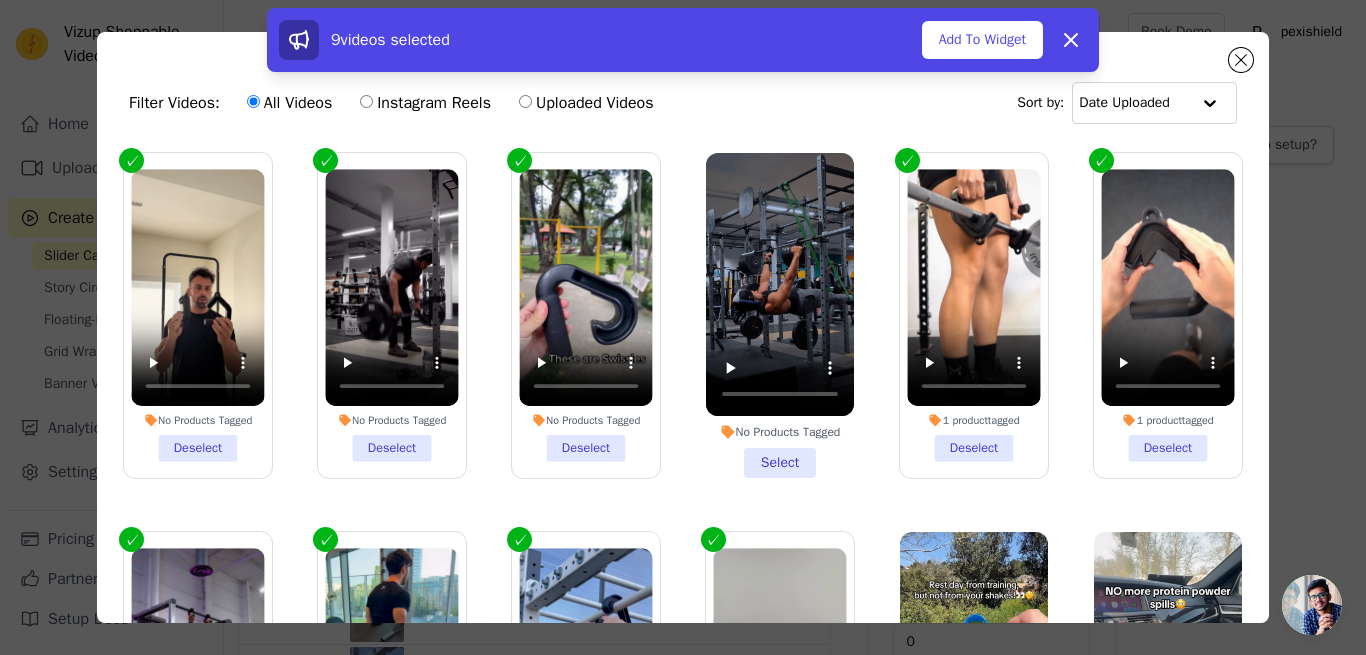 click on "No Products Tagged     Select" at bounding box center [780, 315] 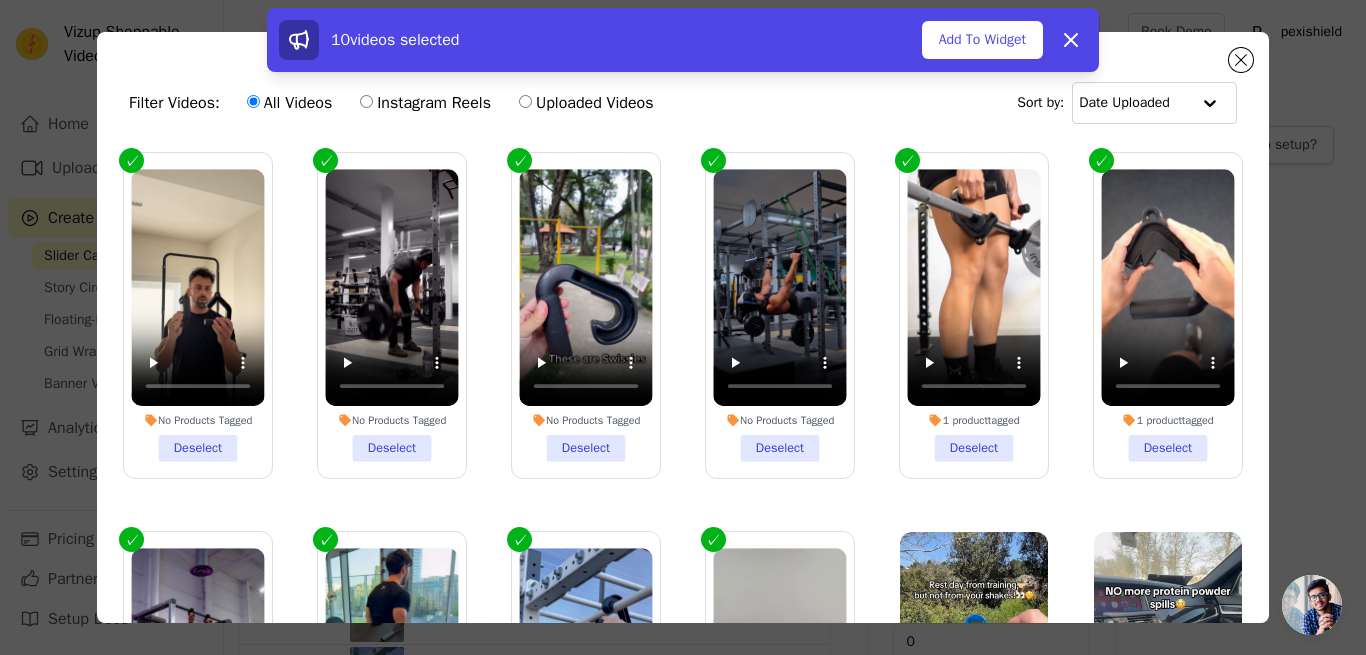 click on "Add To Widget" at bounding box center (982, 40) 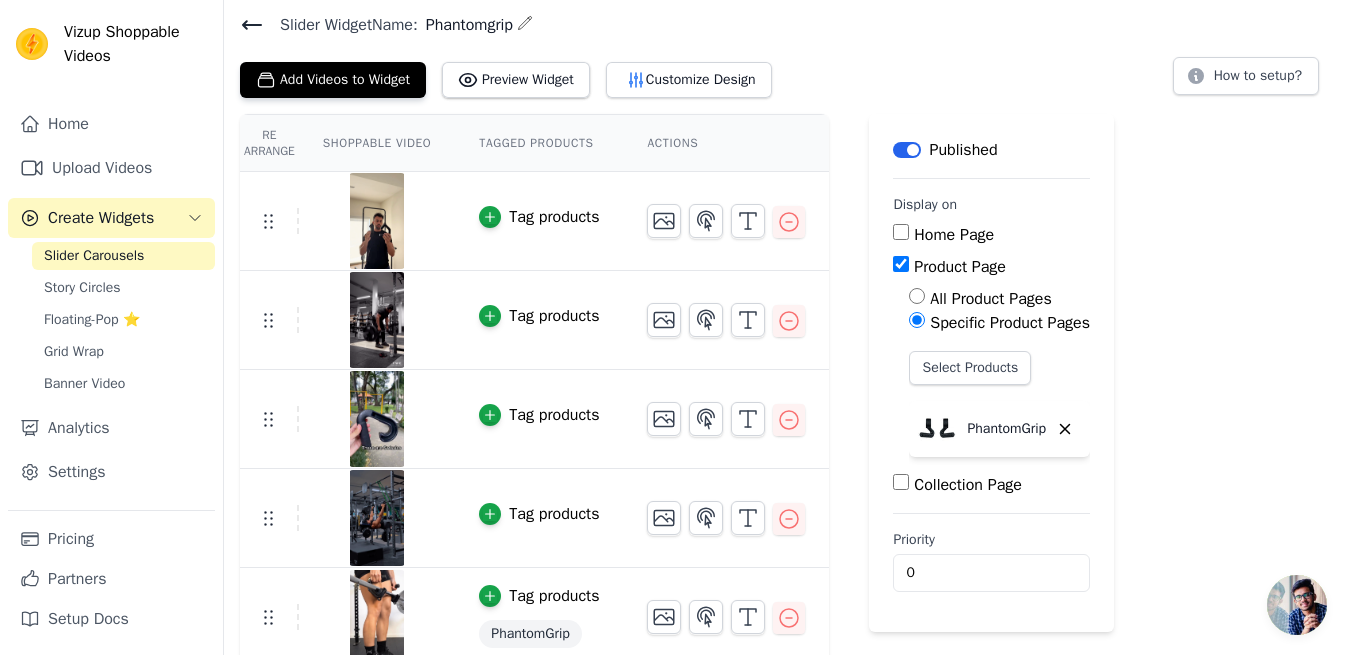 scroll, scrollTop: 65, scrollLeft: 0, axis: vertical 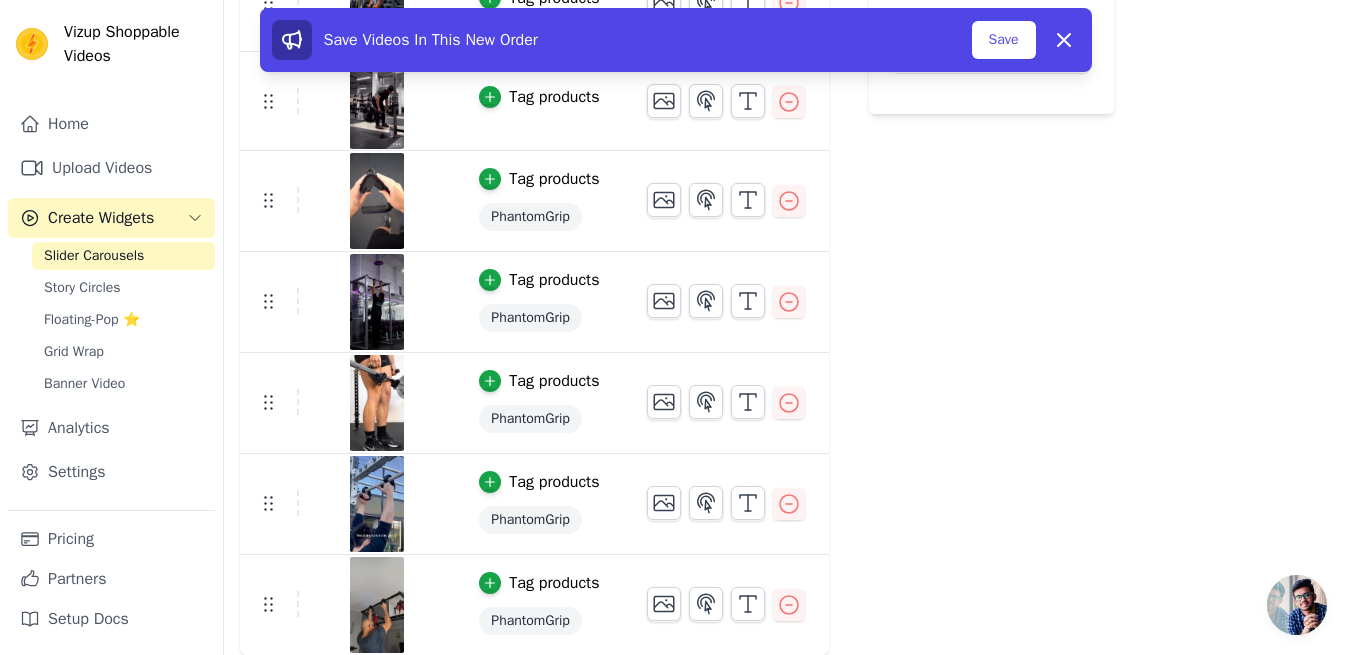 click on "Save" at bounding box center (1004, 40) 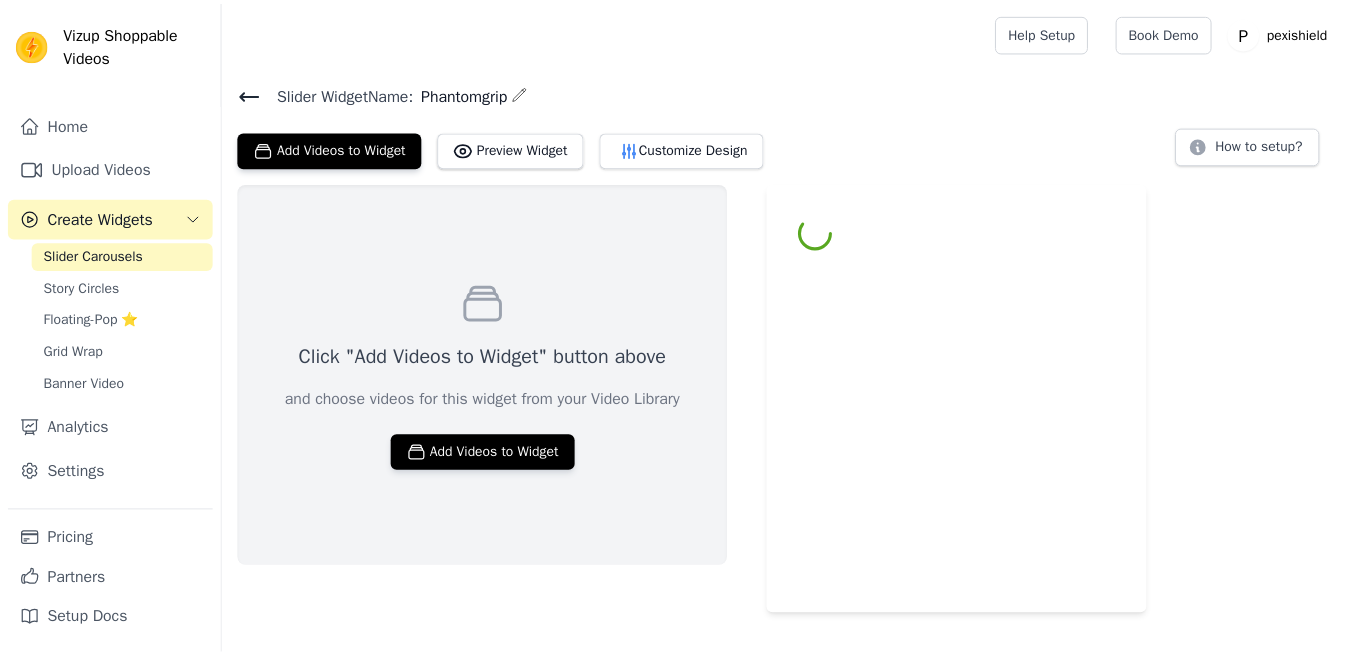 scroll, scrollTop: 0, scrollLeft: 0, axis: both 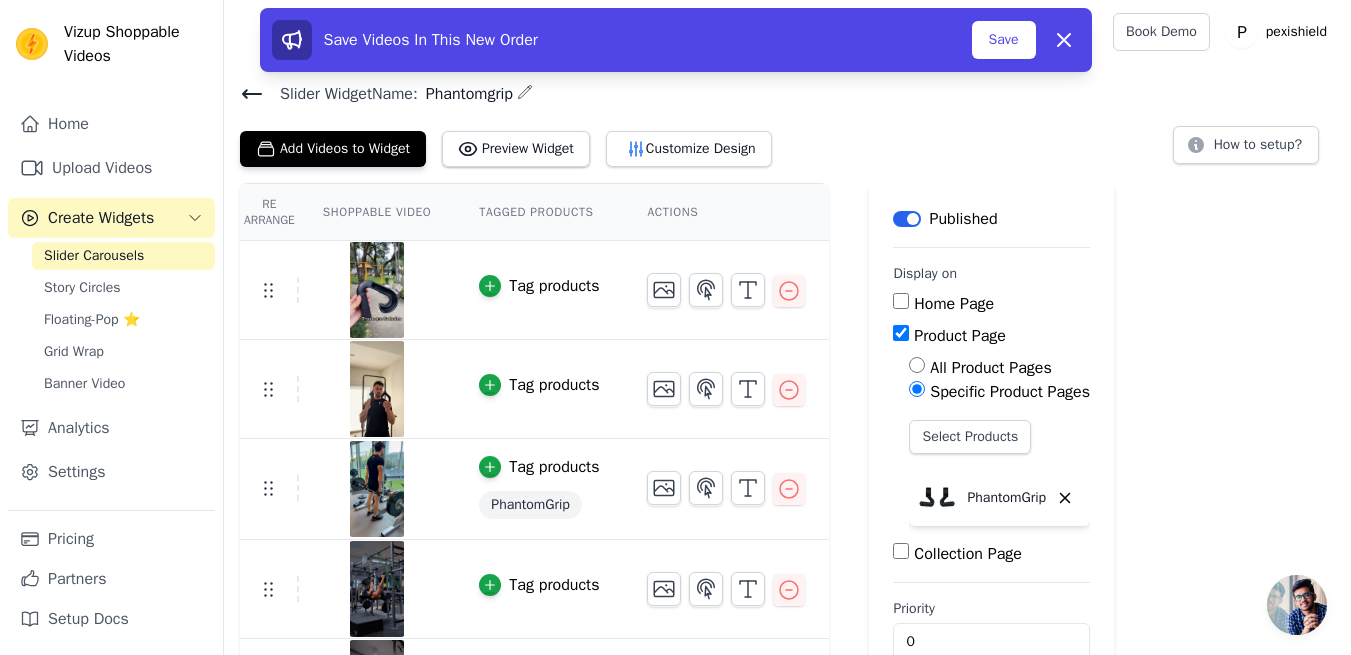 click on "Save Videos In This New Order   Save   Dismiss" at bounding box center [676, 40] 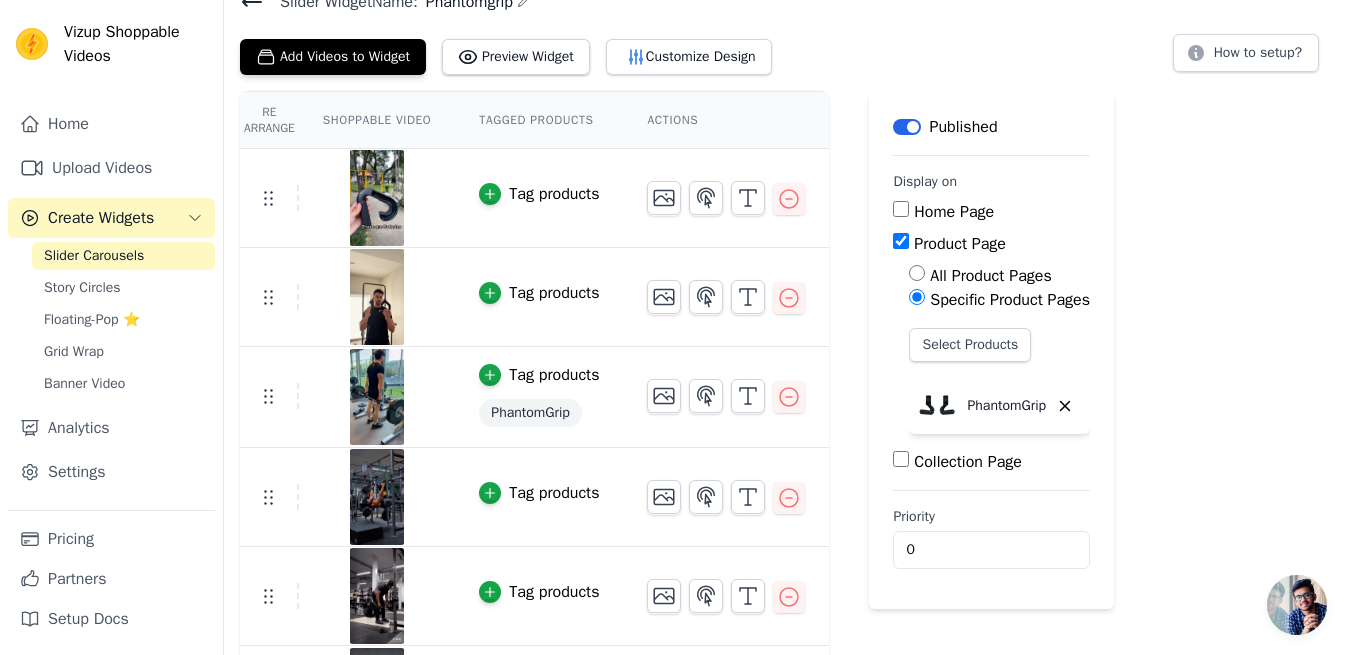 scroll, scrollTop: 91, scrollLeft: 0, axis: vertical 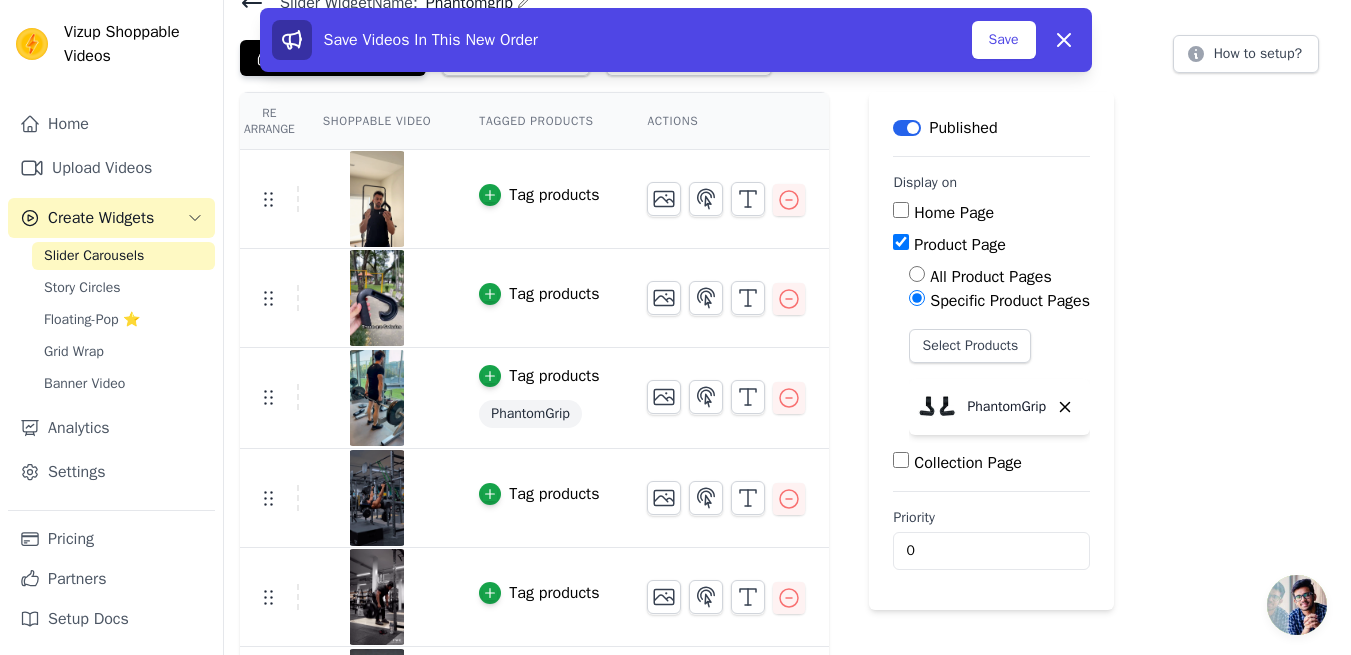 click on "Save" at bounding box center [1004, 40] 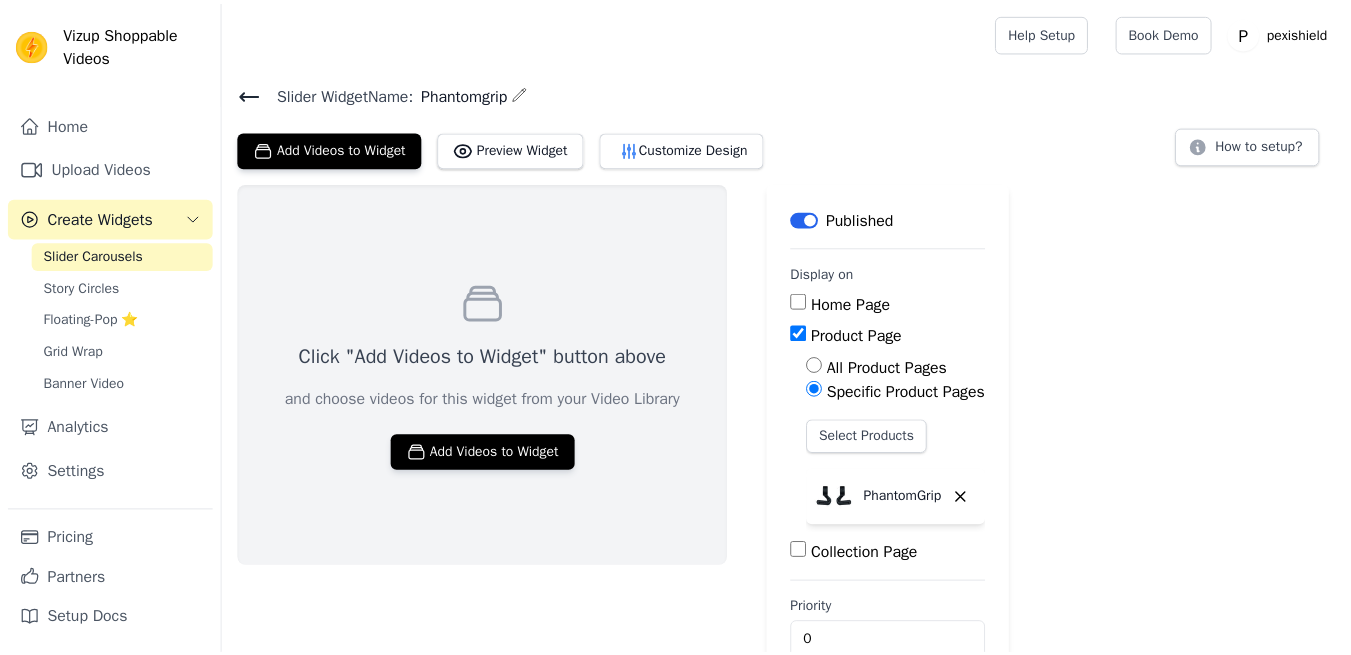 scroll, scrollTop: 91, scrollLeft: 0, axis: vertical 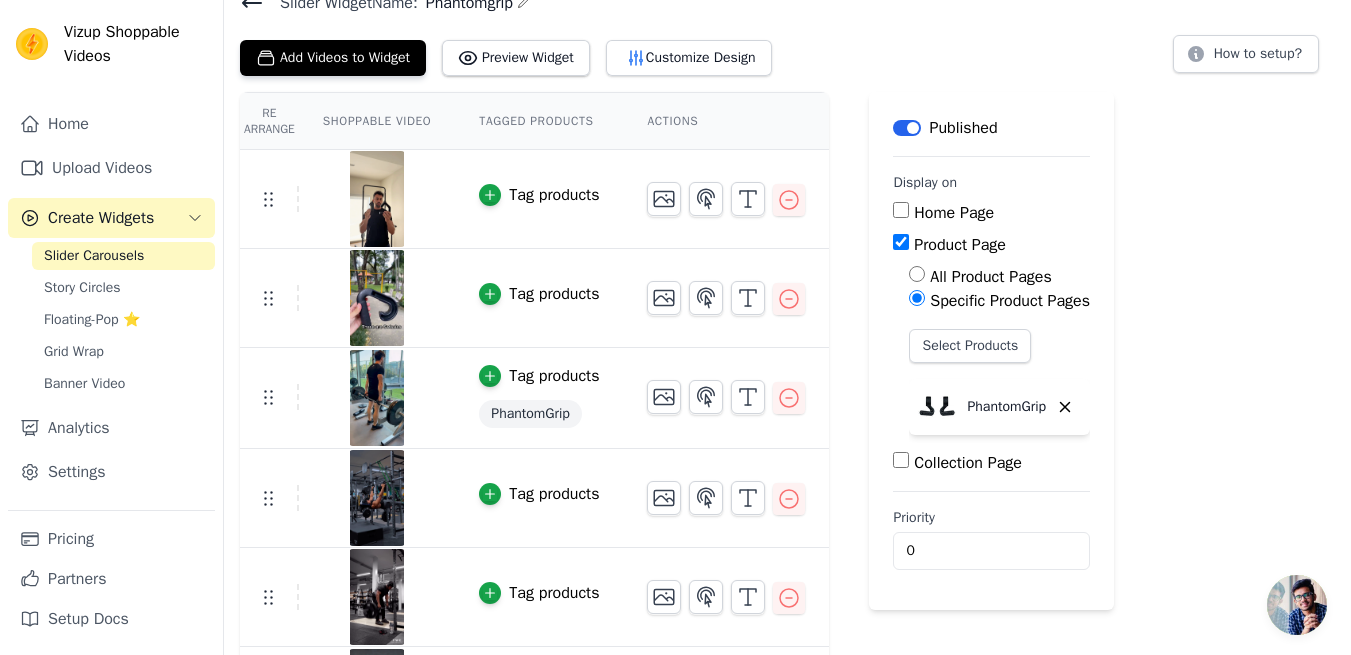 click on "Tag products" at bounding box center (554, 195) 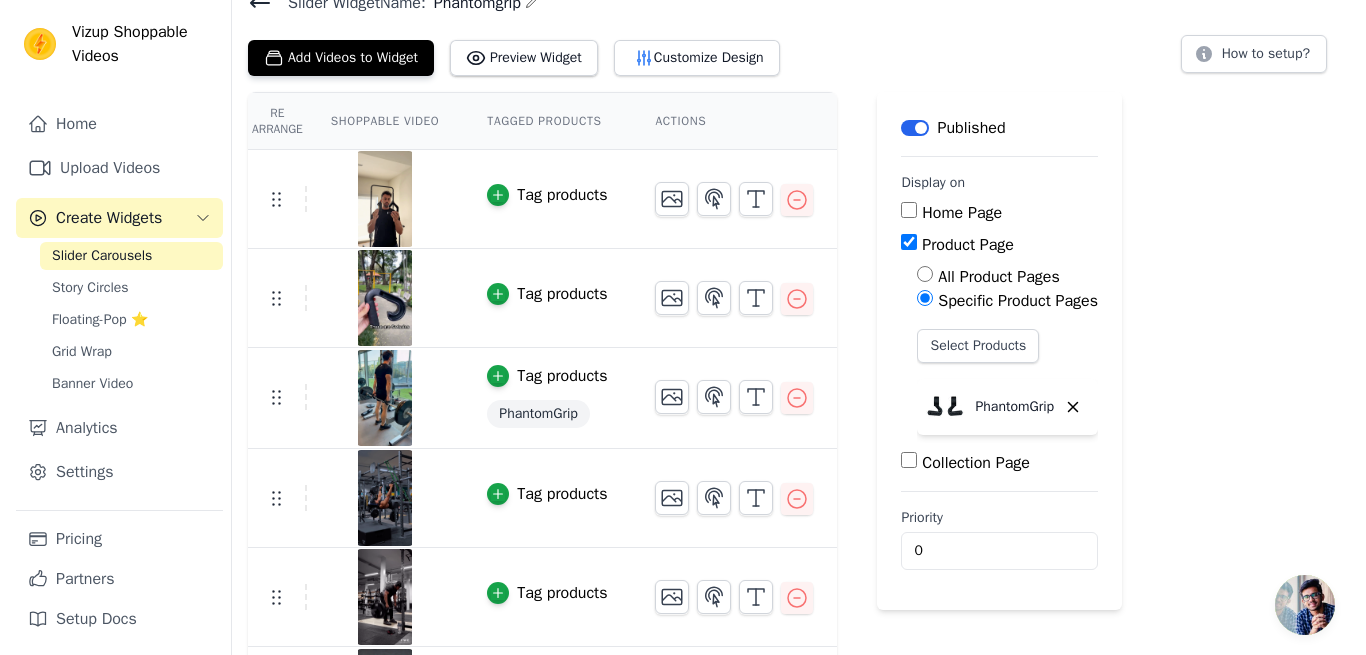 scroll, scrollTop: 0, scrollLeft: 0, axis: both 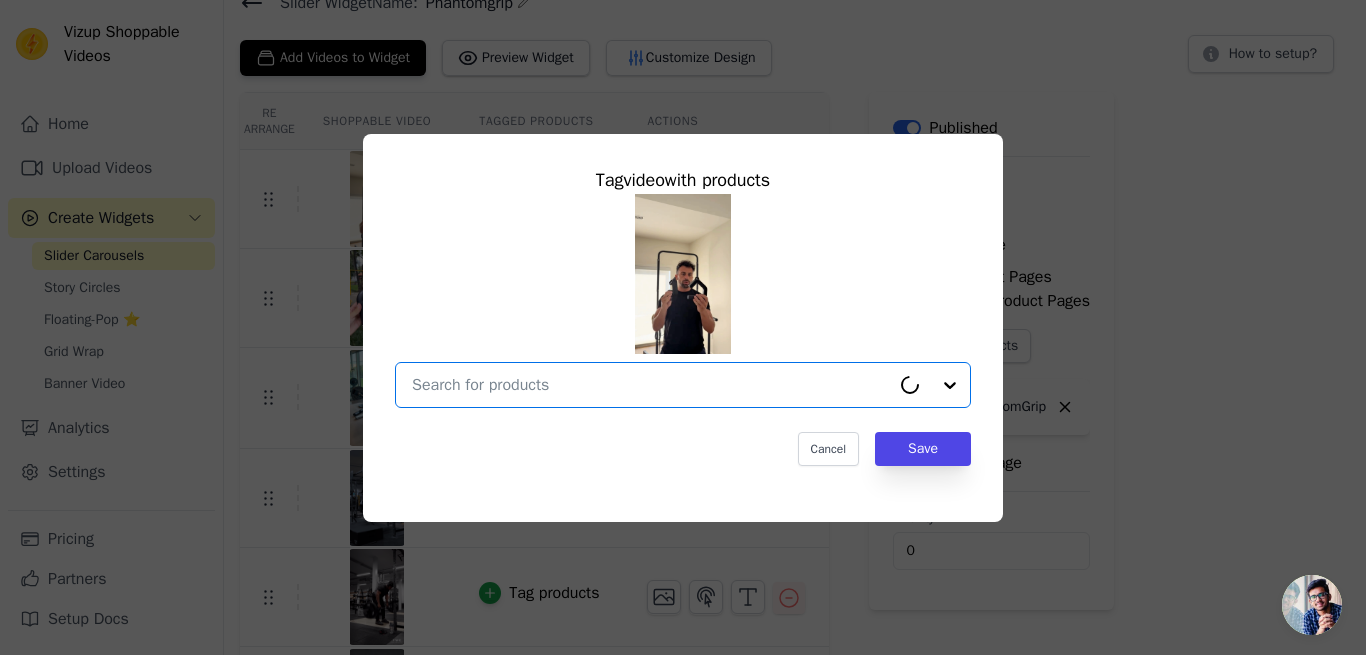 click at bounding box center [651, 385] 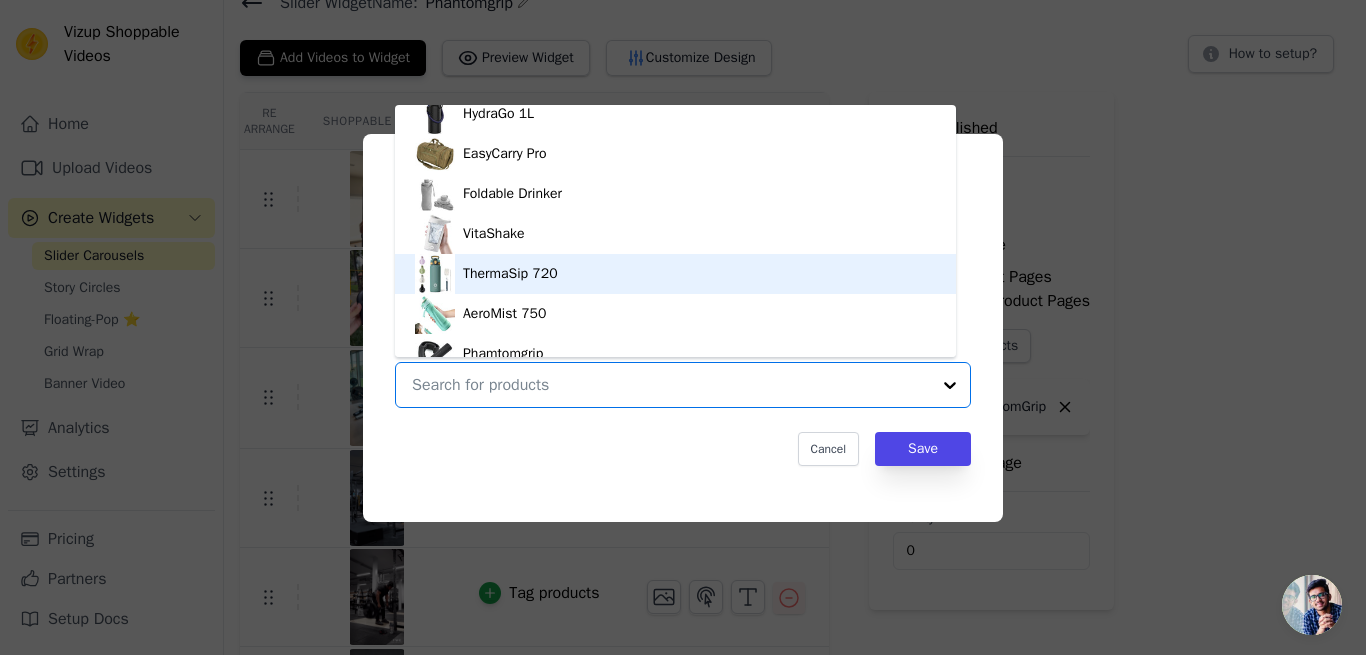 scroll, scrollTop: 274, scrollLeft: 0, axis: vertical 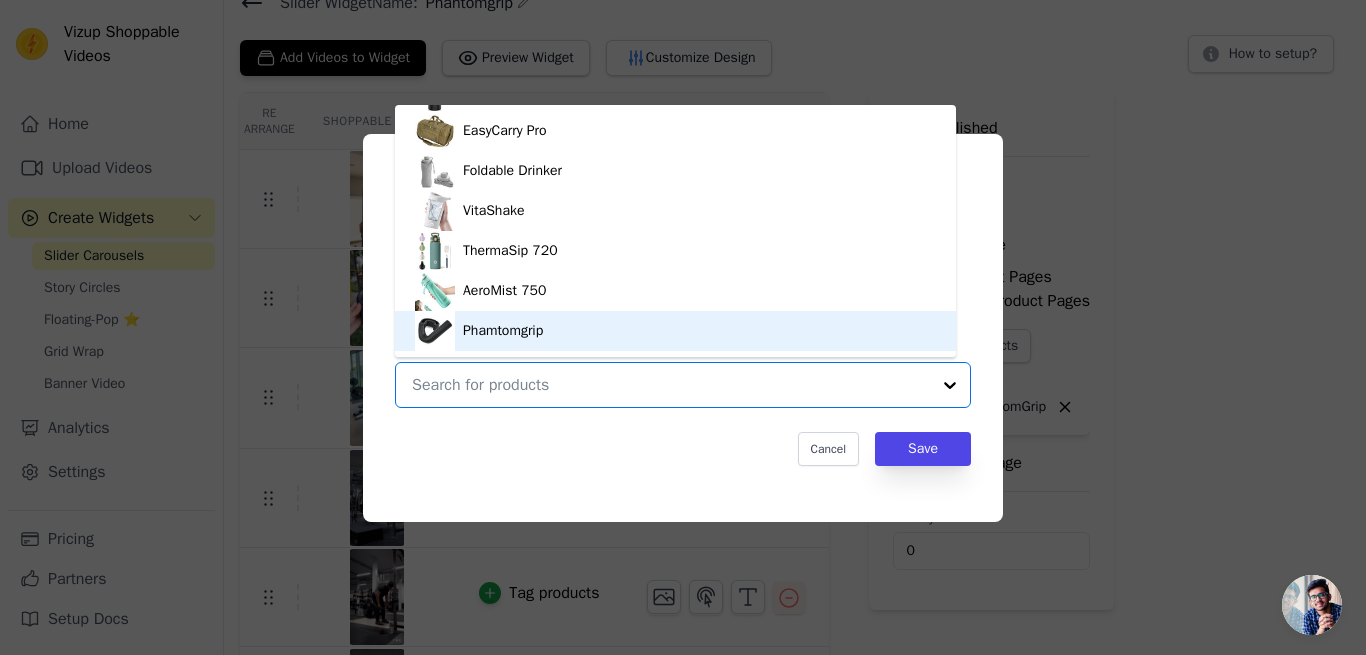 click on "Phamtomgrip" at bounding box center [503, 331] 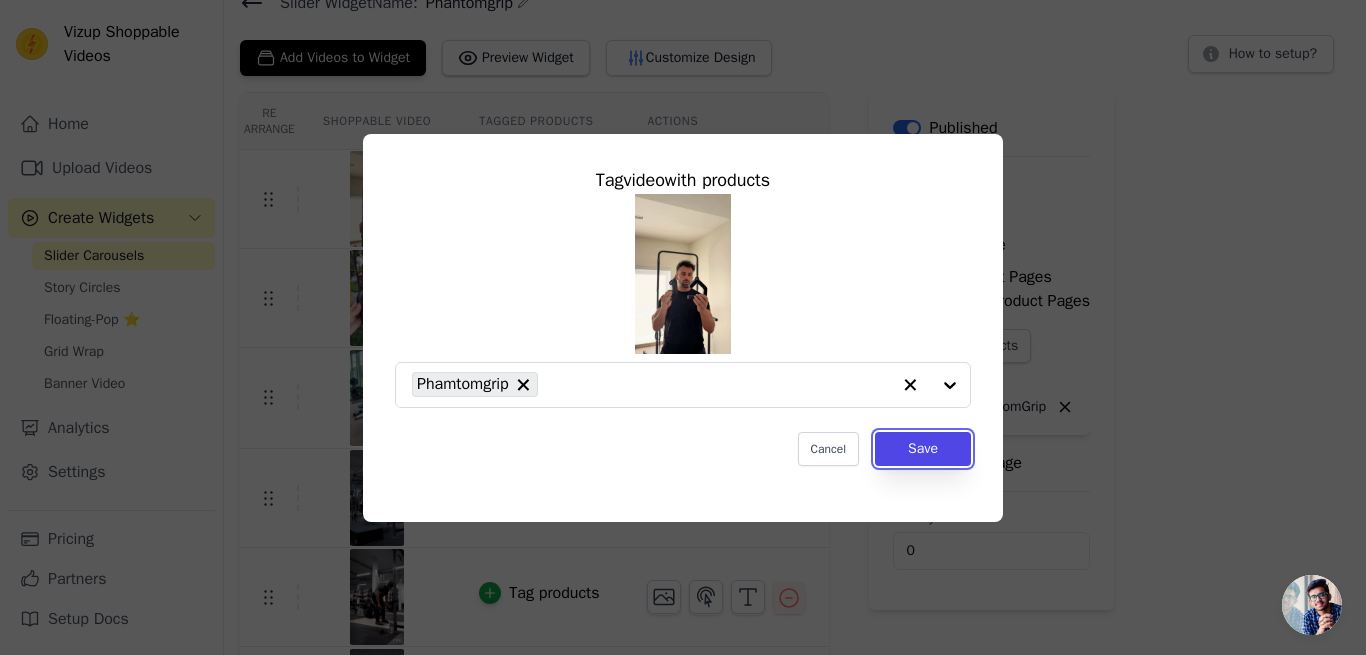 click on "Save" at bounding box center (923, 449) 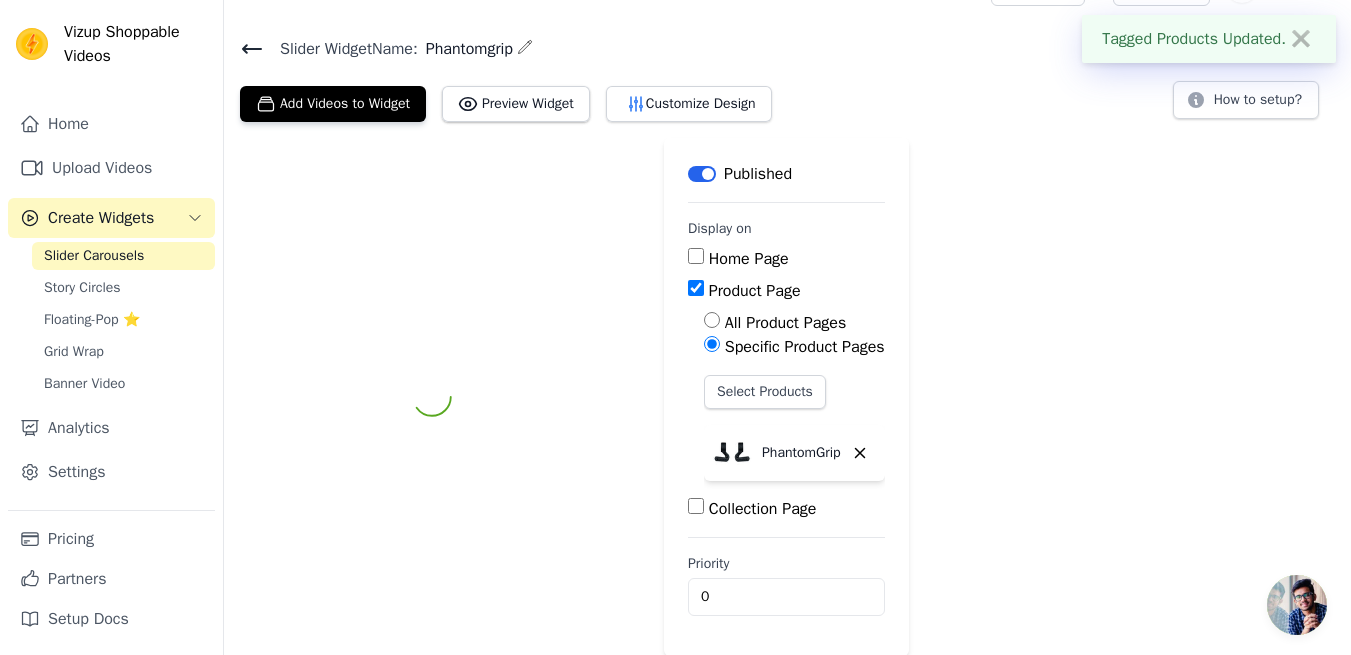 scroll, scrollTop: 91, scrollLeft: 0, axis: vertical 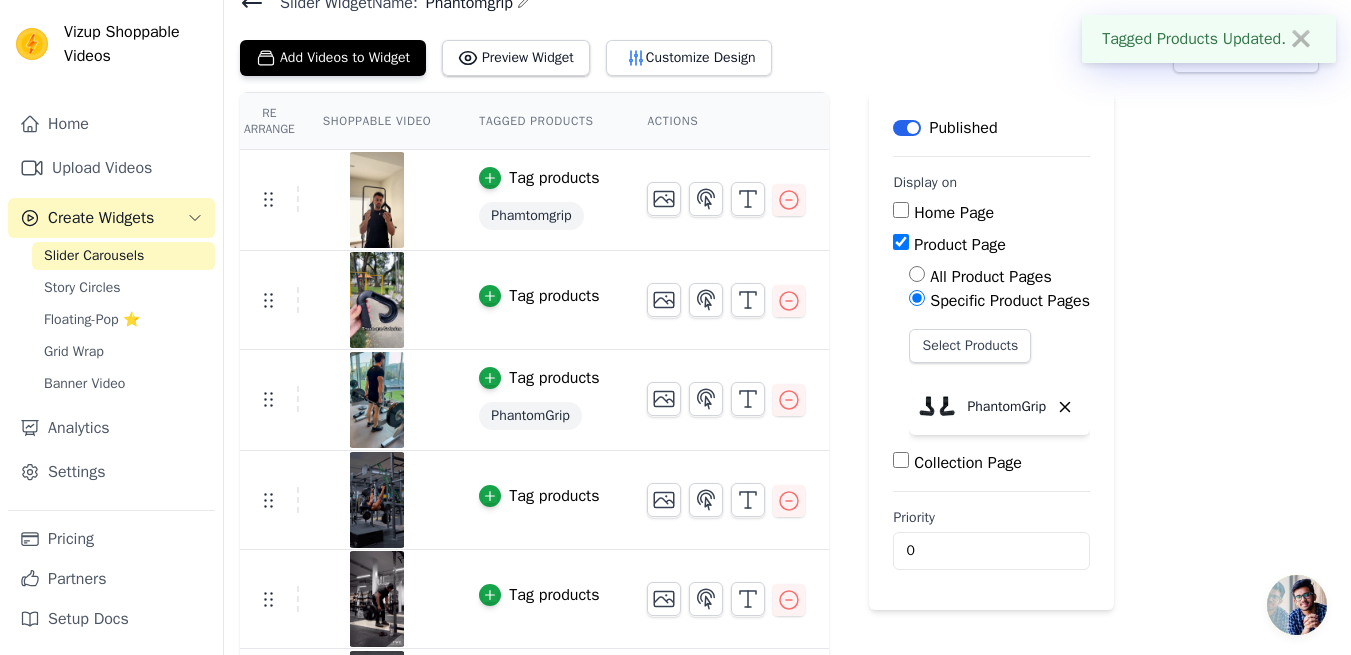 click on "Tag products" at bounding box center [539, 300] 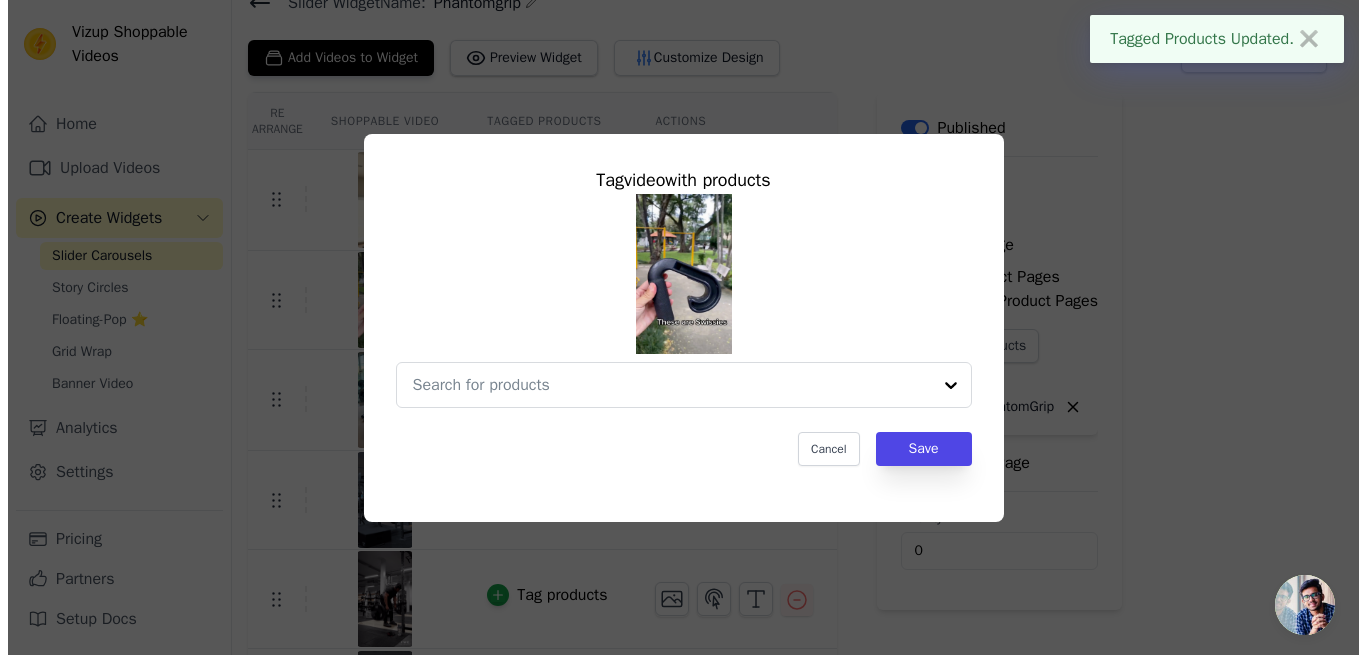 scroll, scrollTop: 0, scrollLeft: 0, axis: both 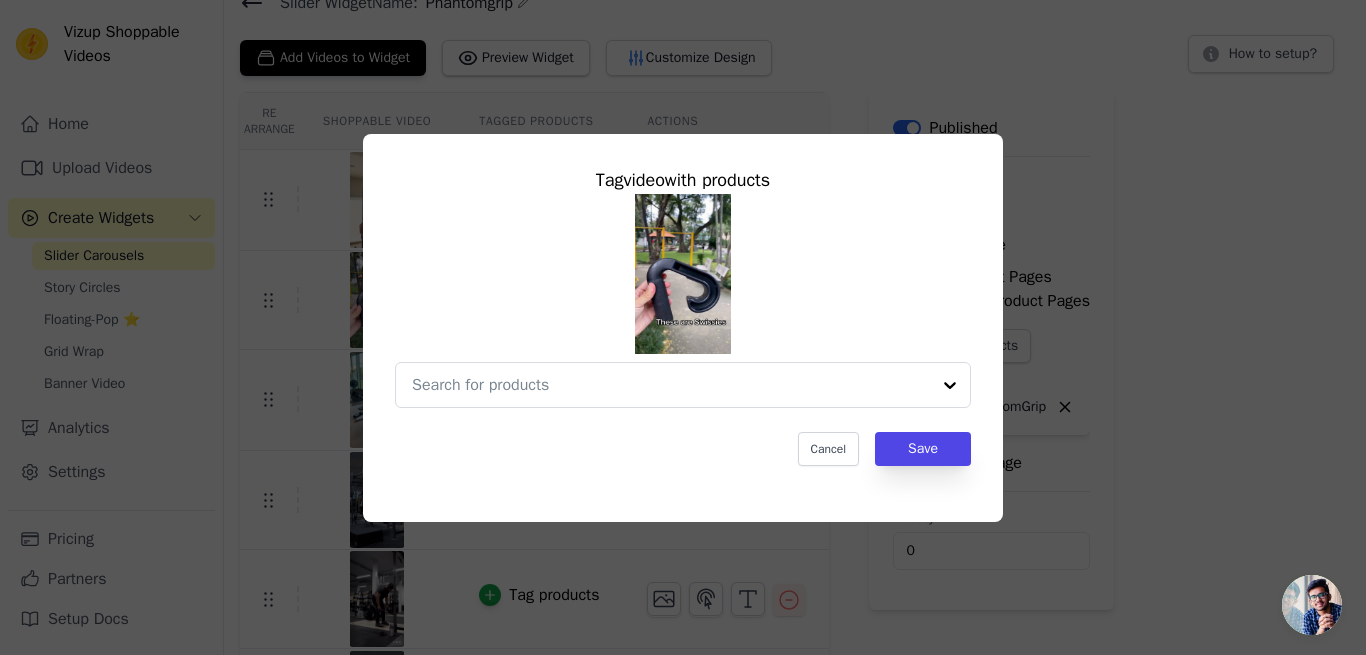 click at bounding box center [671, 385] 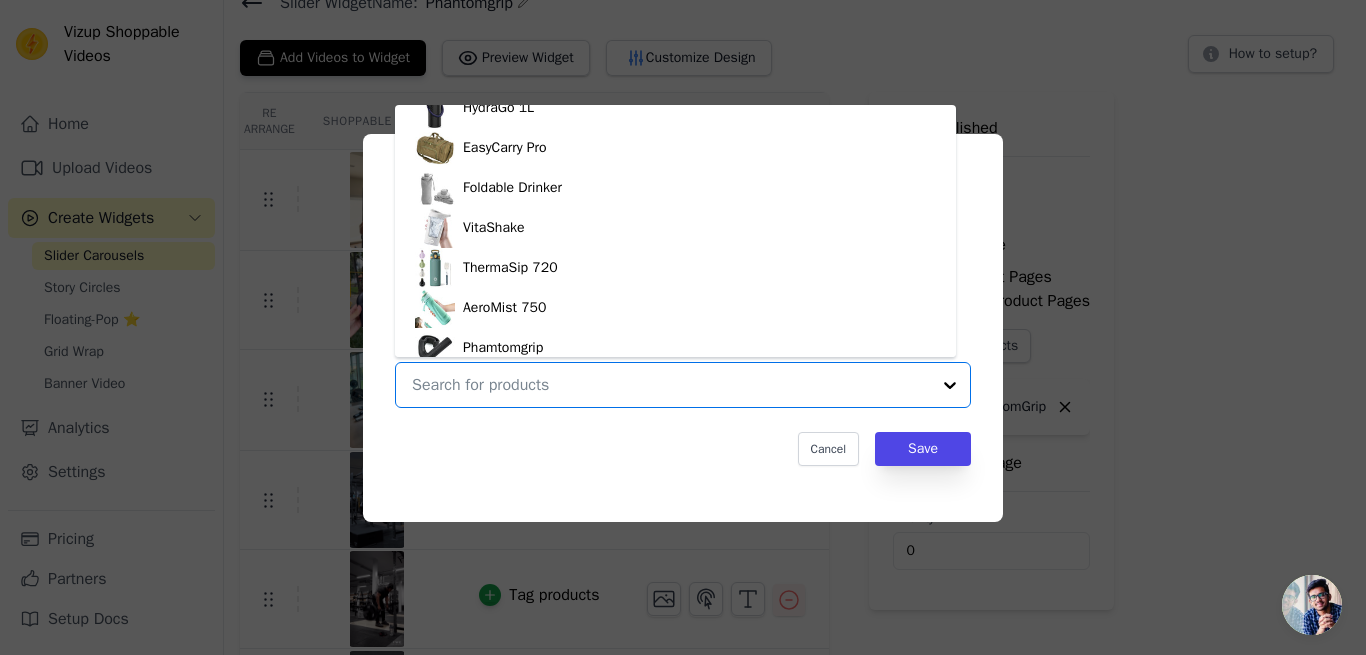 scroll, scrollTop: 274, scrollLeft: 0, axis: vertical 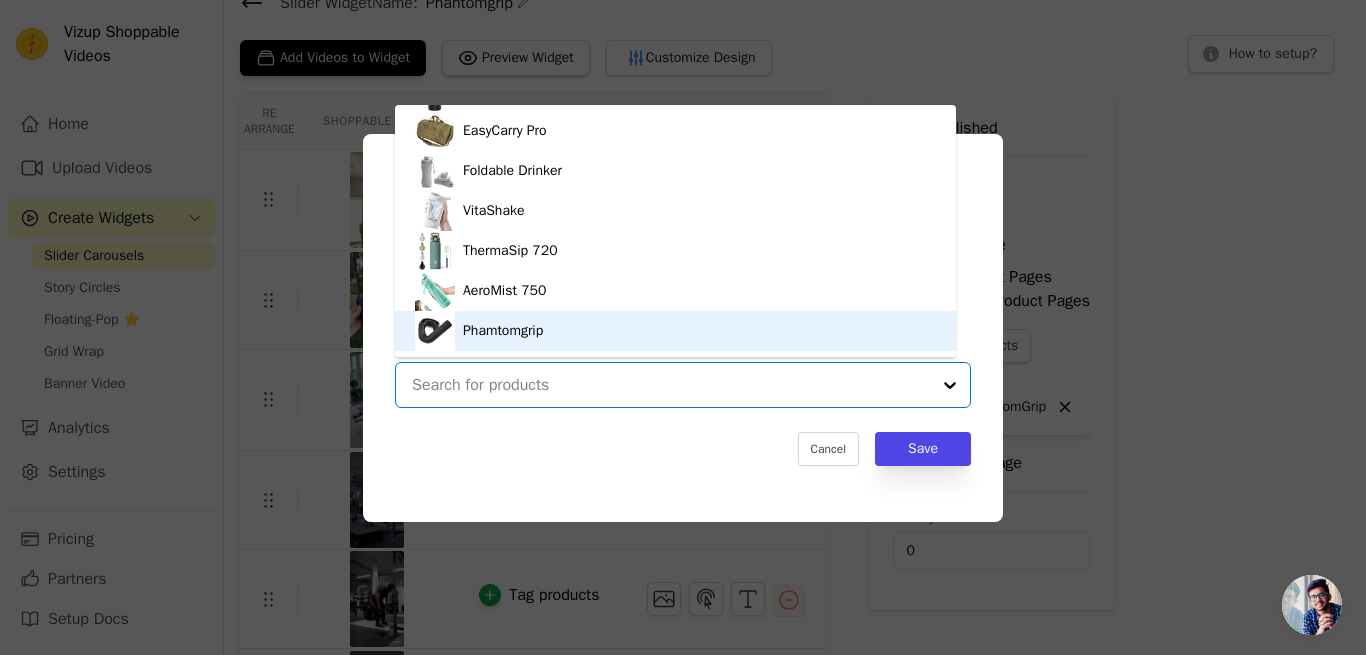 click on "Phamtomgrip" at bounding box center [675, 331] 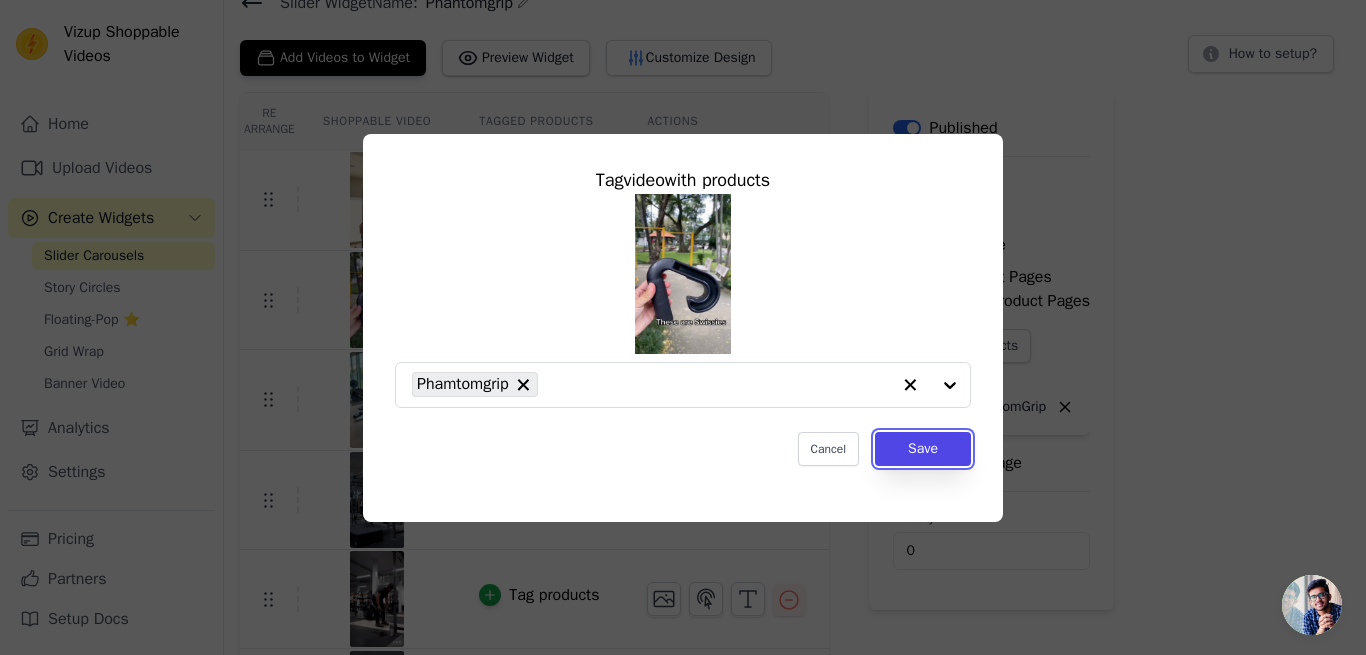 click on "Save" at bounding box center [923, 449] 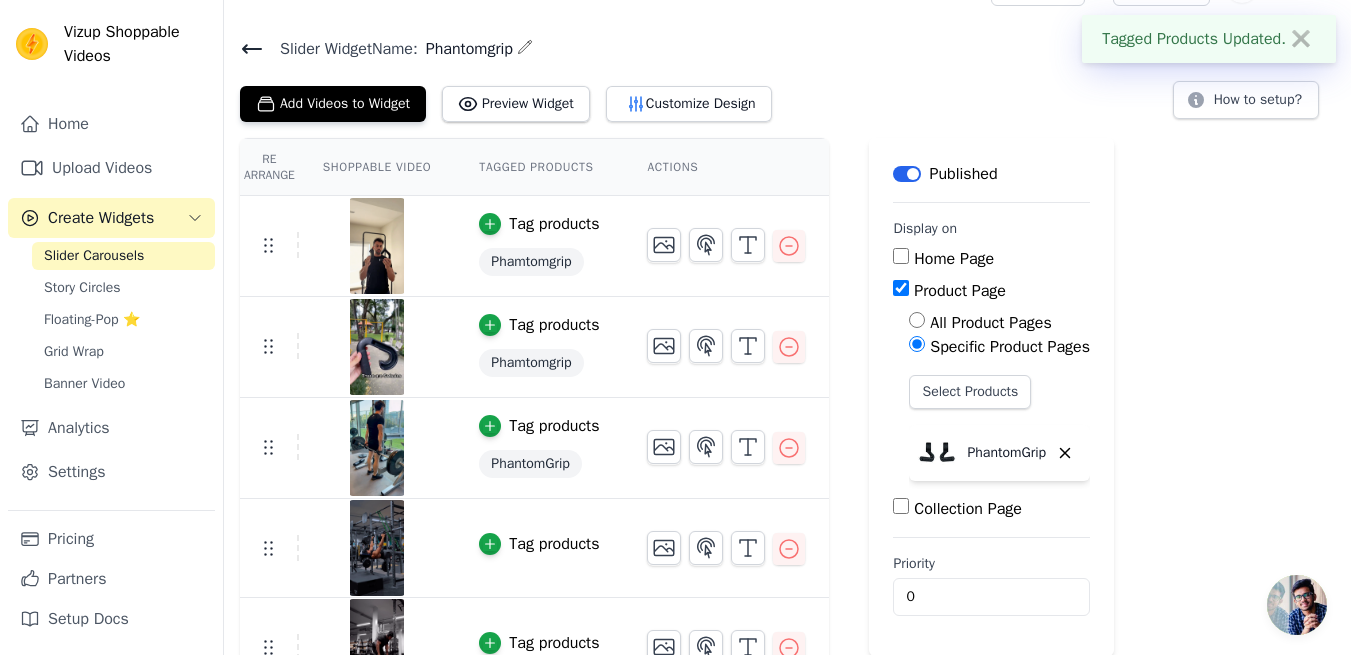 scroll, scrollTop: 91, scrollLeft: 0, axis: vertical 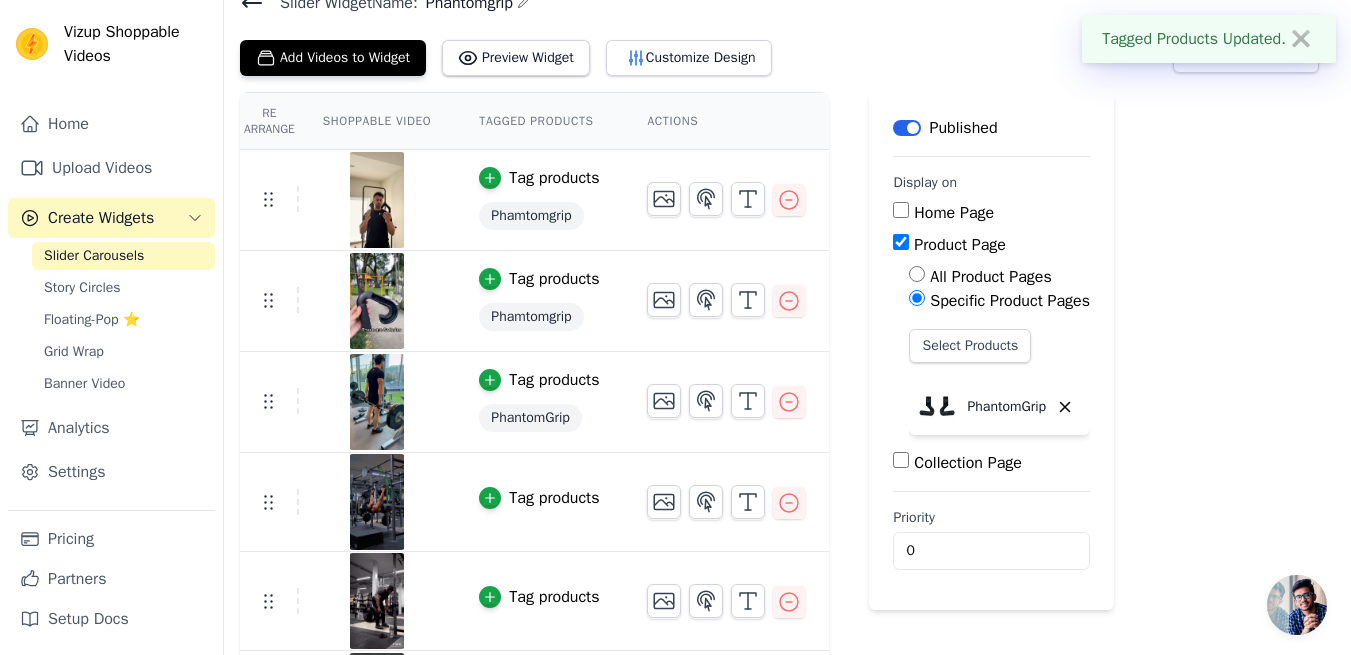 click 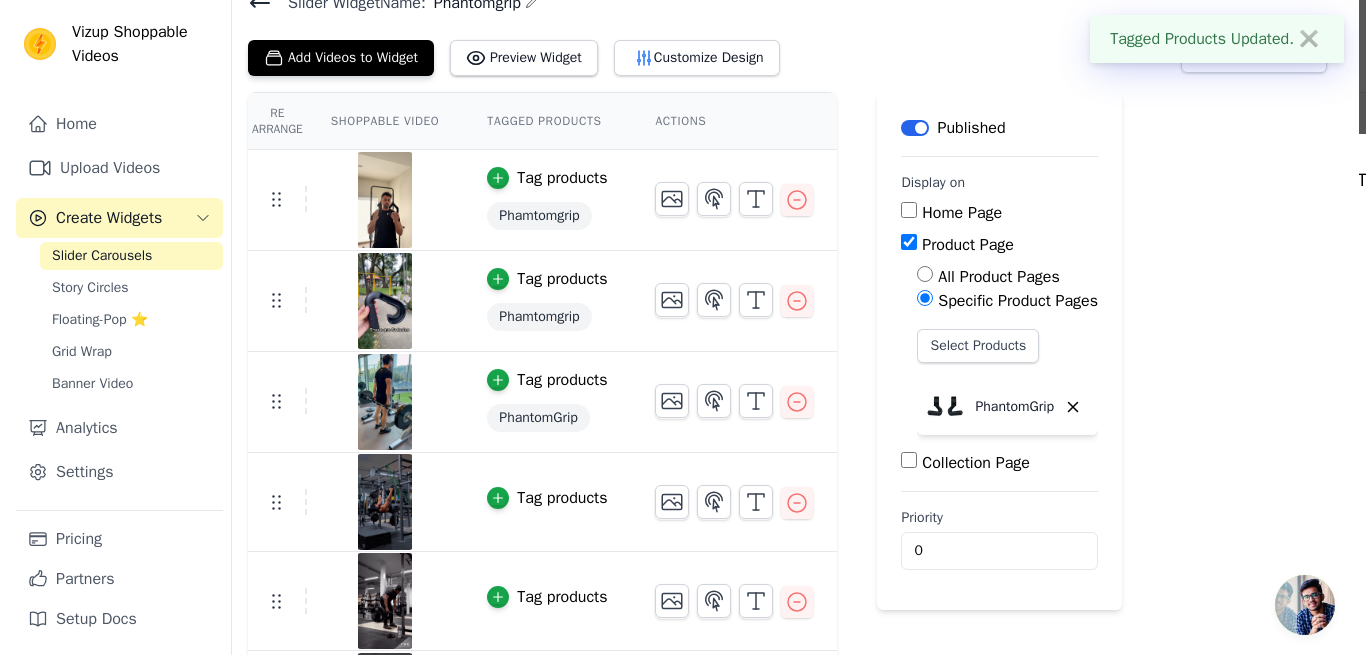 scroll, scrollTop: 0, scrollLeft: 0, axis: both 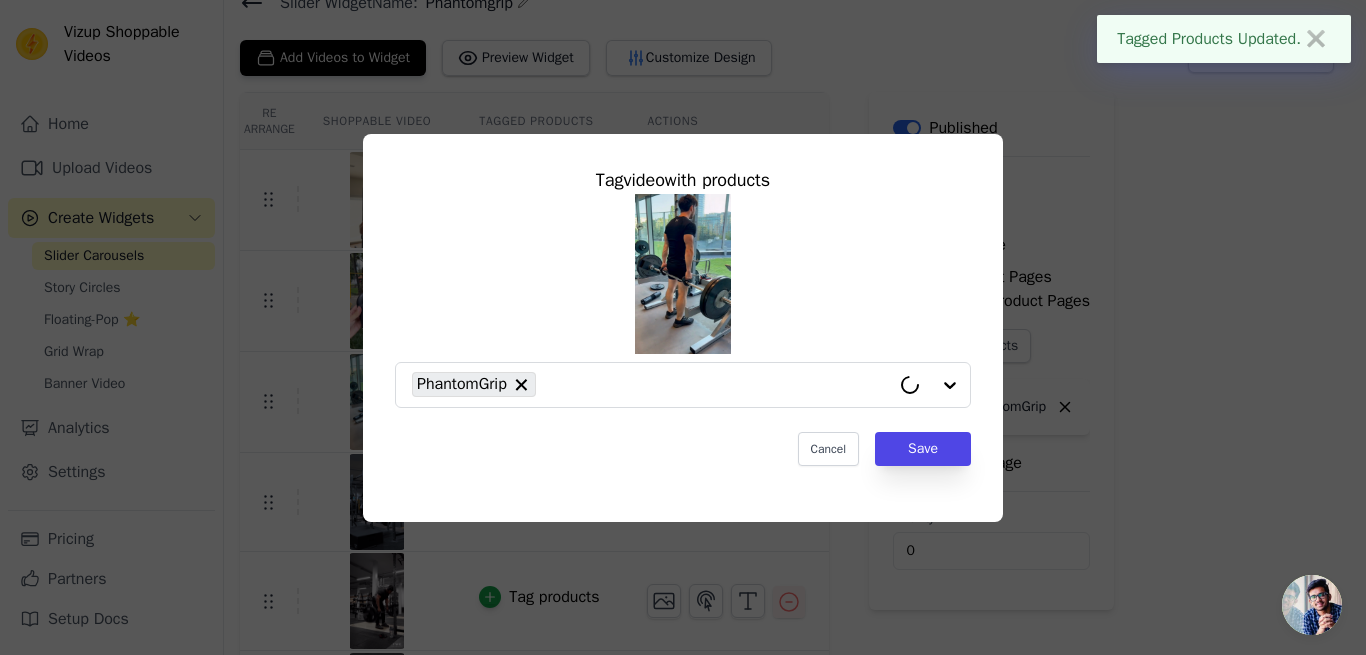 click on "PhantomGrip" at bounding box center [462, 384] 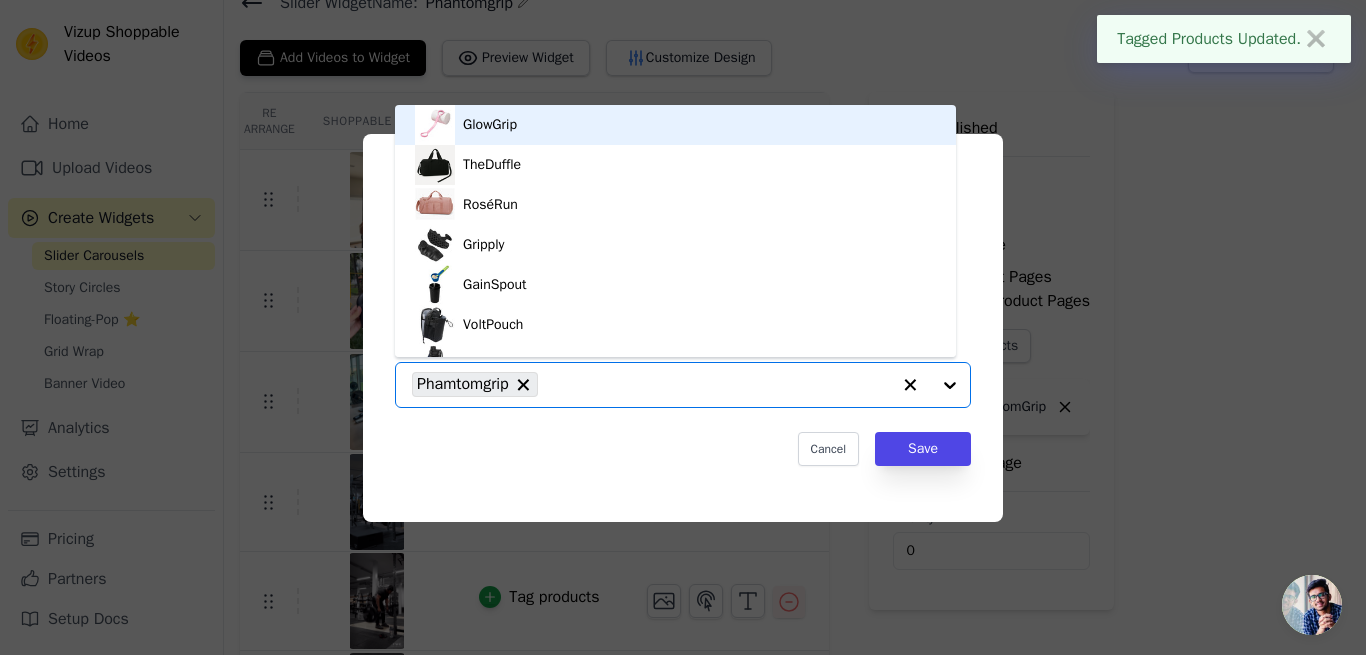 scroll, scrollTop: 28, scrollLeft: 0, axis: vertical 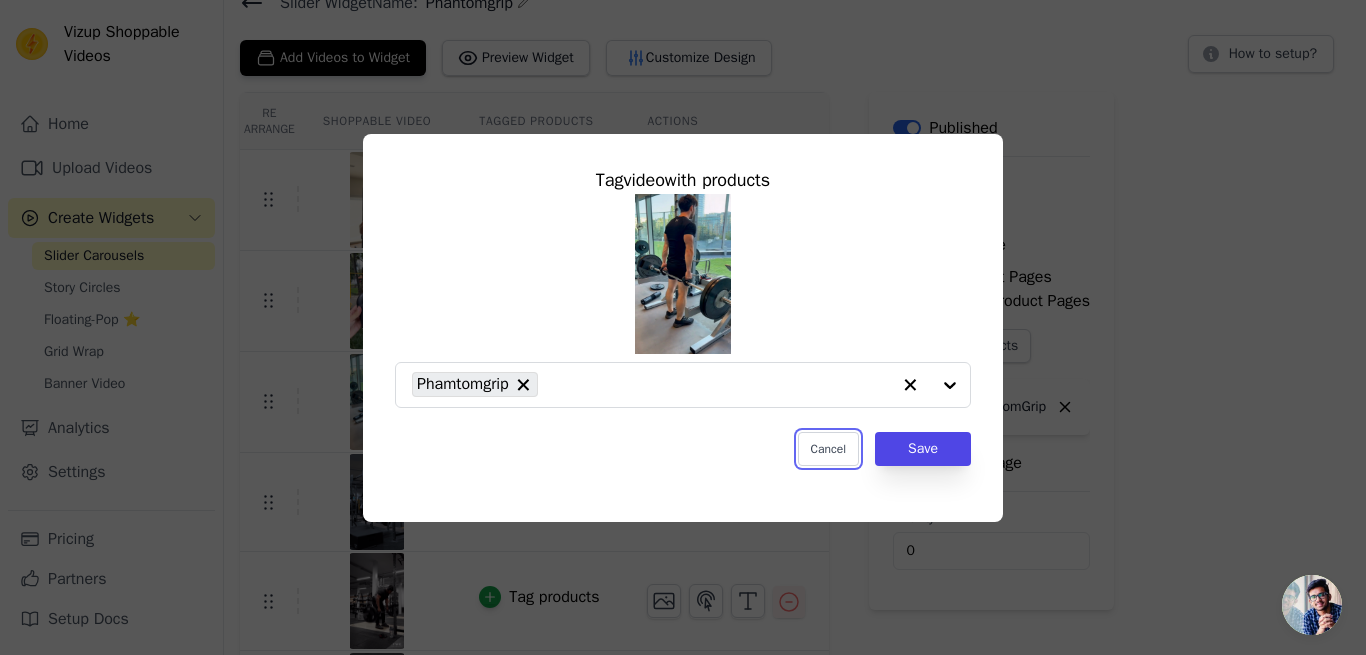 click on "Cancel" at bounding box center [828, 449] 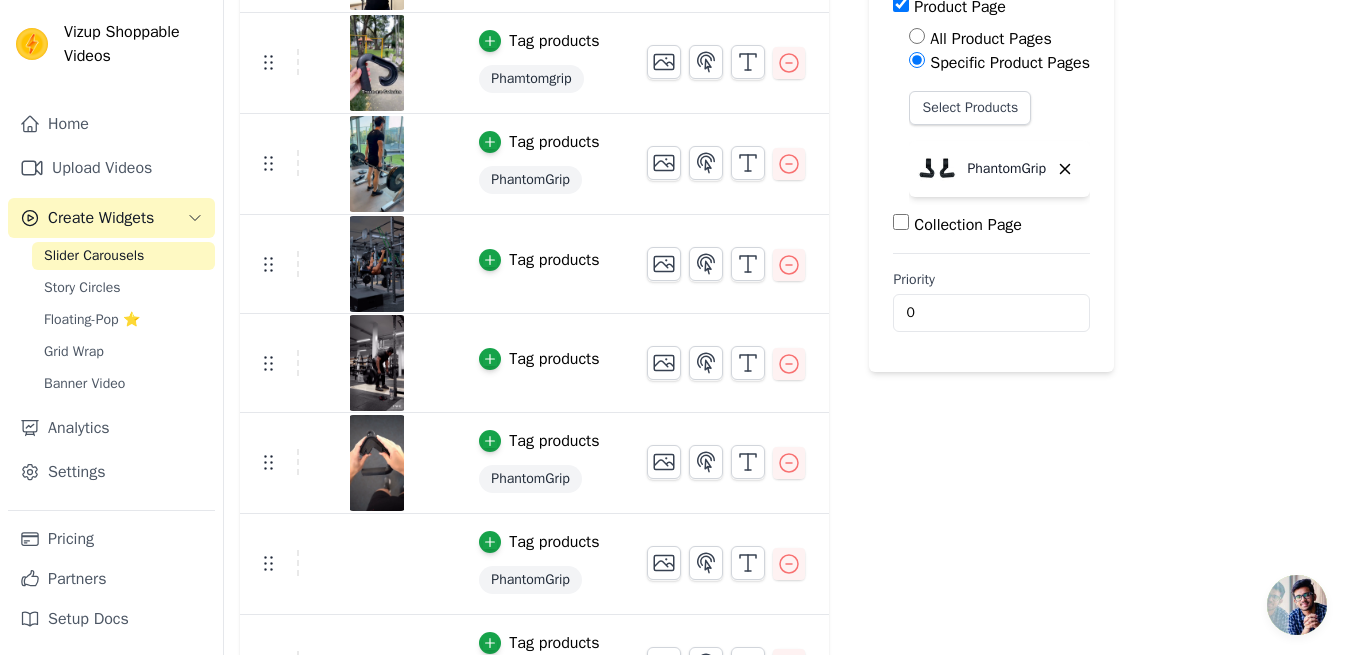 scroll, scrollTop: 331, scrollLeft: 0, axis: vertical 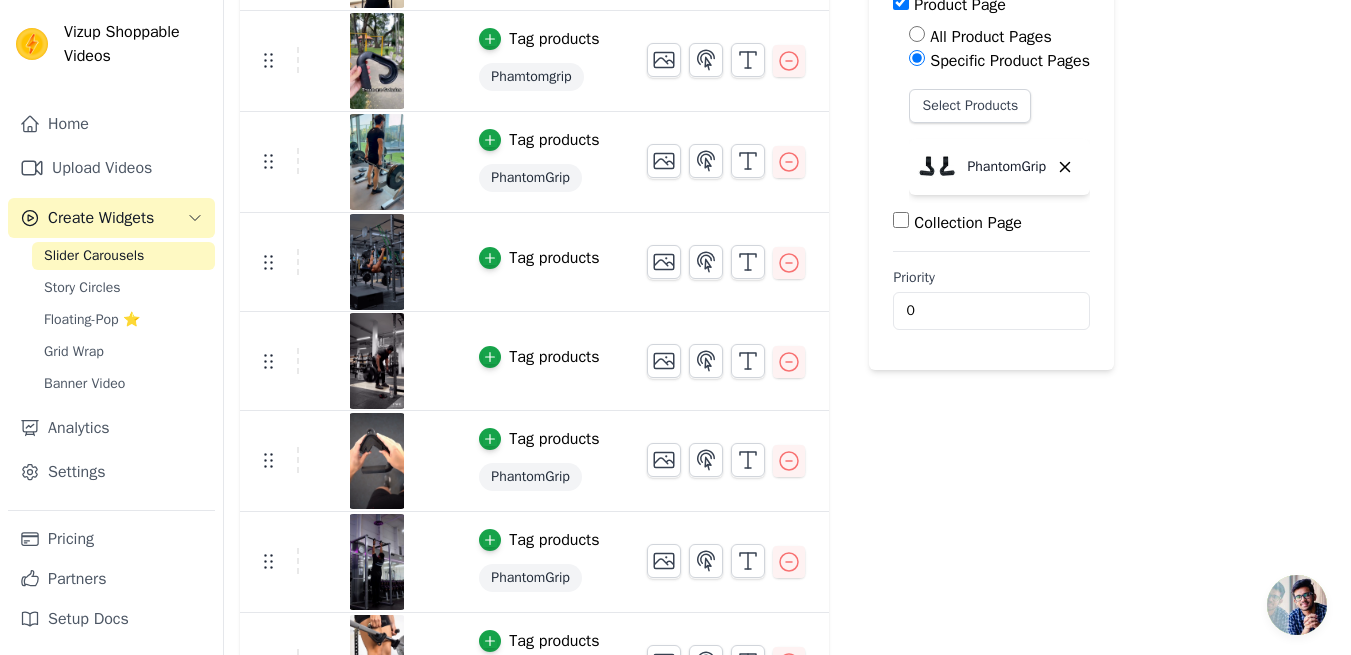 click 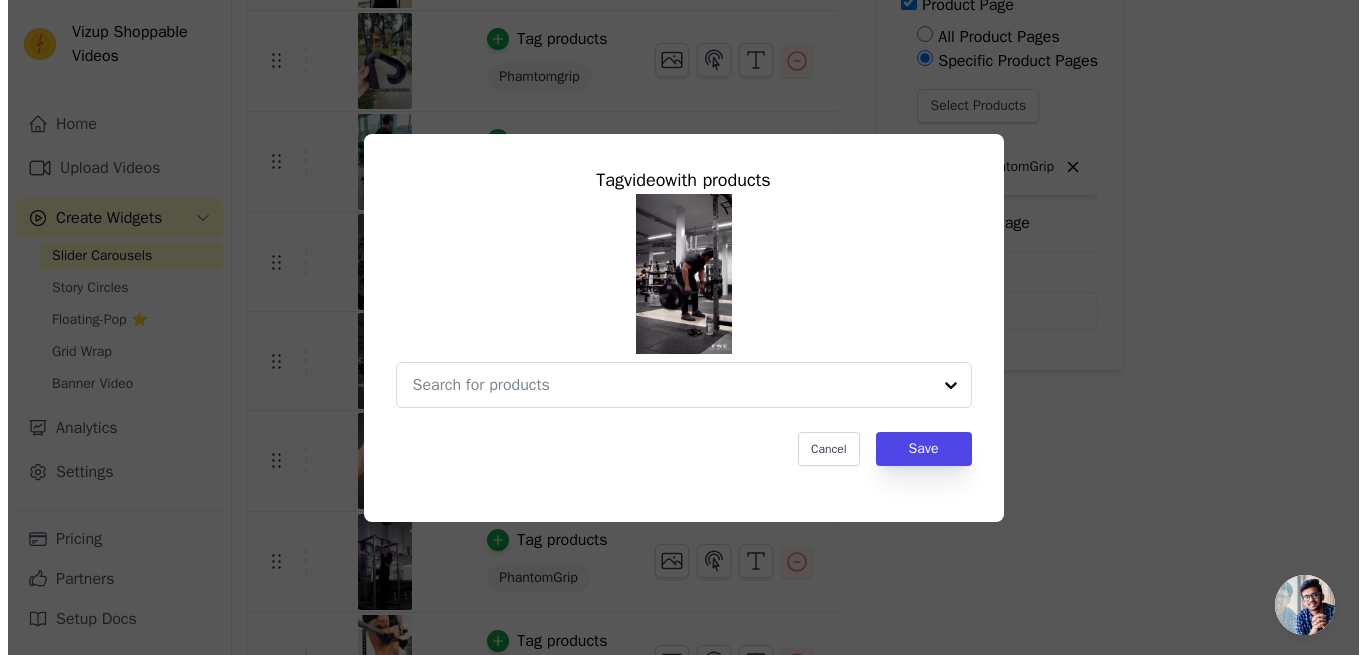scroll, scrollTop: 0, scrollLeft: 0, axis: both 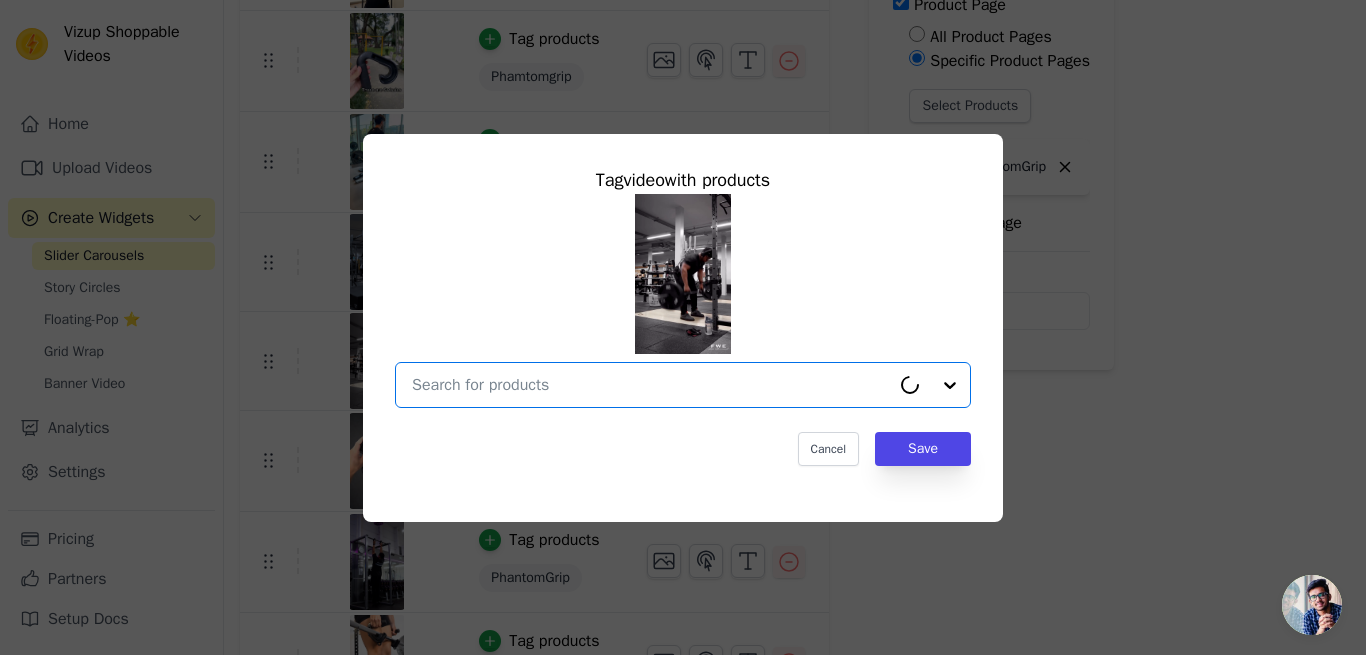 click at bounding box center (651, 385) 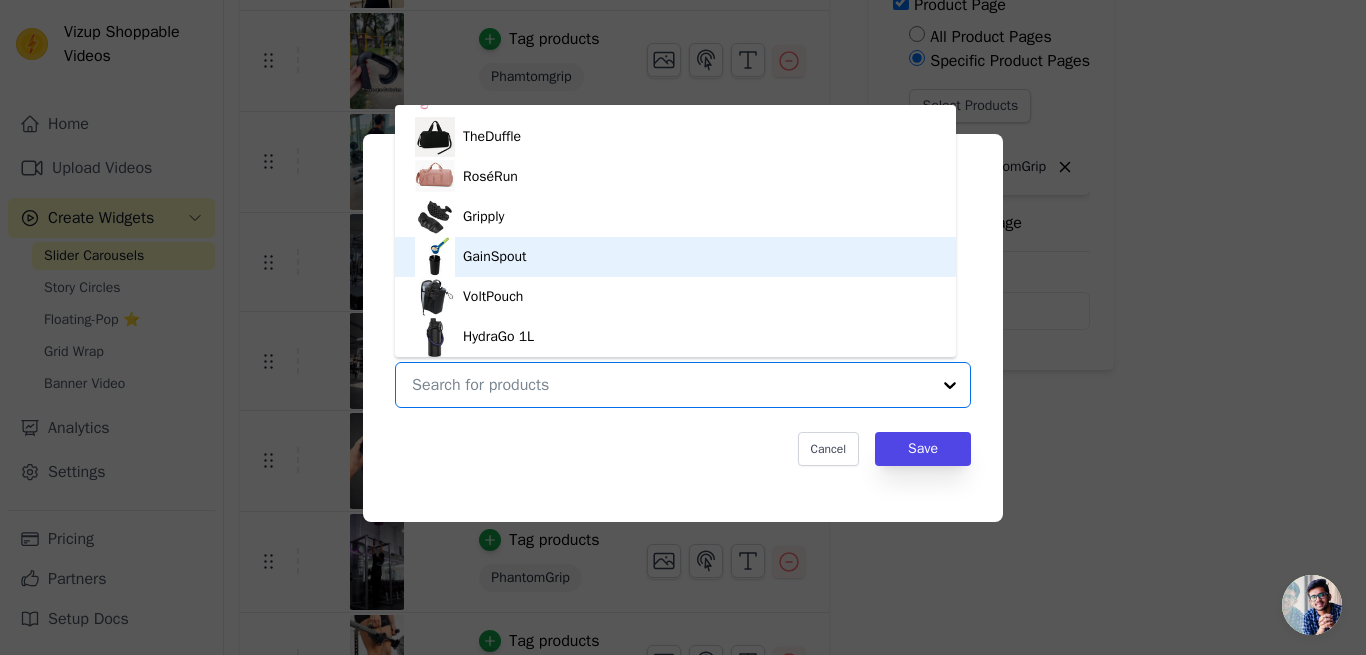 scroll, scrollTop: 274, scrollLeft: 0, axis: vertical 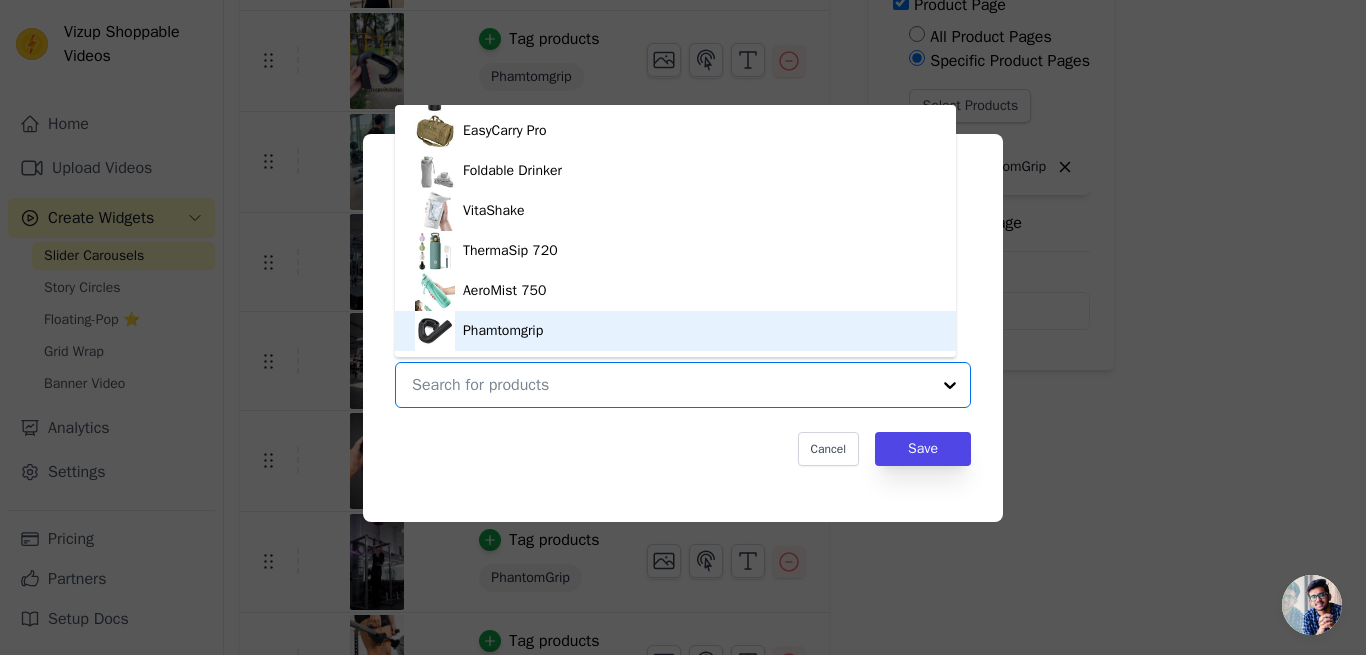 click on "Phamtomgrip" at bounding box center (675, 331) 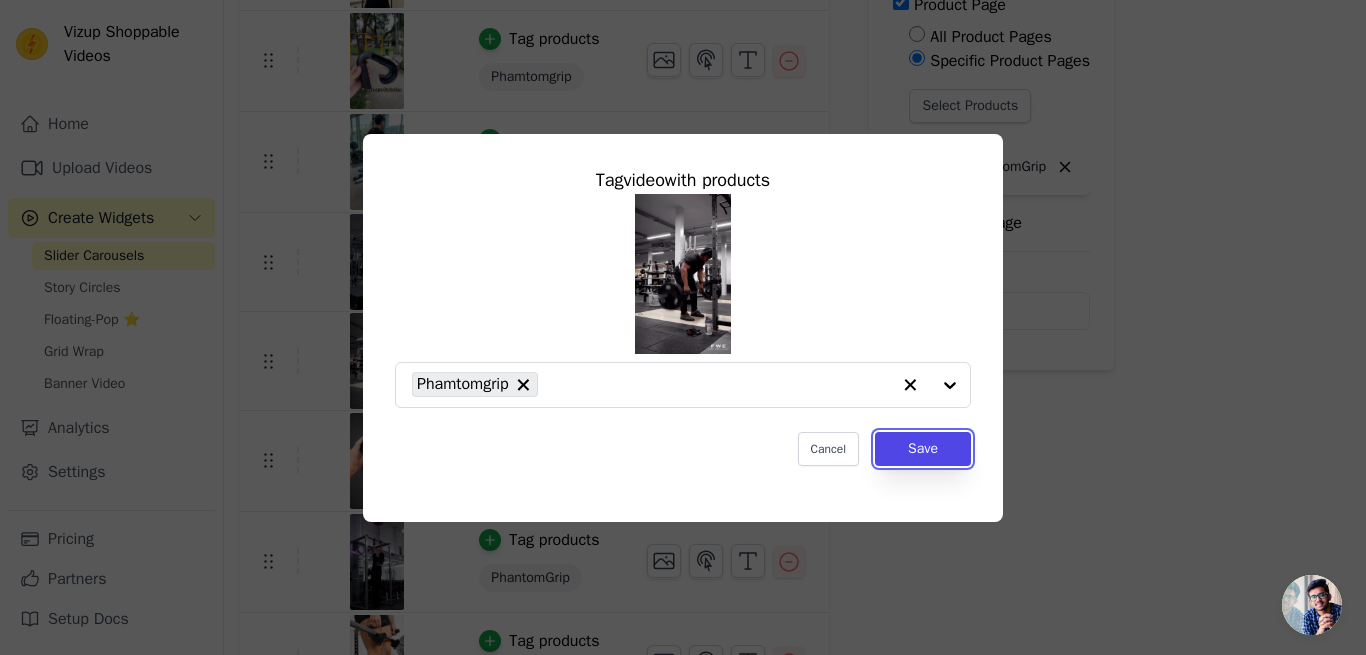 click on "Save" at bounding box center (923, 449) 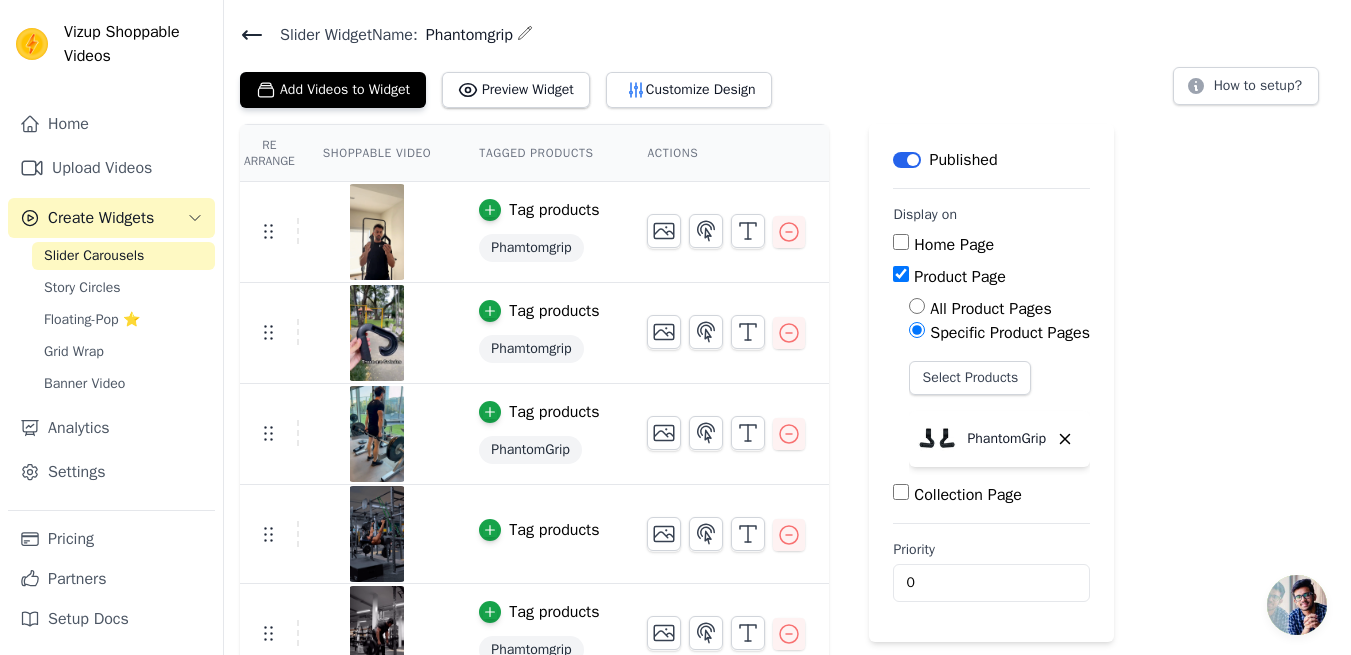 scroll, scrollTop: 61, scrollLeft: 0, axis: vertical 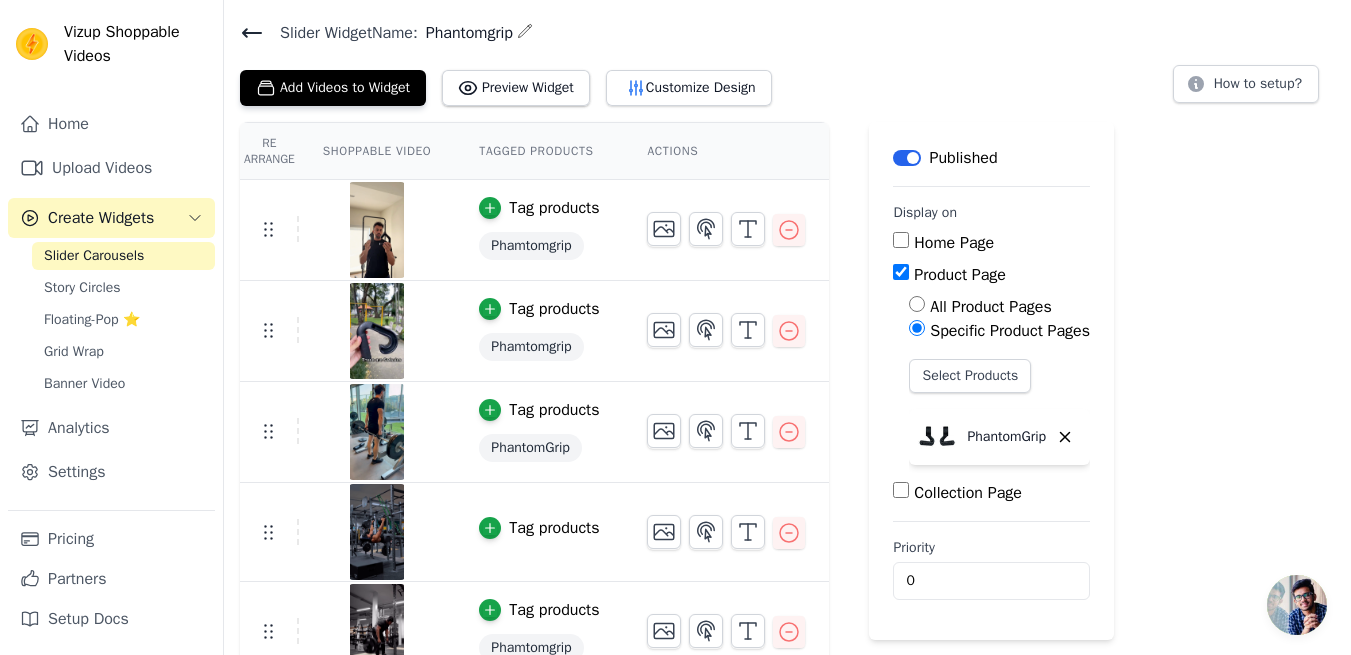 click 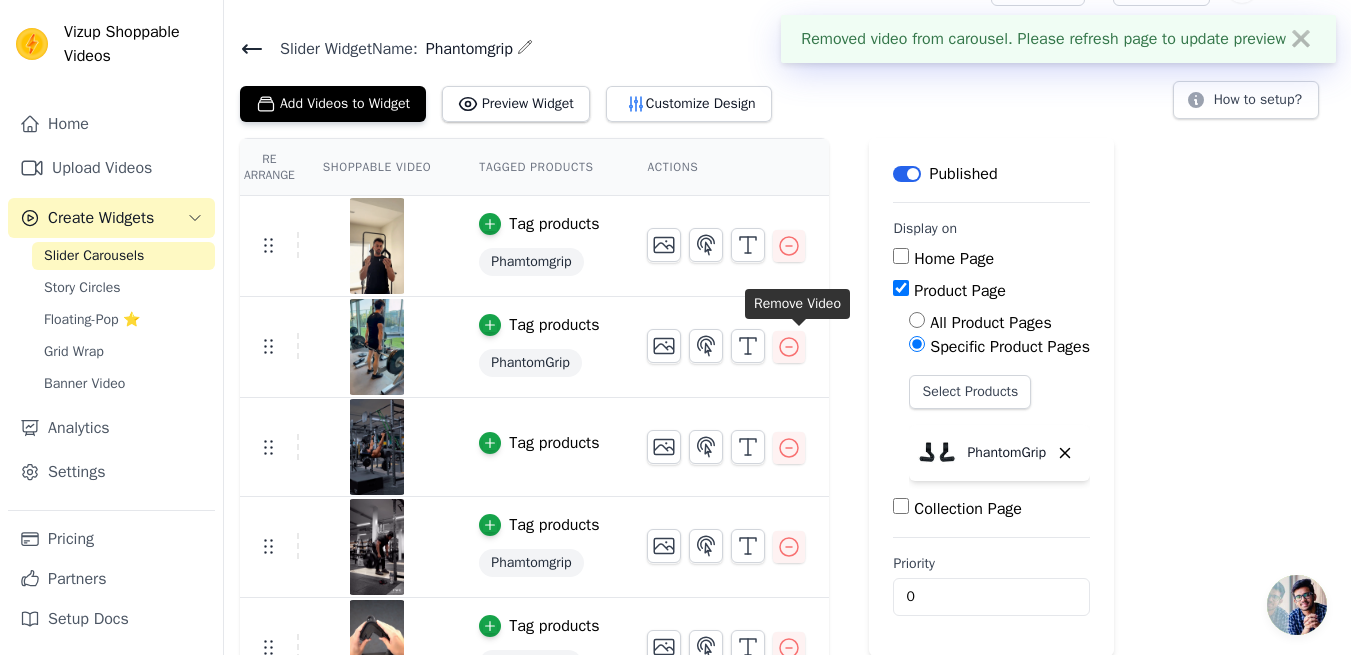 scroll, scrollTop: 61, scrollLeft: 0, axis: vertical 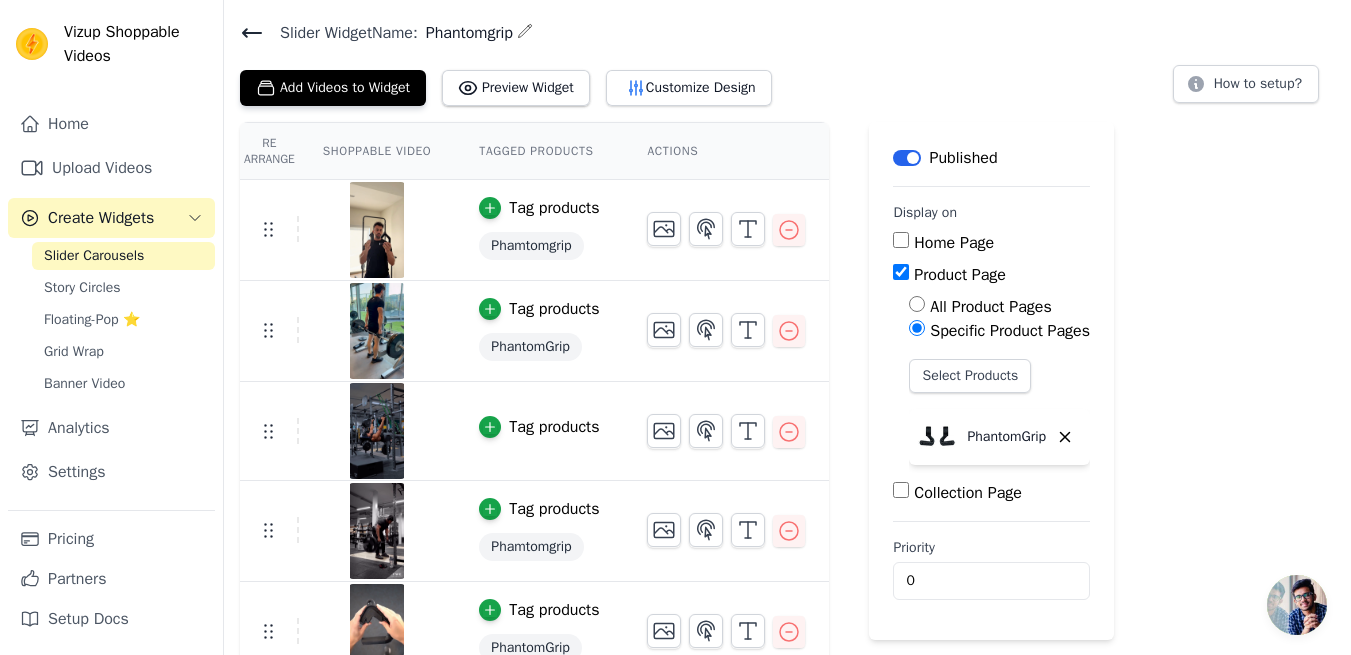 click 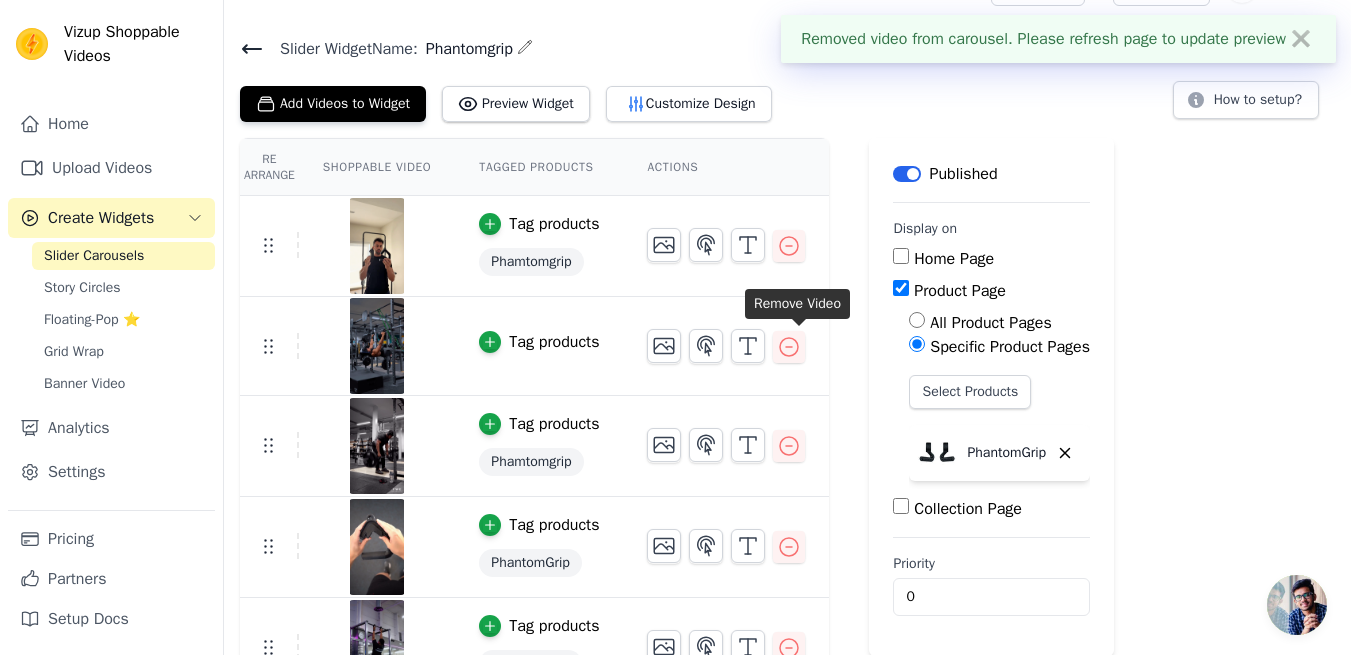 scroll, scrollTop: 61, scrollLeft: 0, axis: vertical 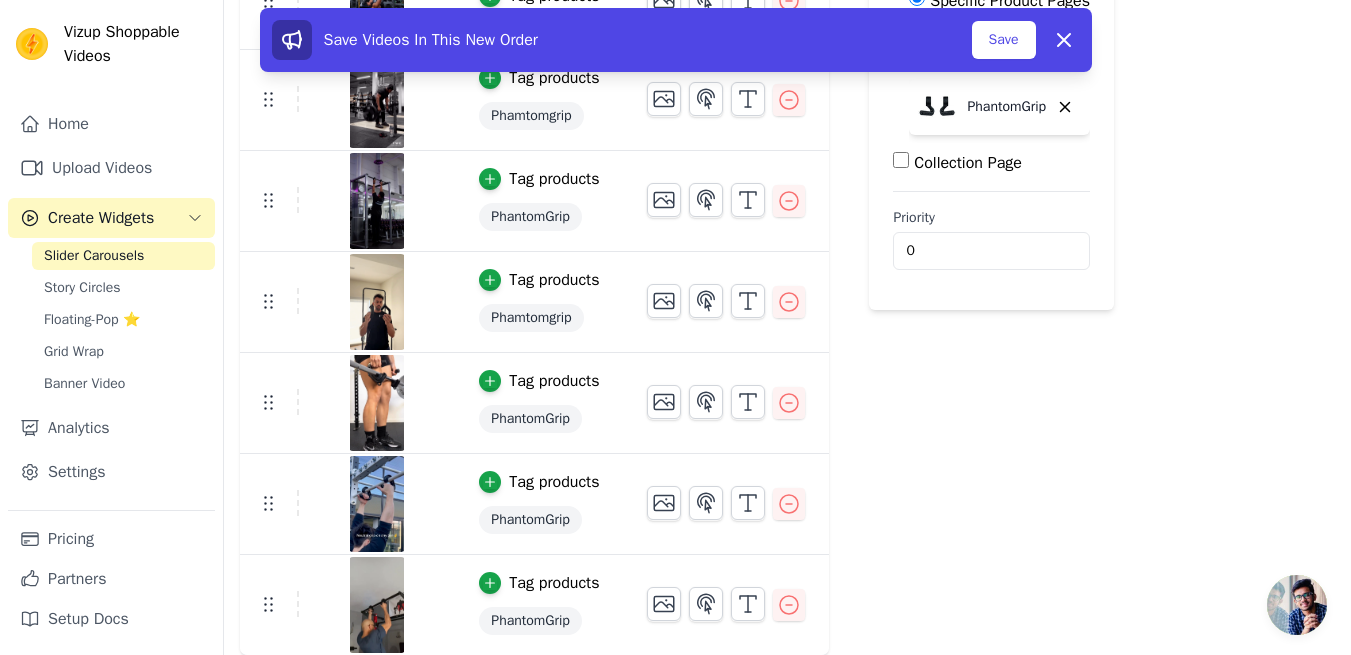 click on "Save" at bounding box center [1004, 40] 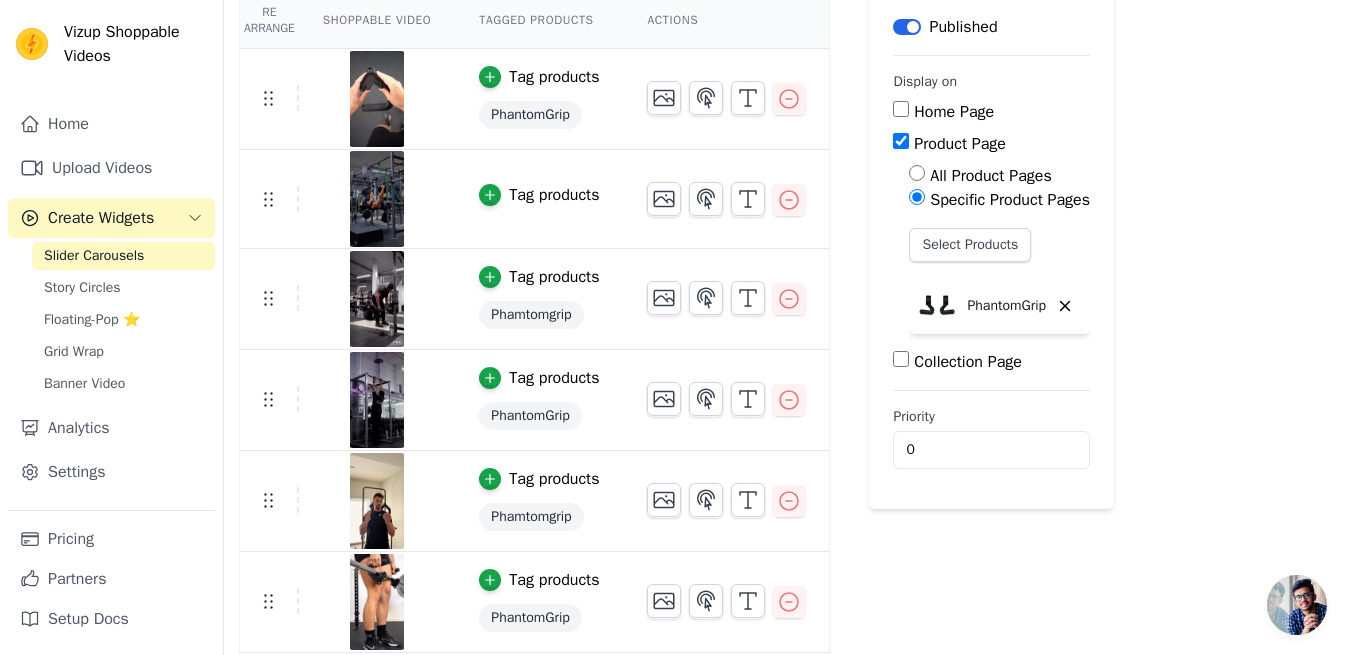 scroll, scrollTop: 193, scrollLeft: 0, axis: vertical 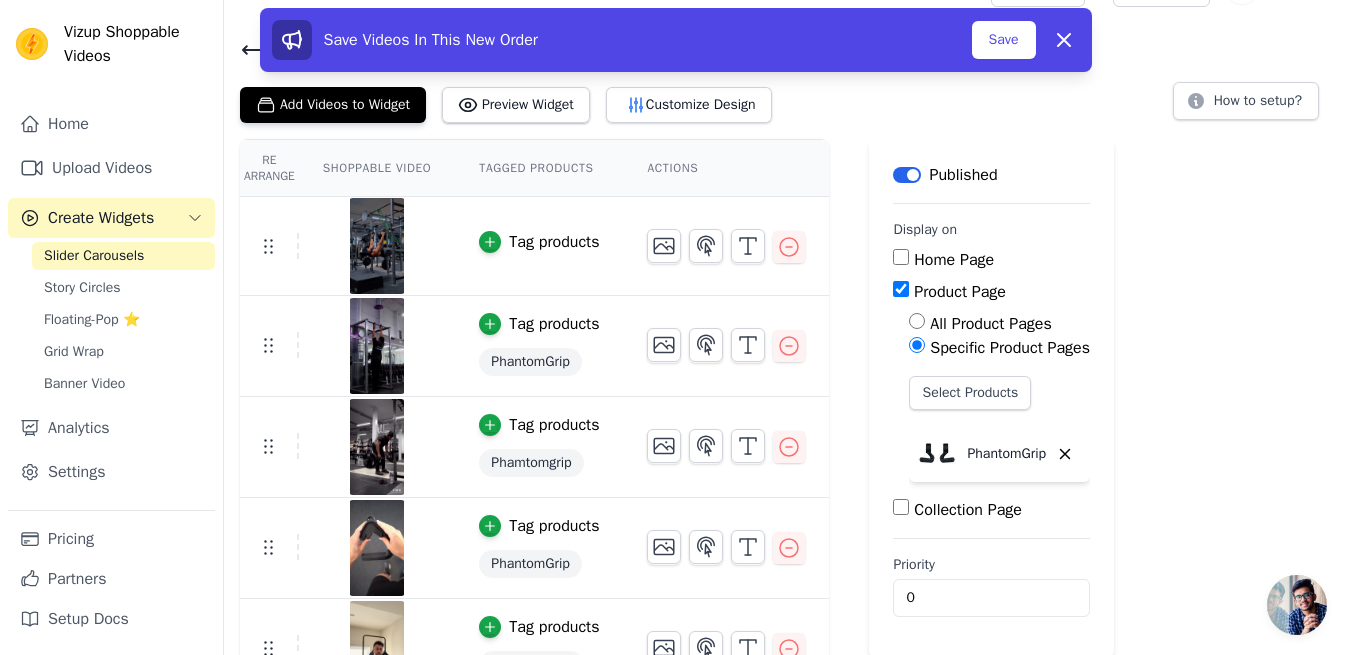 click on "Save" at bounding box center [1004, 40] 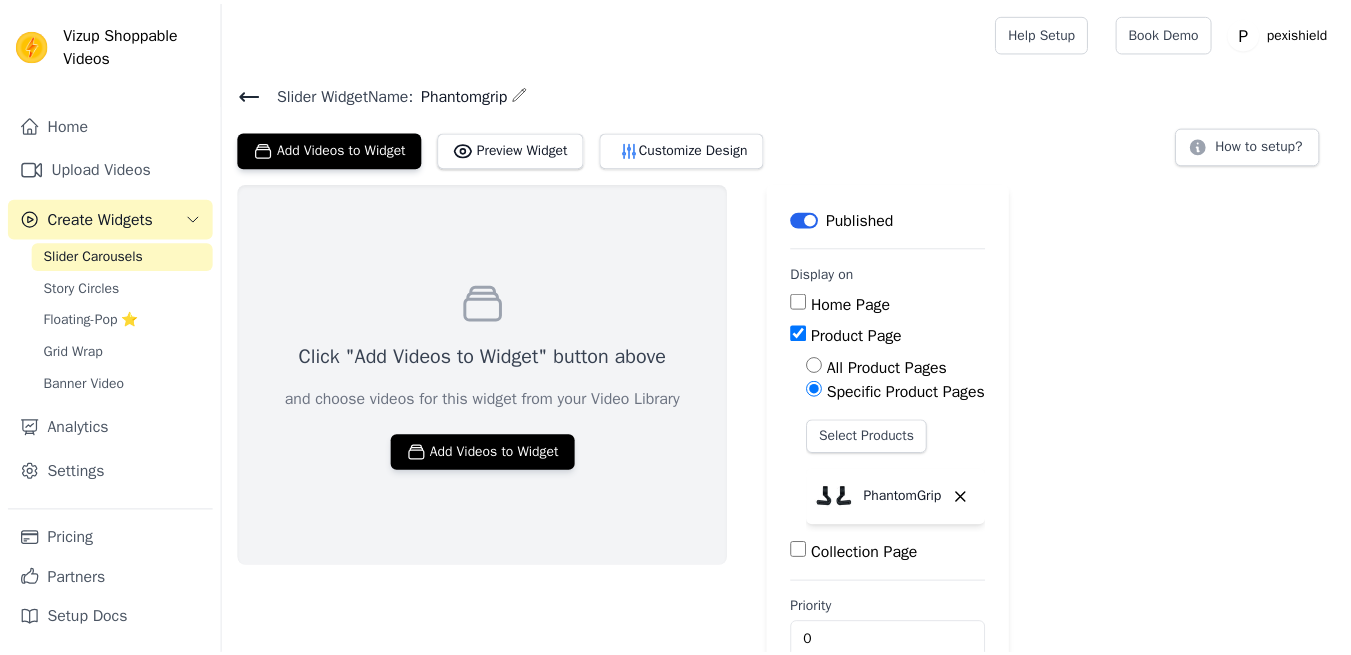 scroll, scrollTop: 44, scrollLeft: 0, axis: vertical 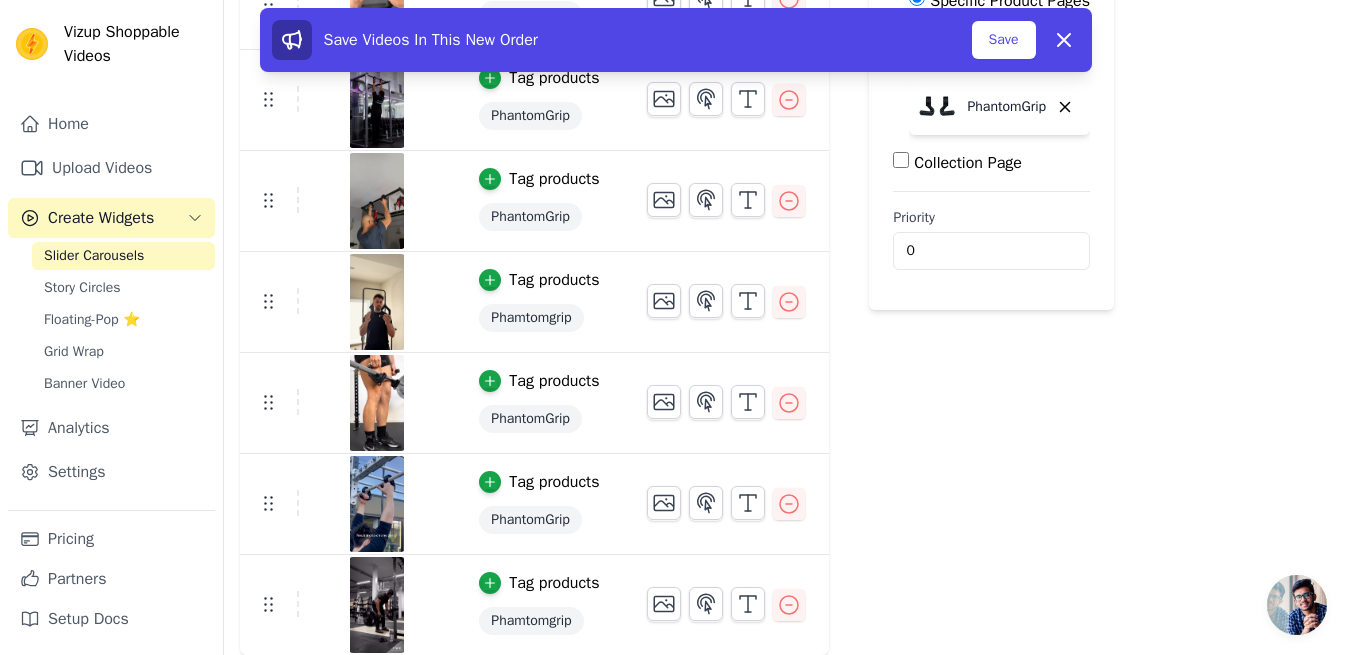 click 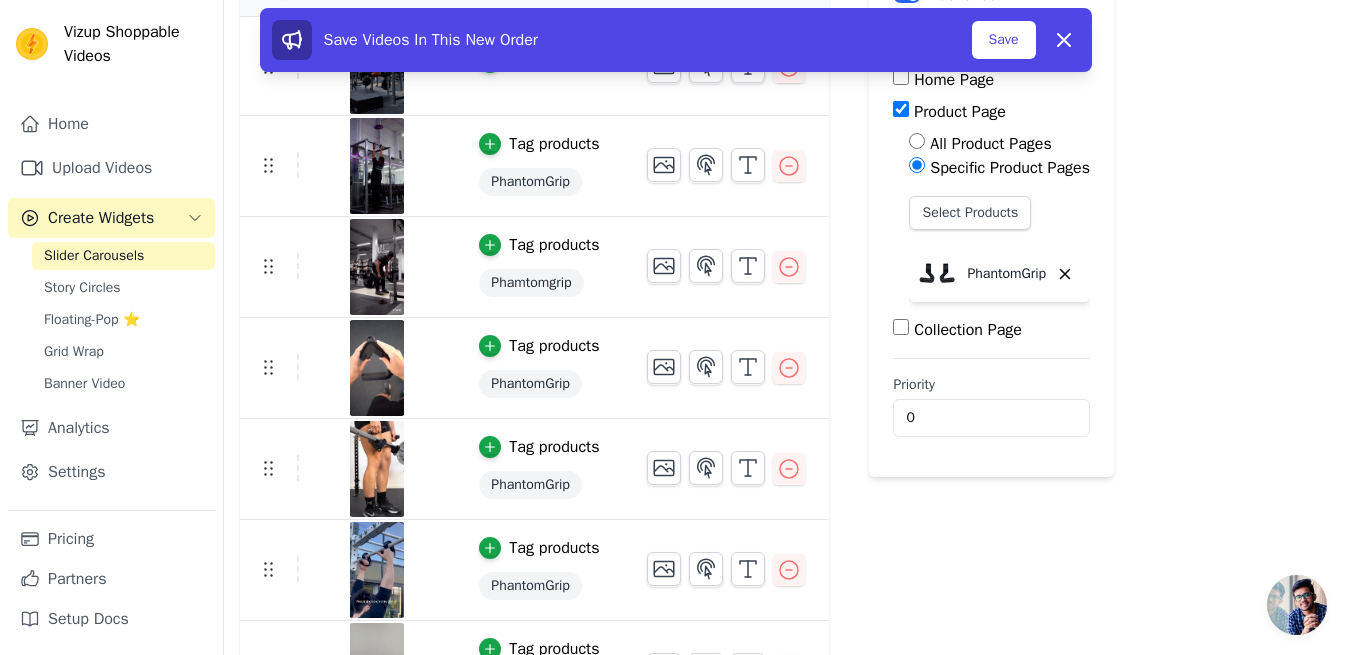 scroll, scrollTop: 220, scrollLeft: 0, axis: vertical 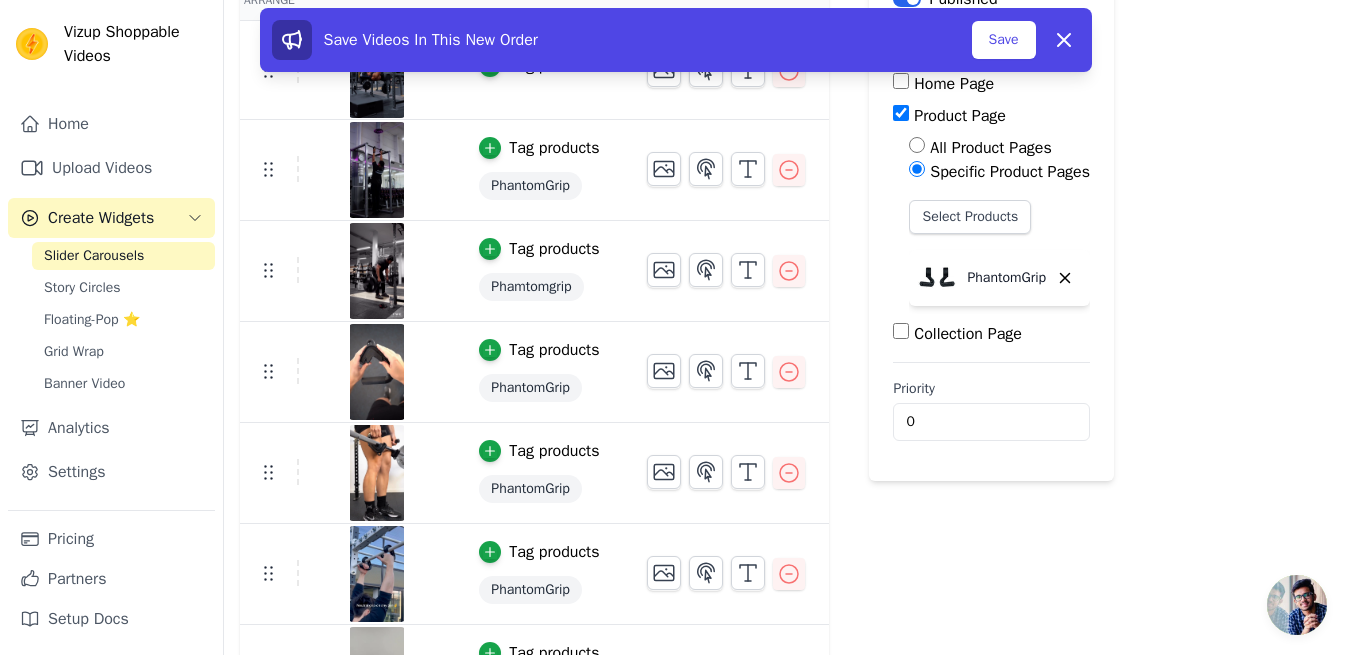 click on "Save" at bounding box center (1004, 40) 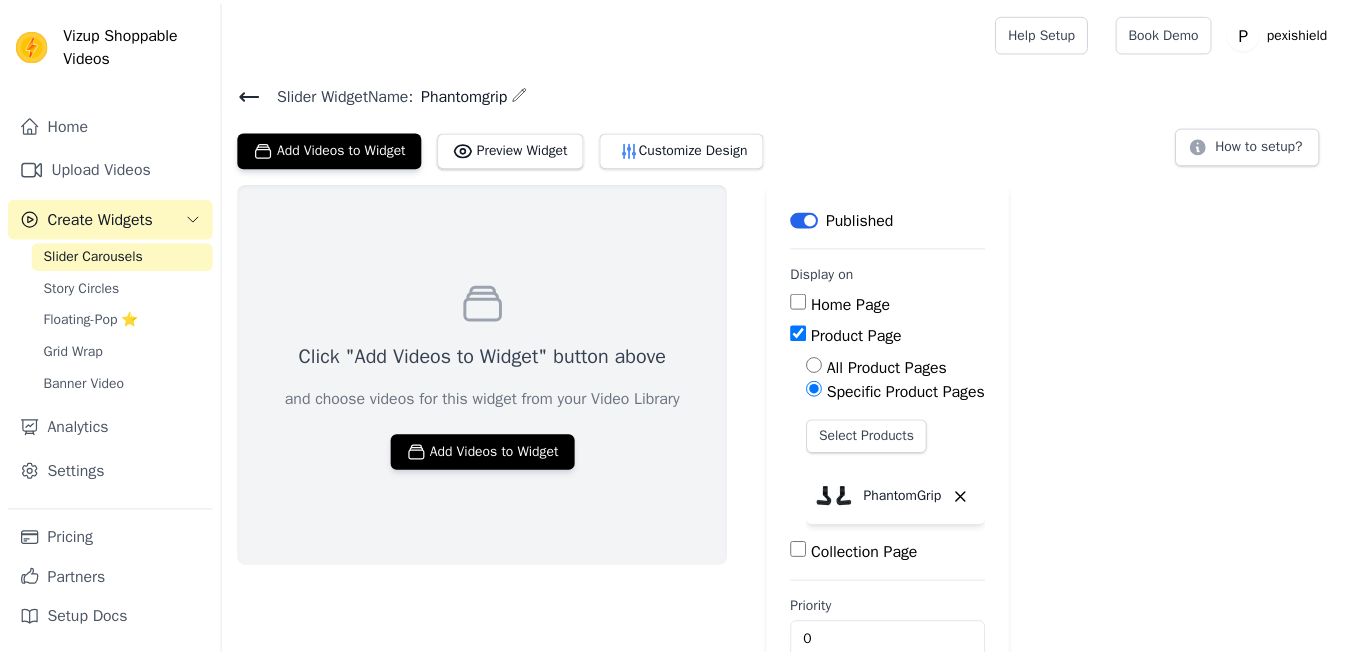 scroll, scrollTop: 0, scrollLeft: 0, axis: both 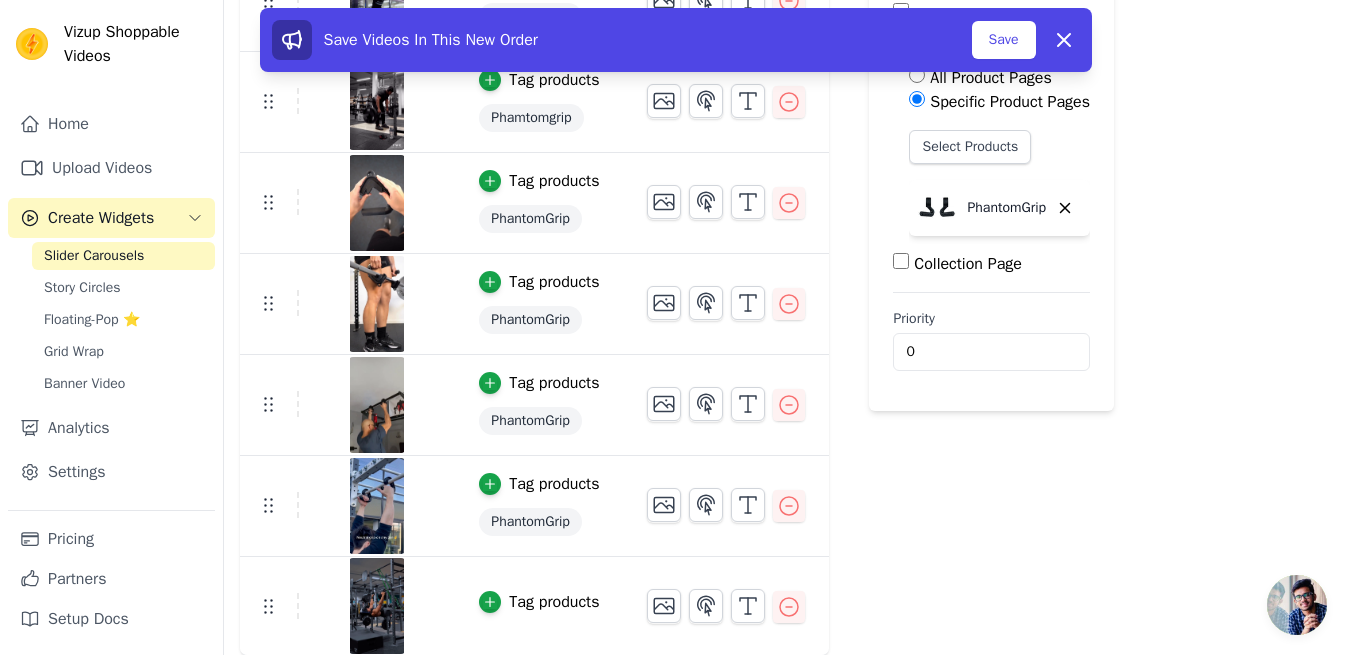 click on "Save" at bounding box center [1004, 40] 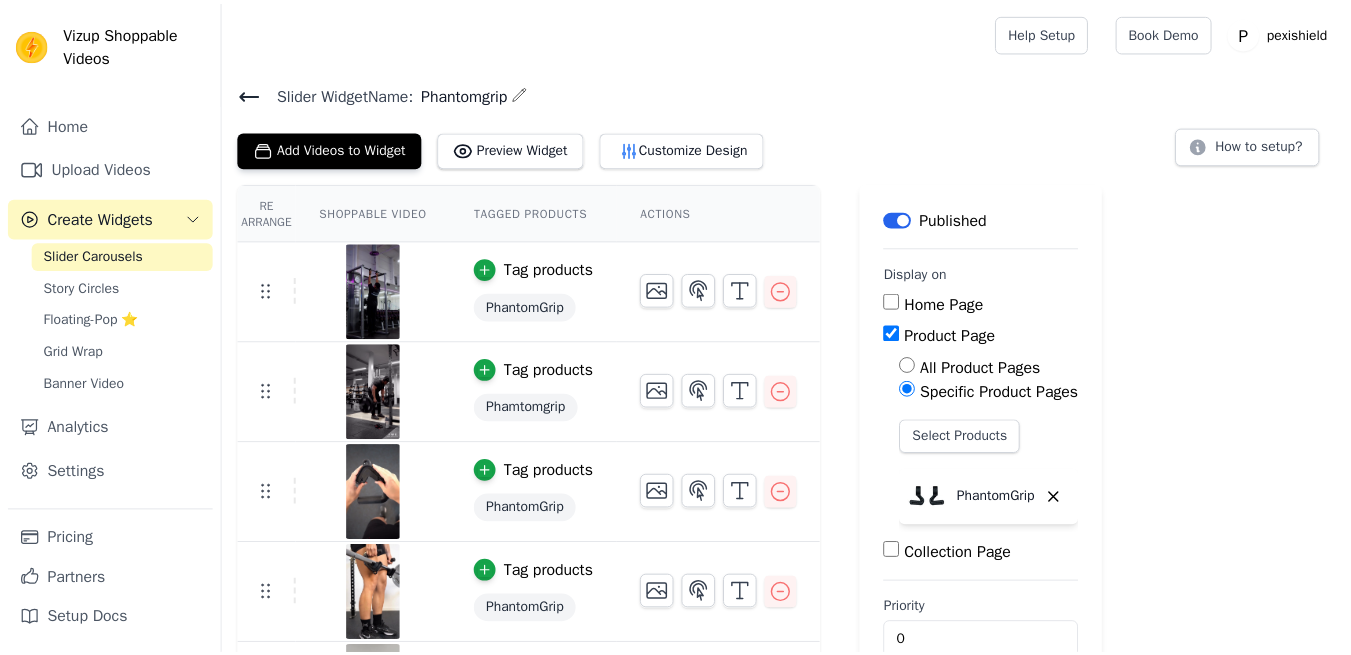 scroll, scrollTop: 290, scrollLeft: 0, axis: vertical 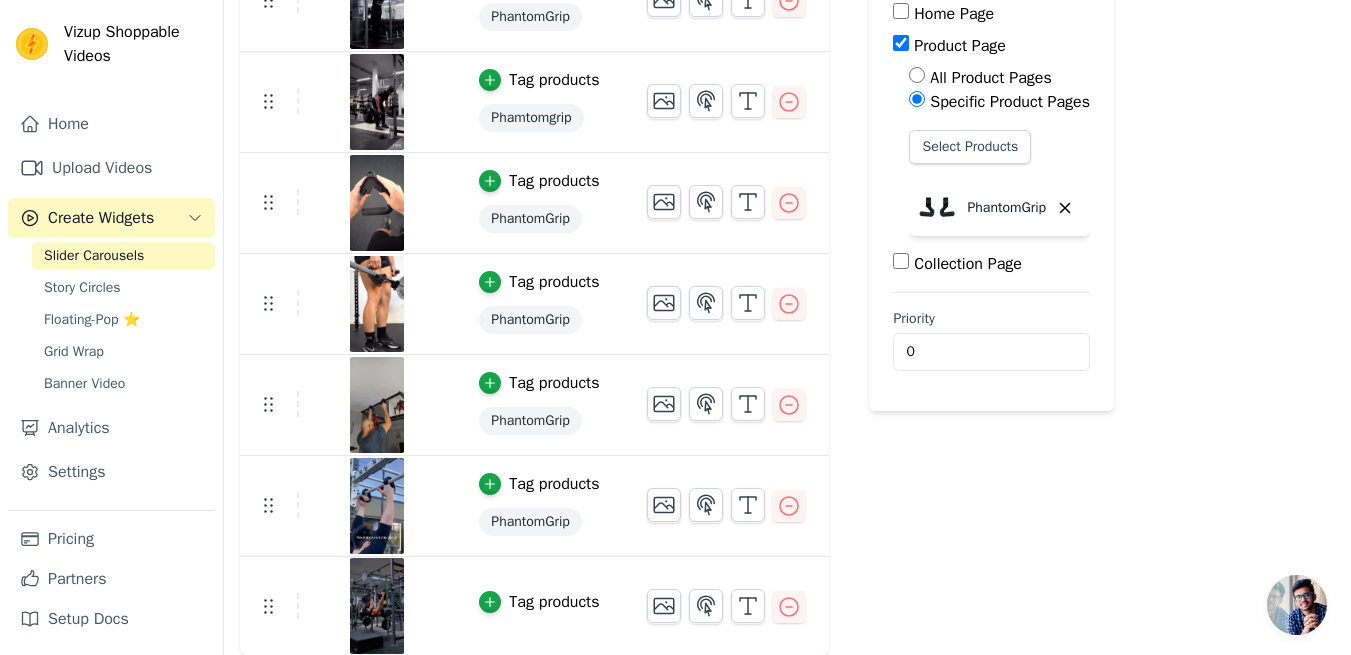 click 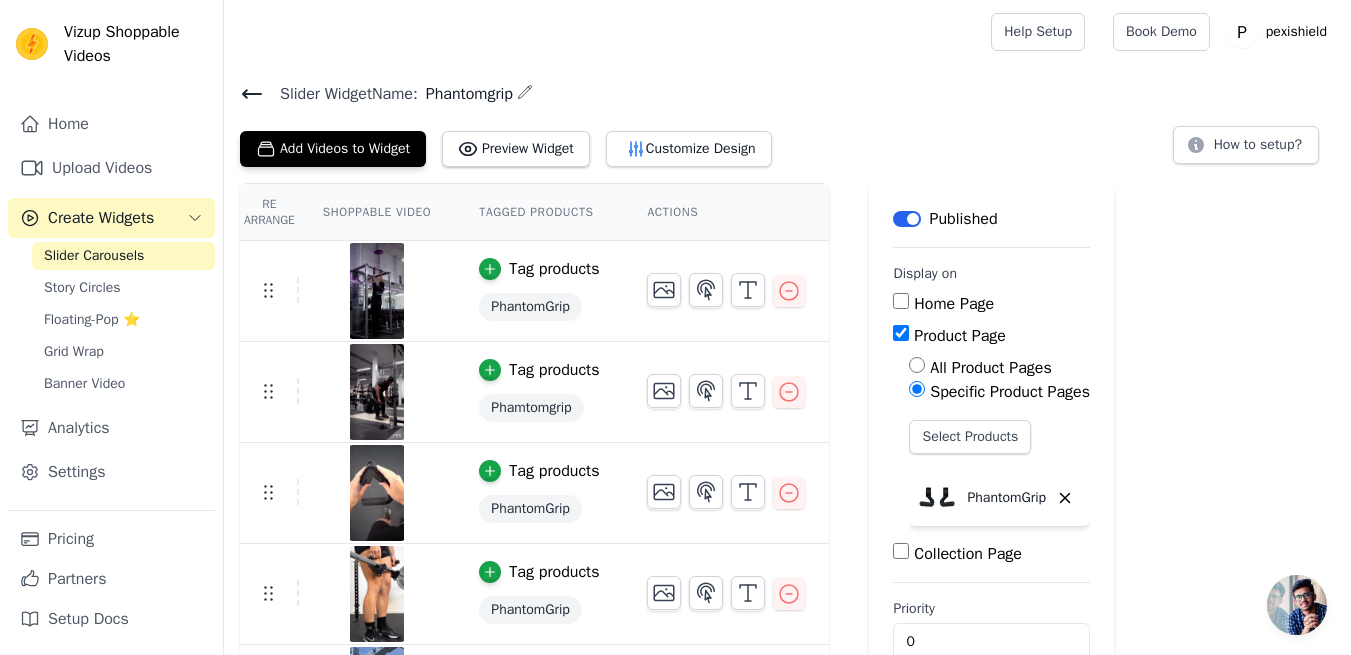 scroll, scrollTop: 189, scrollLeft: 0, axis: vertical 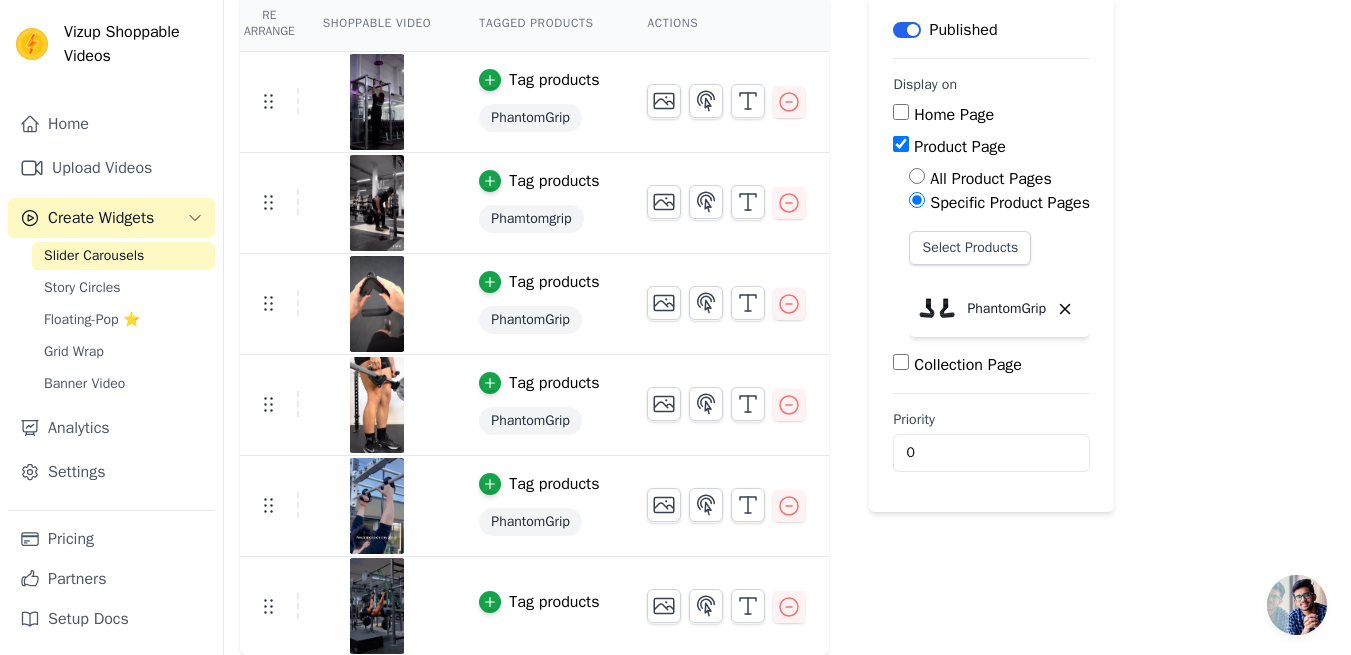 click on "Tag products" at bounding box center (539, 602) 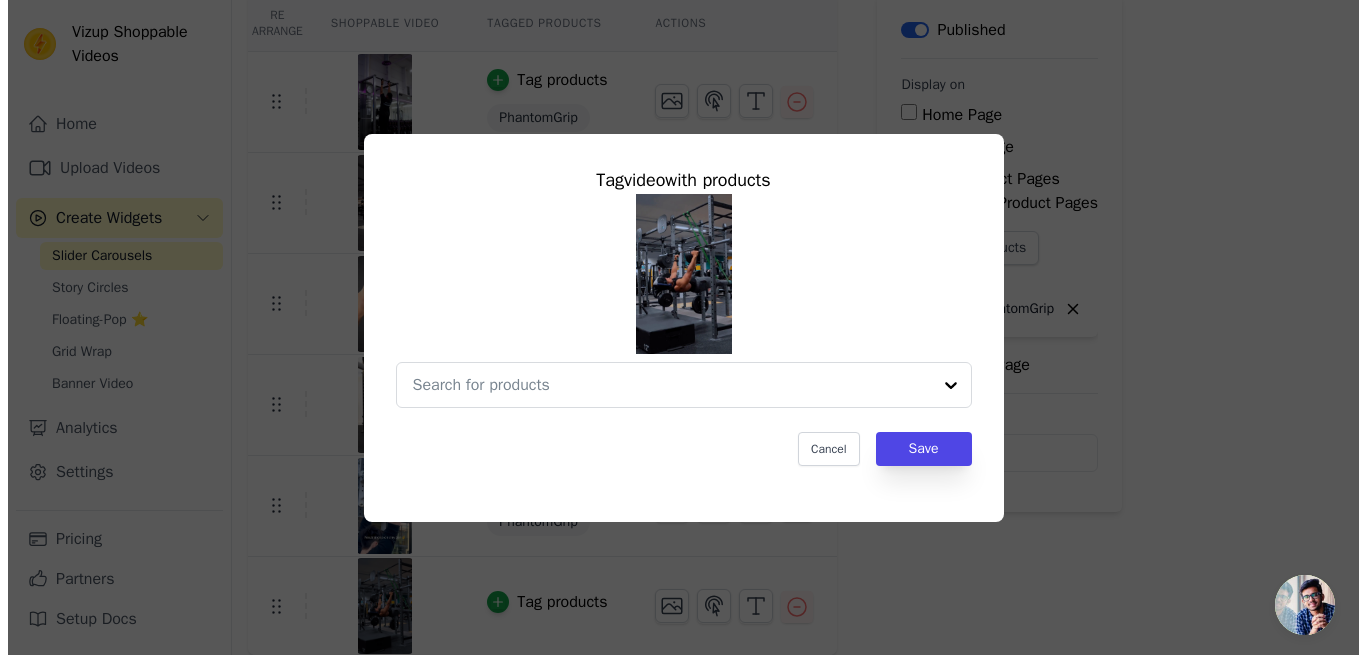 scroll, scrollTop: 0, scrollLeft: 0, axis: both 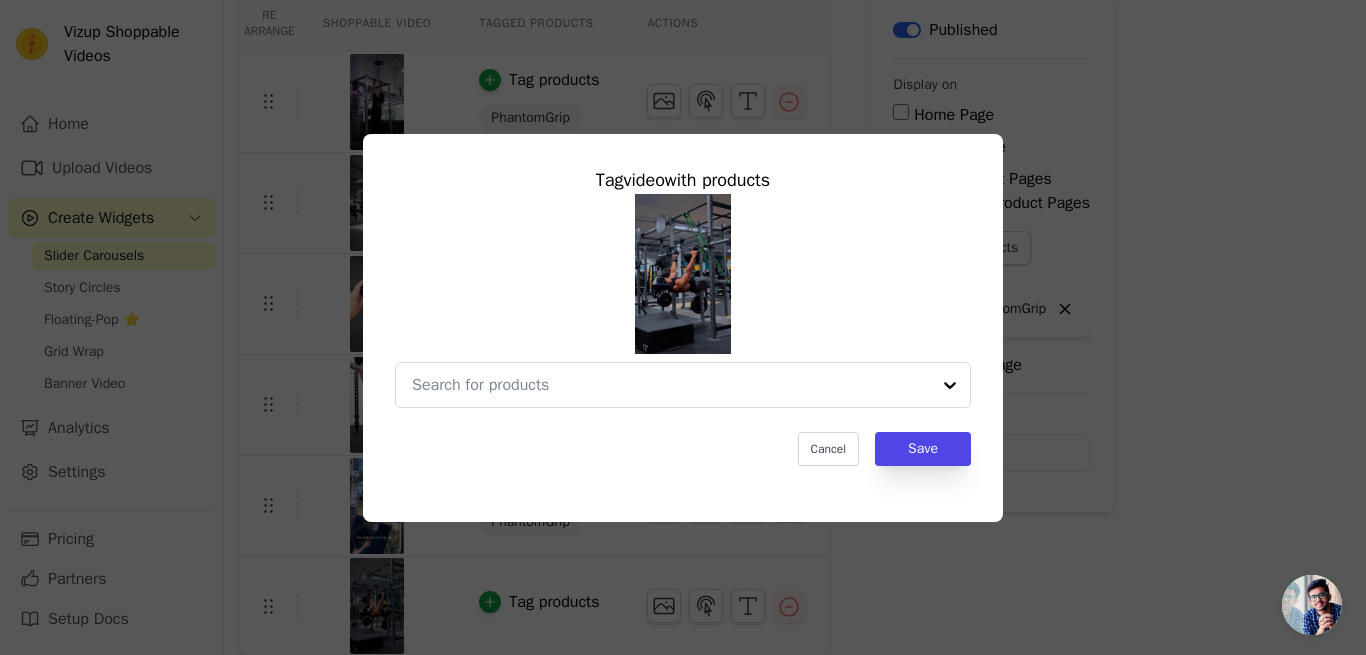 click at bounding box center (671, 385) 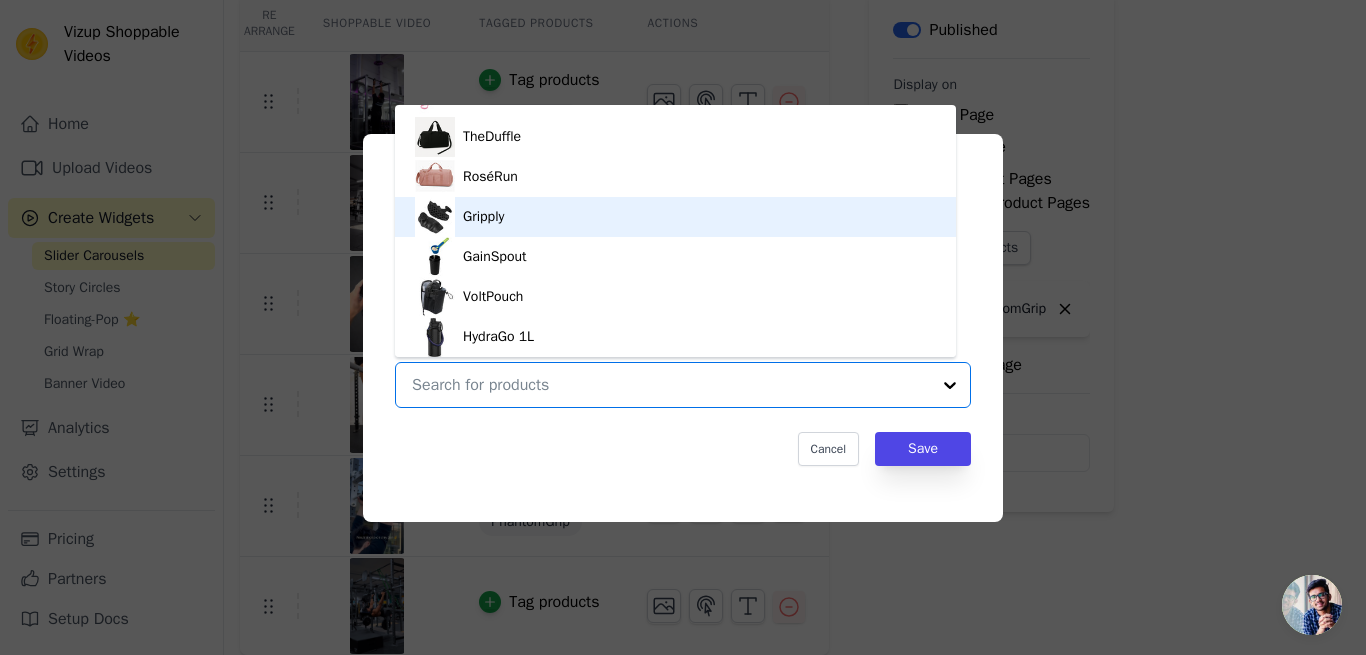 scroll, scrollTop: 274, scrollLeft: 0, axis: vertical 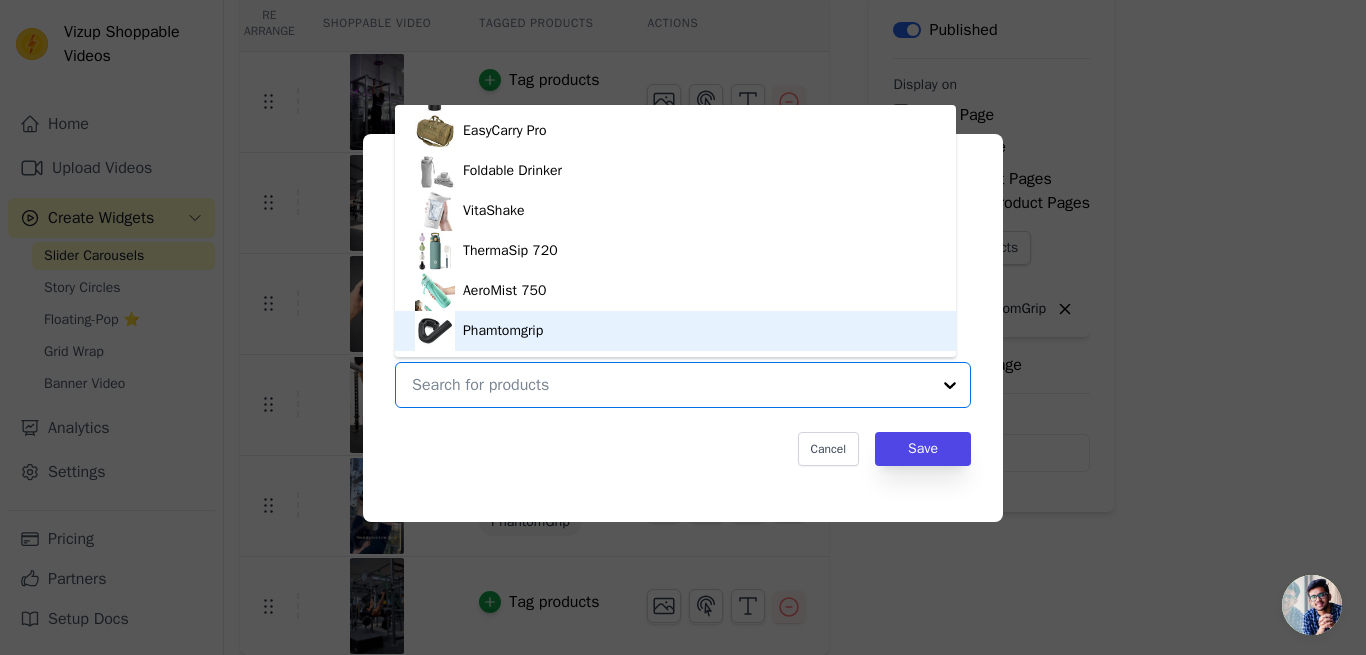 click on "Phamtomgrip" at bounding box center (503, 331) 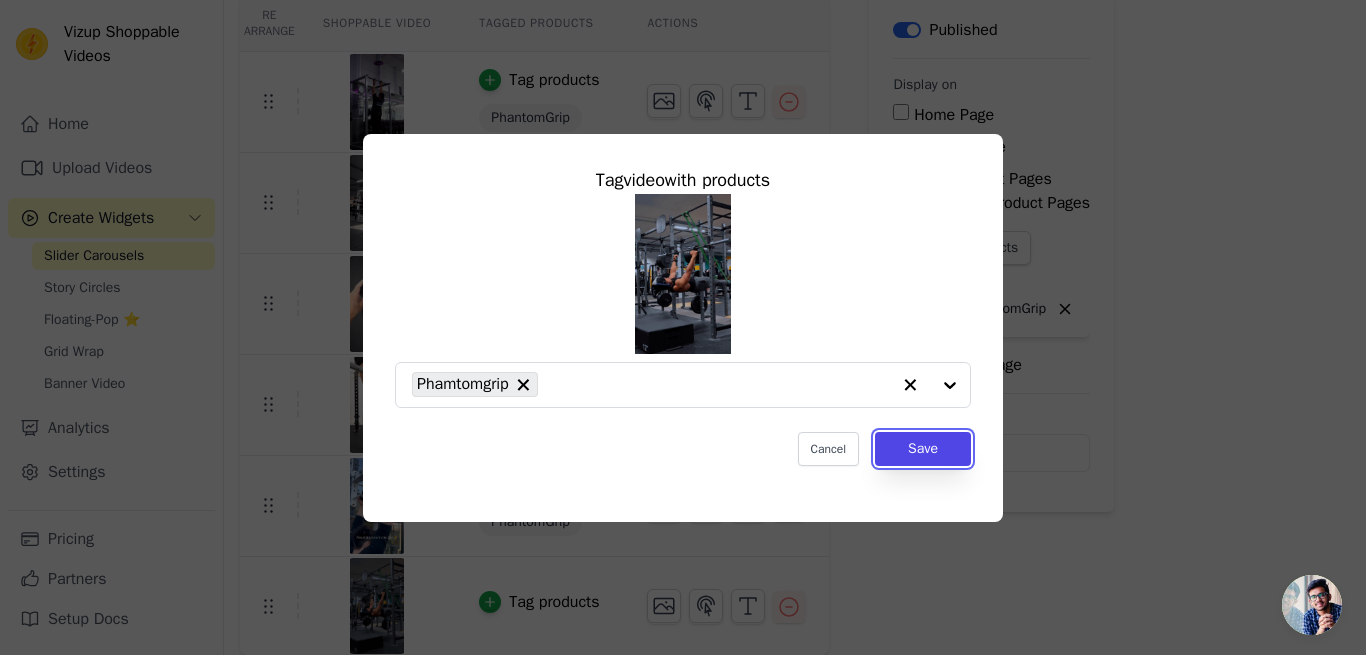 click on "Save" at bounding box center [923, 449] 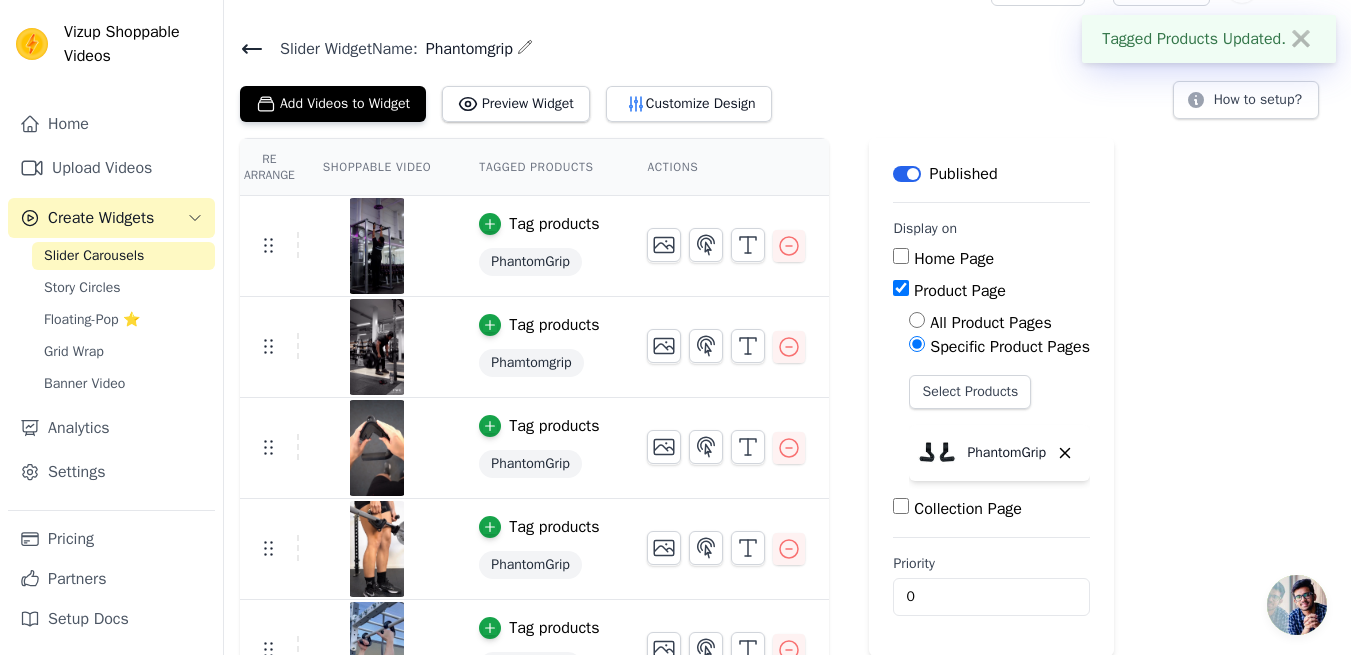 scroll, scrollTop: 189, scrollLeft: 0, axis: vertical 